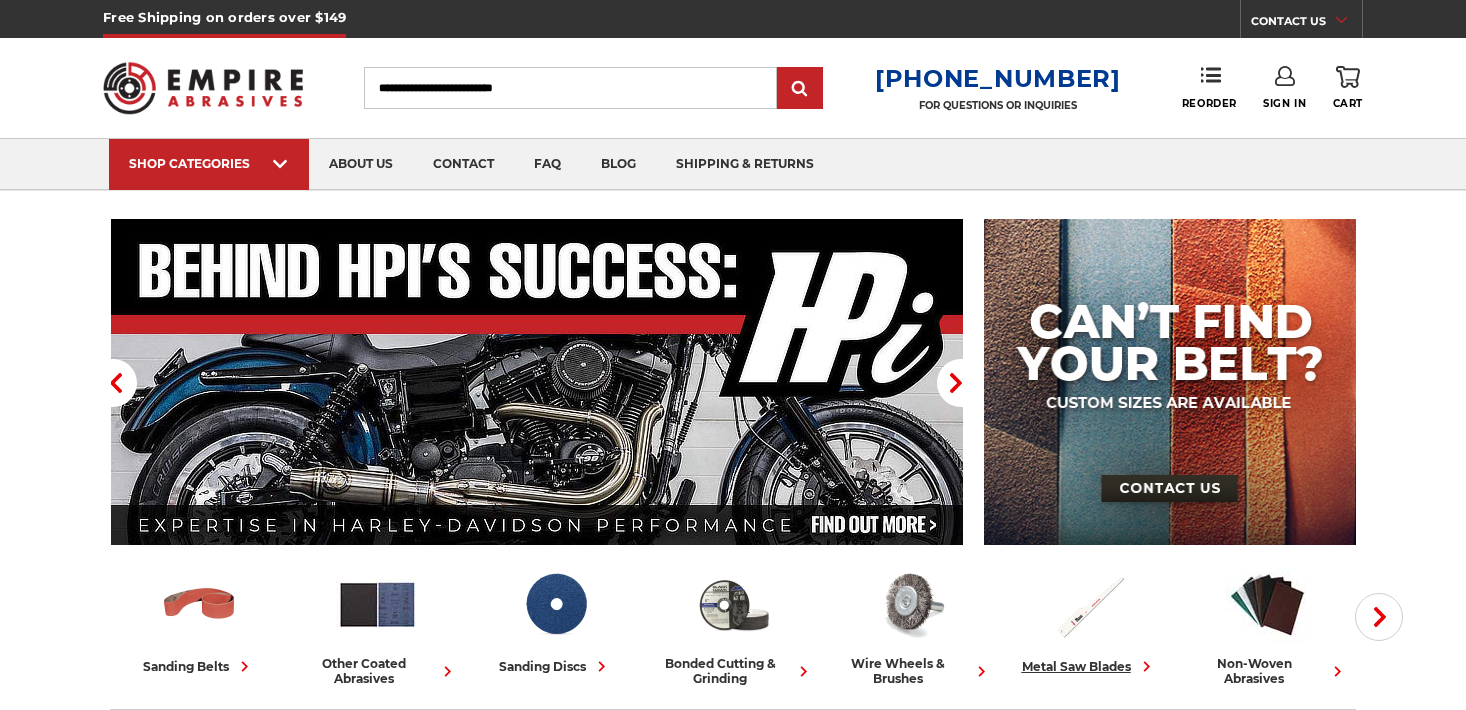 scroll, scrollTop: 0, scrollLeft: 0, axis: both 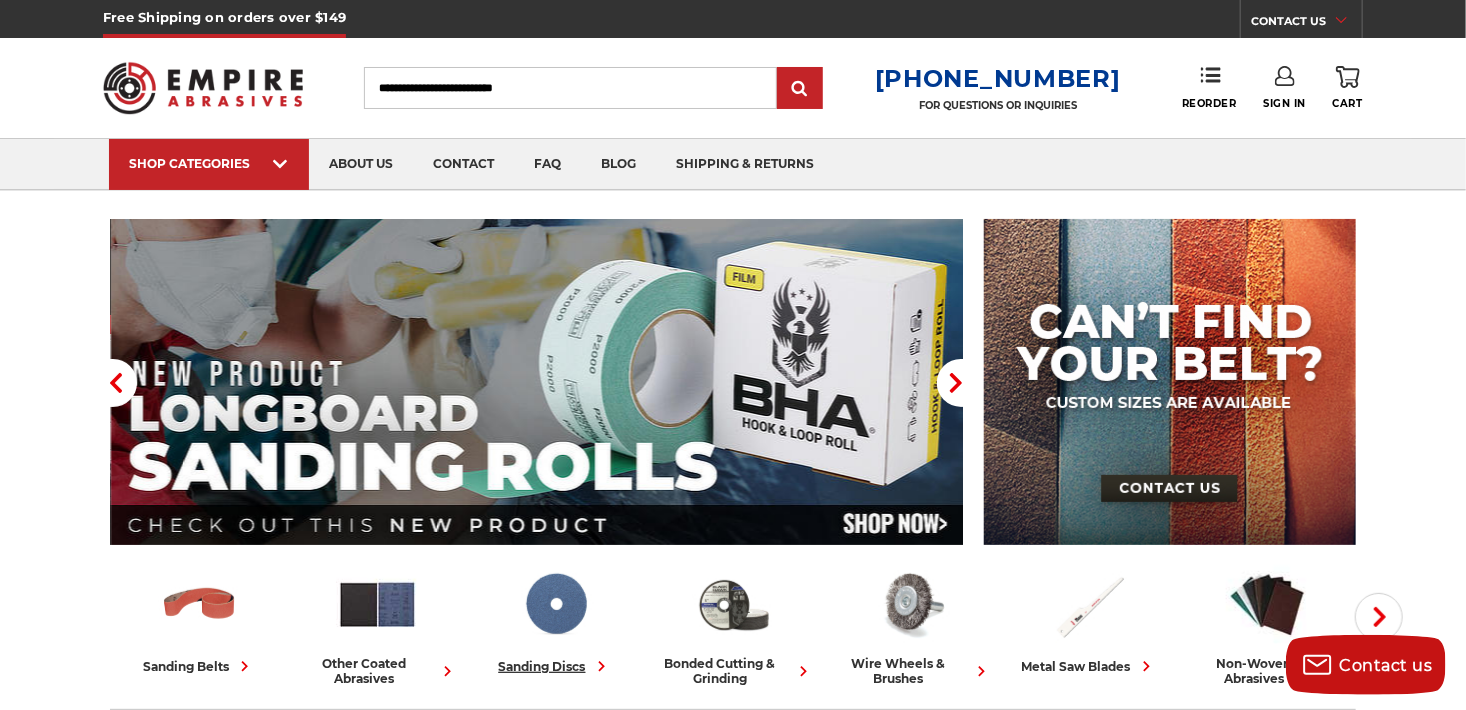click at bounding box center (555, 604) 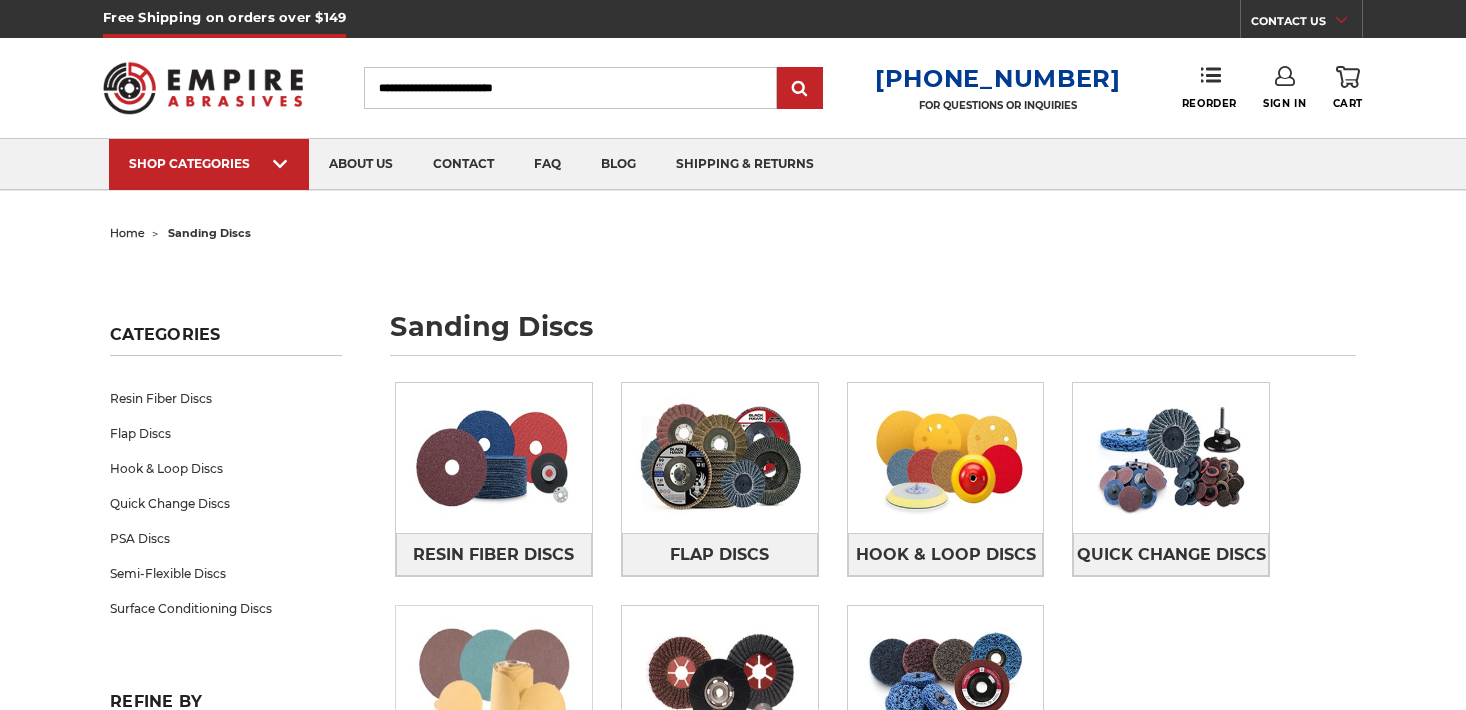 scroll, scrollTop: 0, scrollLeft: 0, axis: both 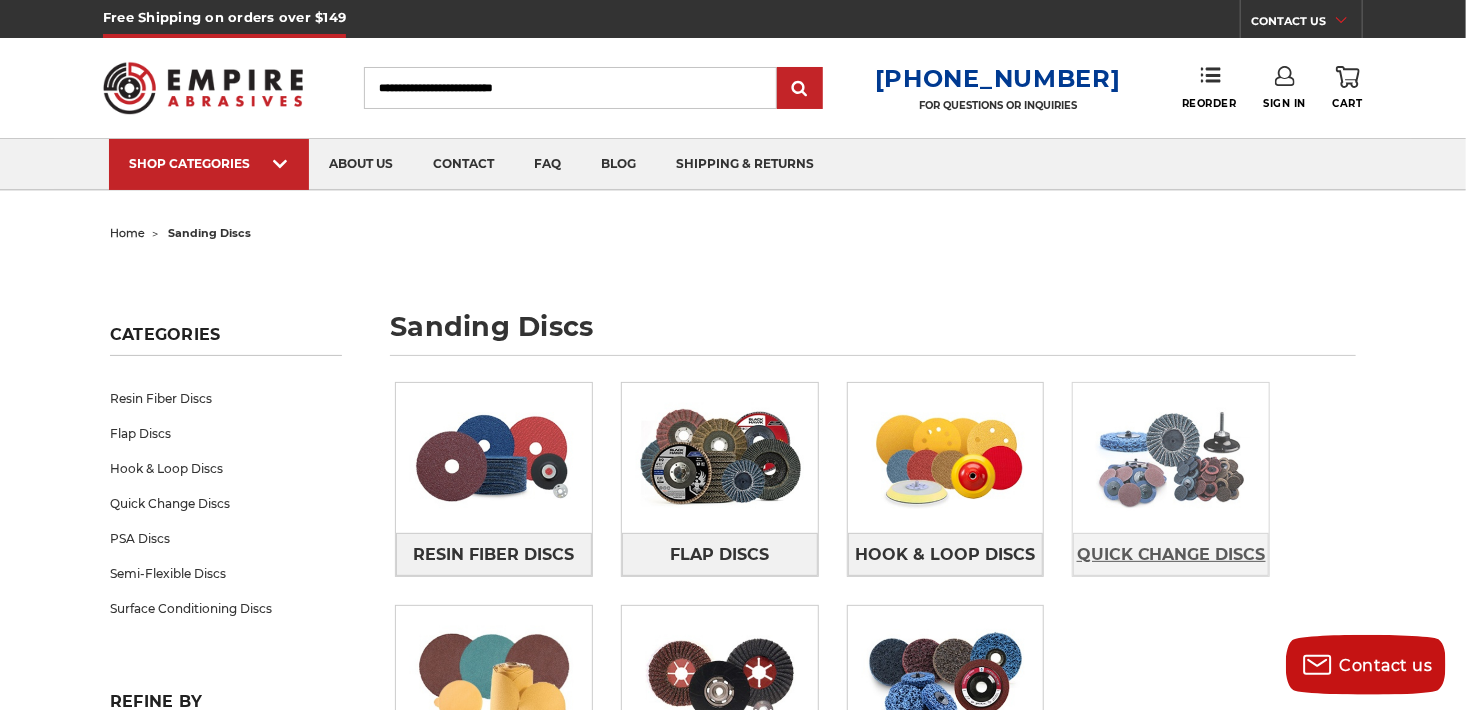 click on "Quick Change Discs" at bounding box center (1171, 555) 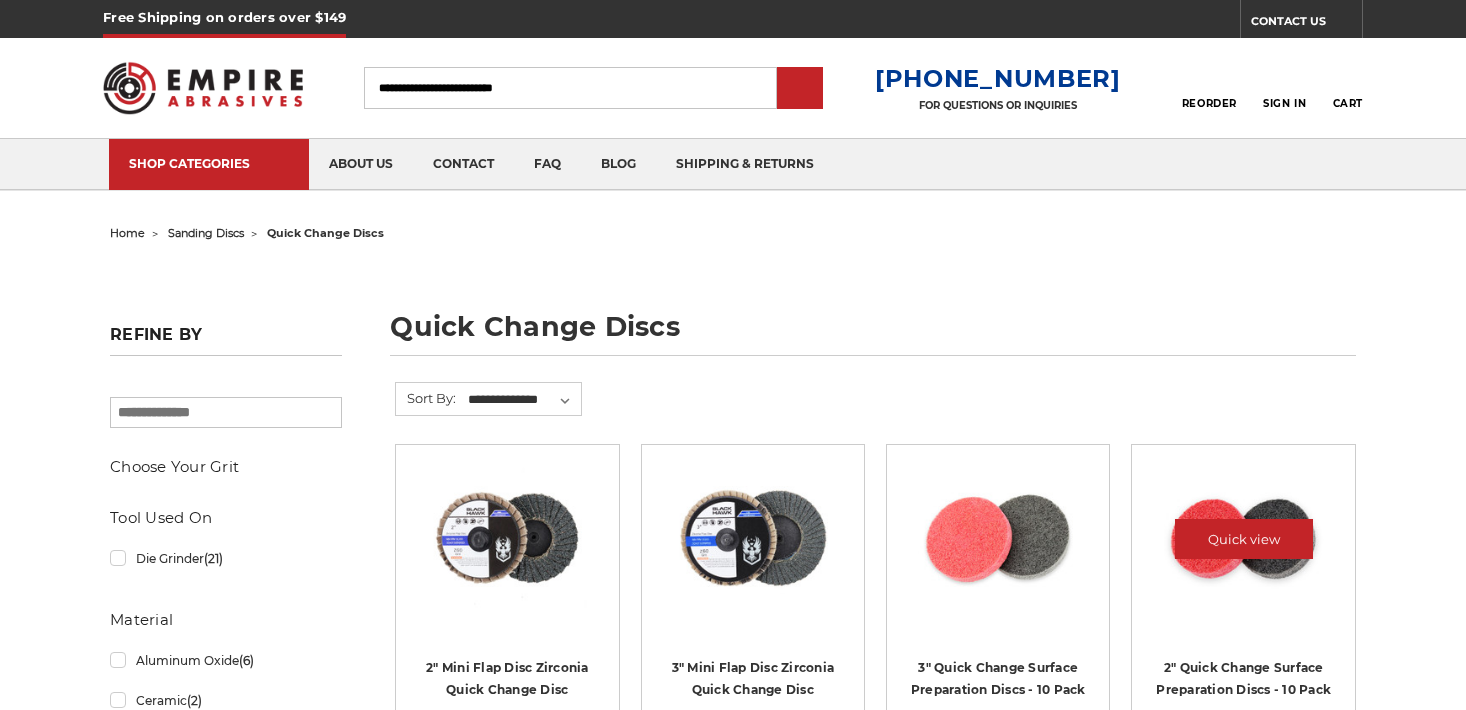 scroll, scrollTop: 0, scrollLeft: 0, axis: both 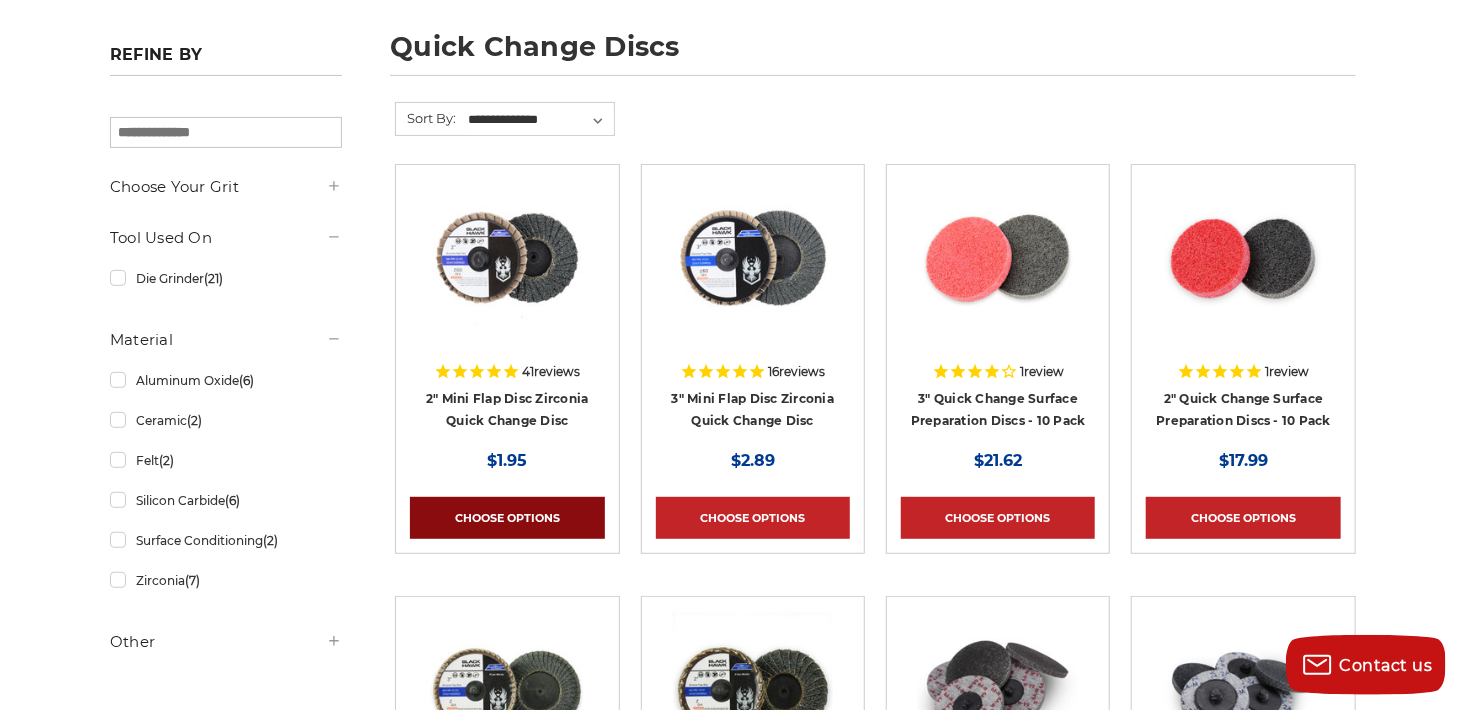click on "Choose Options" at bounding box center [507, 518] 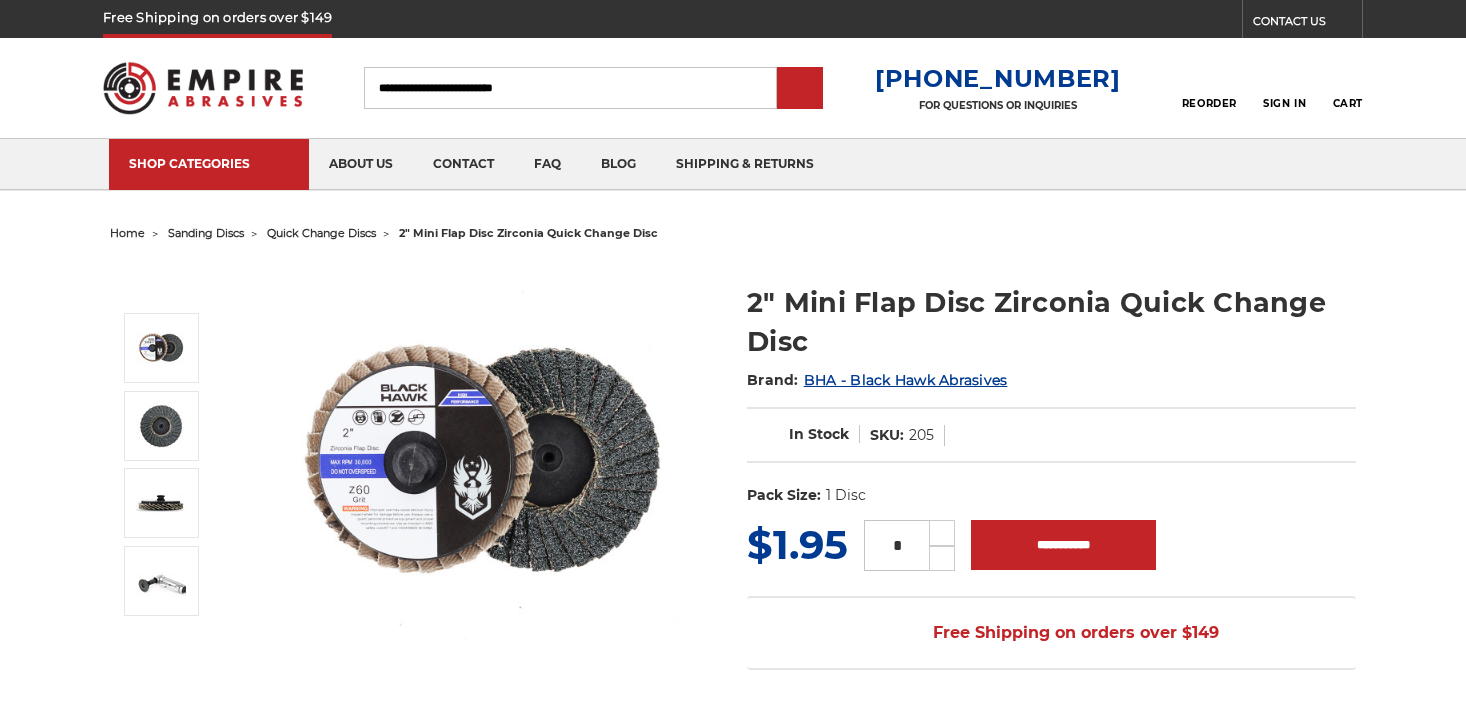 scroll, scrollTop: 0, scrollLeft: 0, axis: both 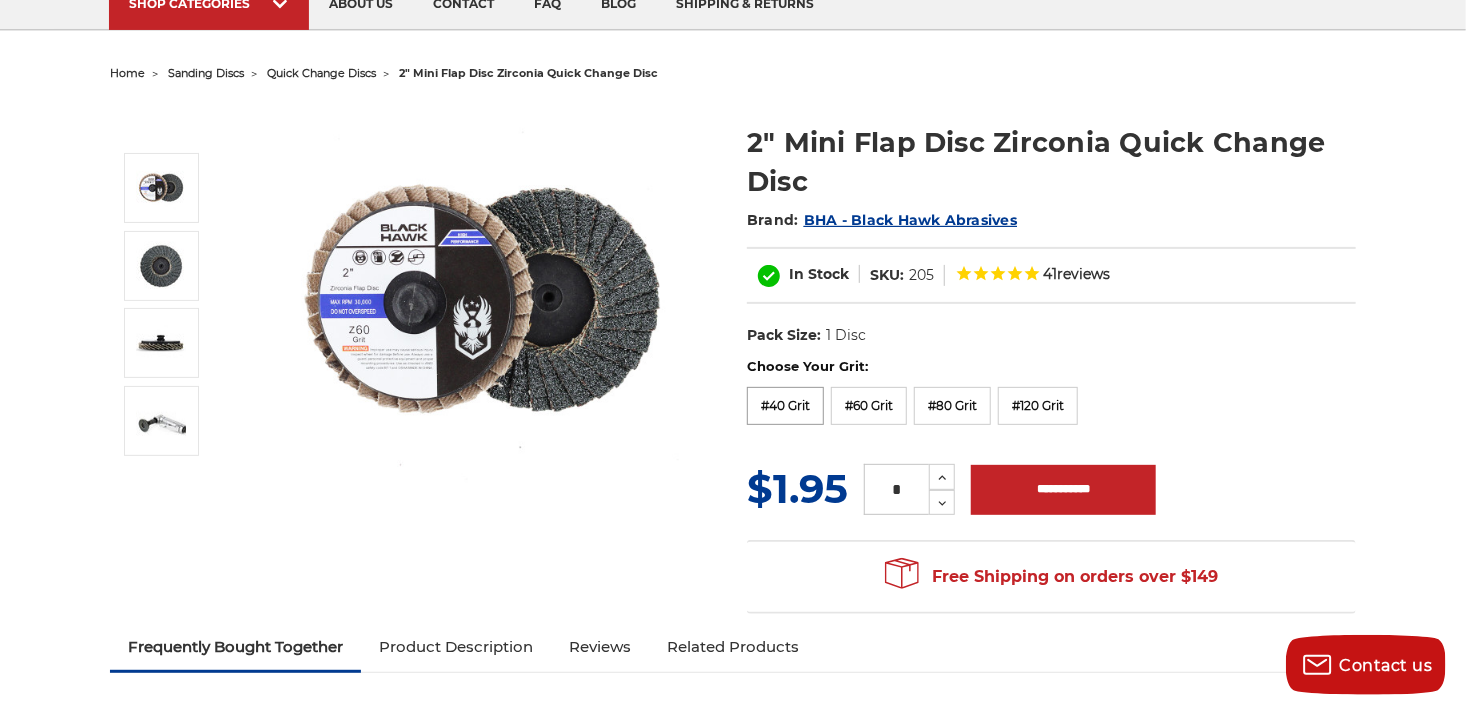 click on "#40 Grit" at bounding box center (785, 406) 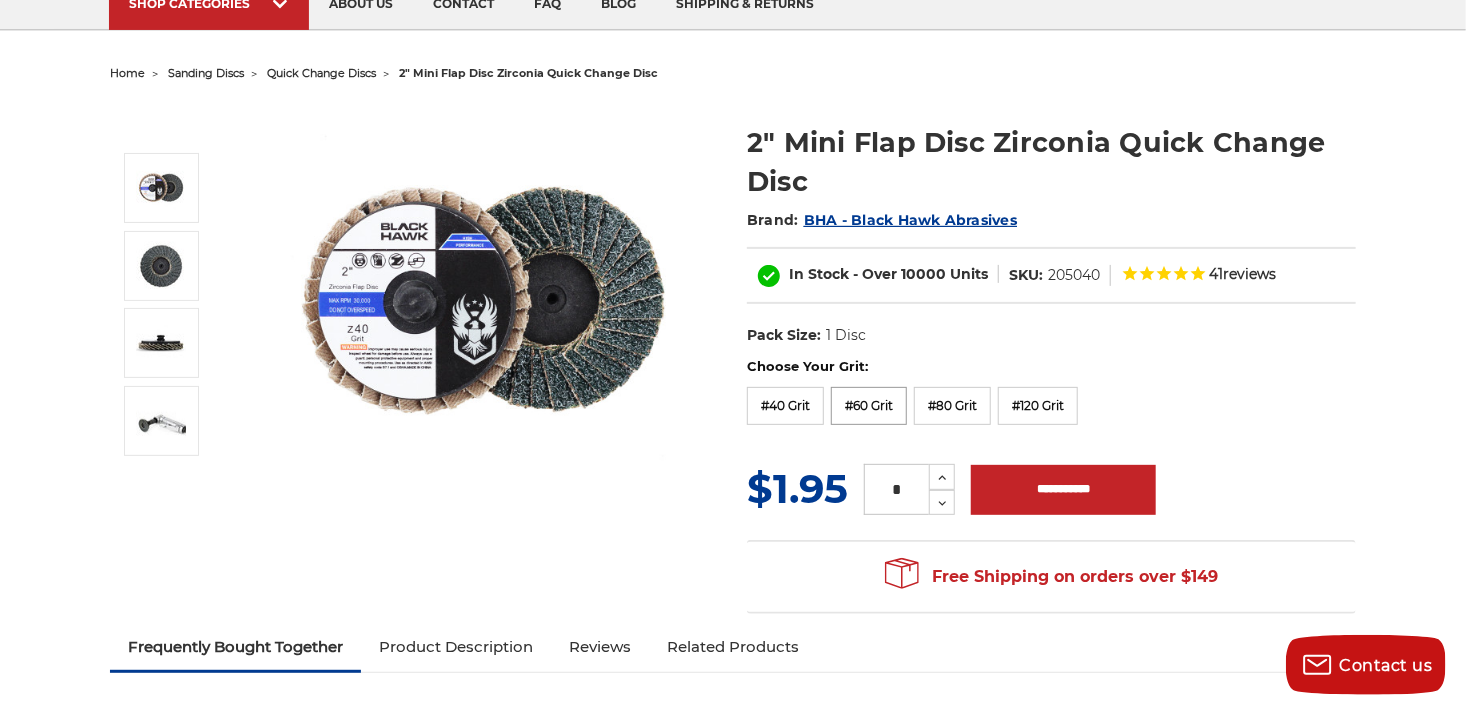 click on "#60 Grit" at bounding box center [869, 406] 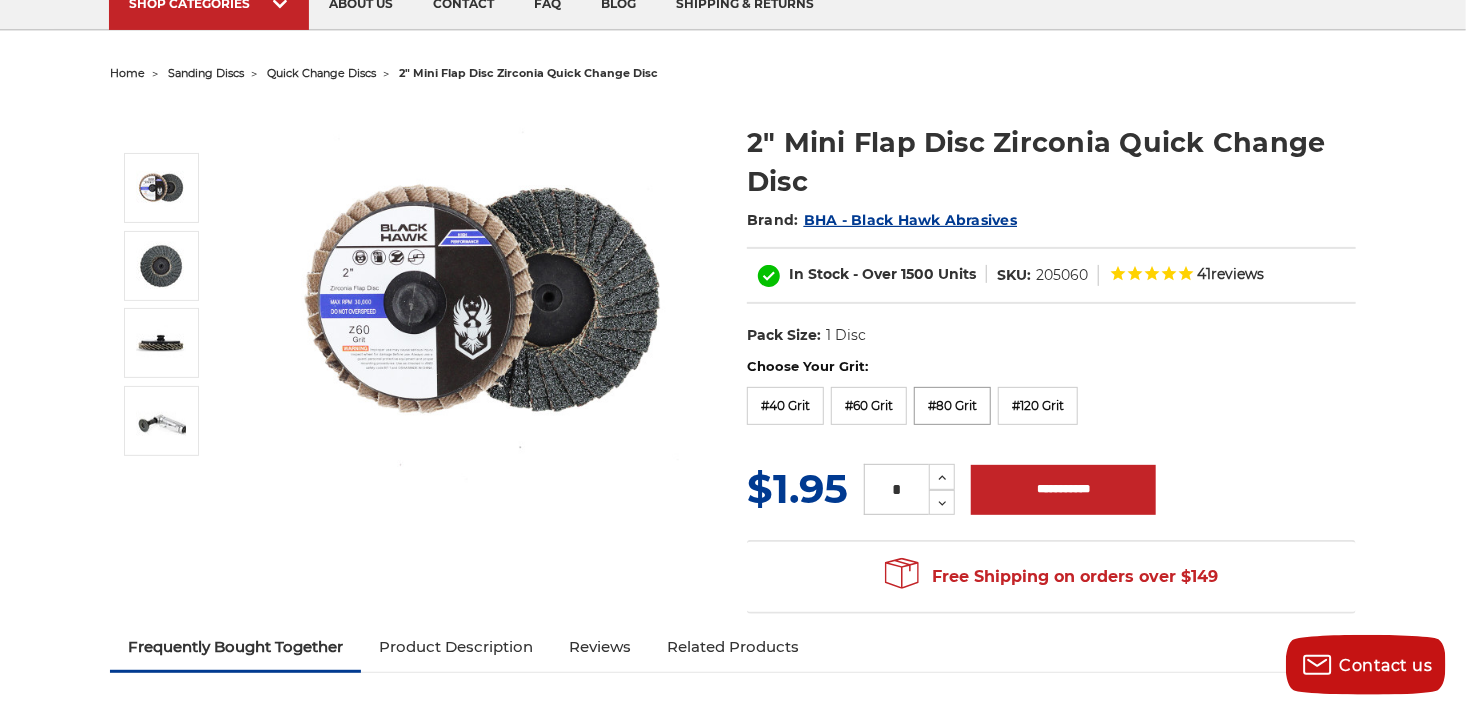 click on "#80 Grit" at bounding box center (952, 406) 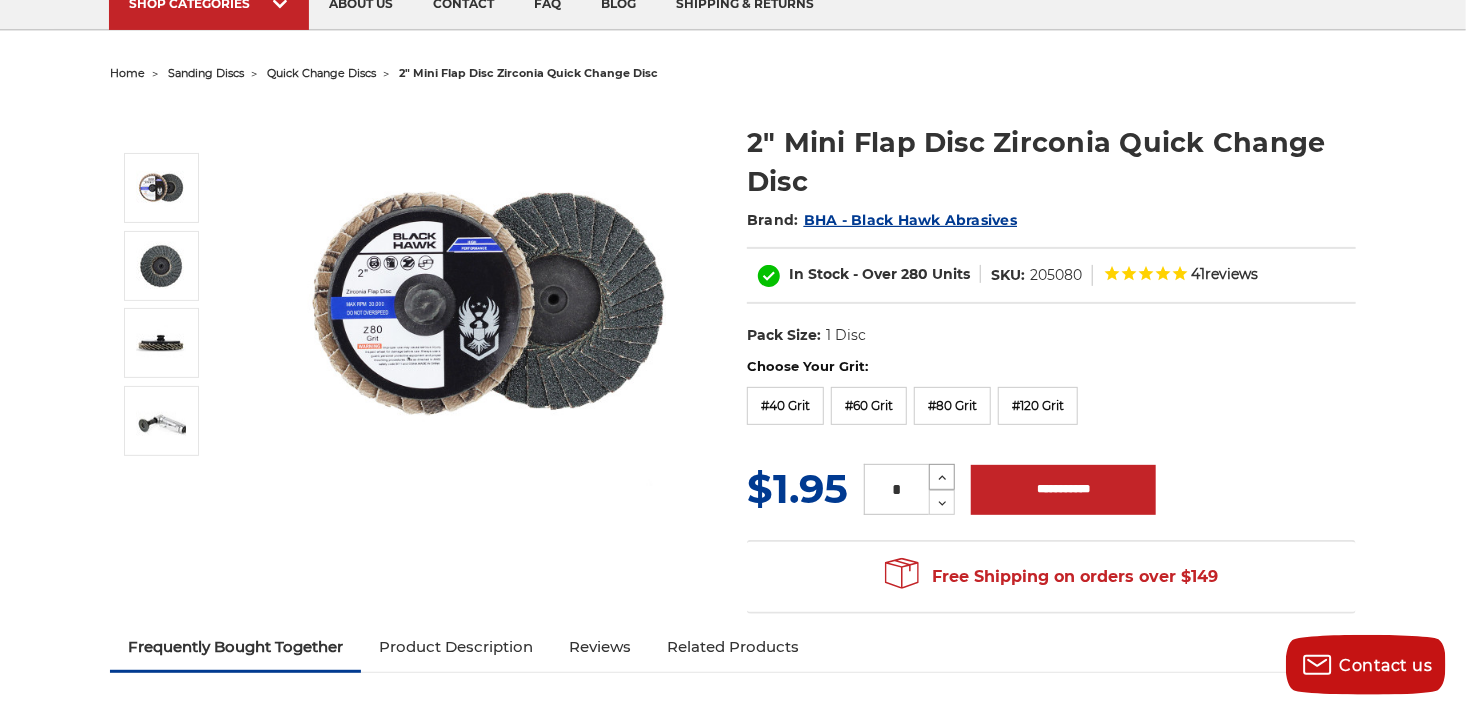 click 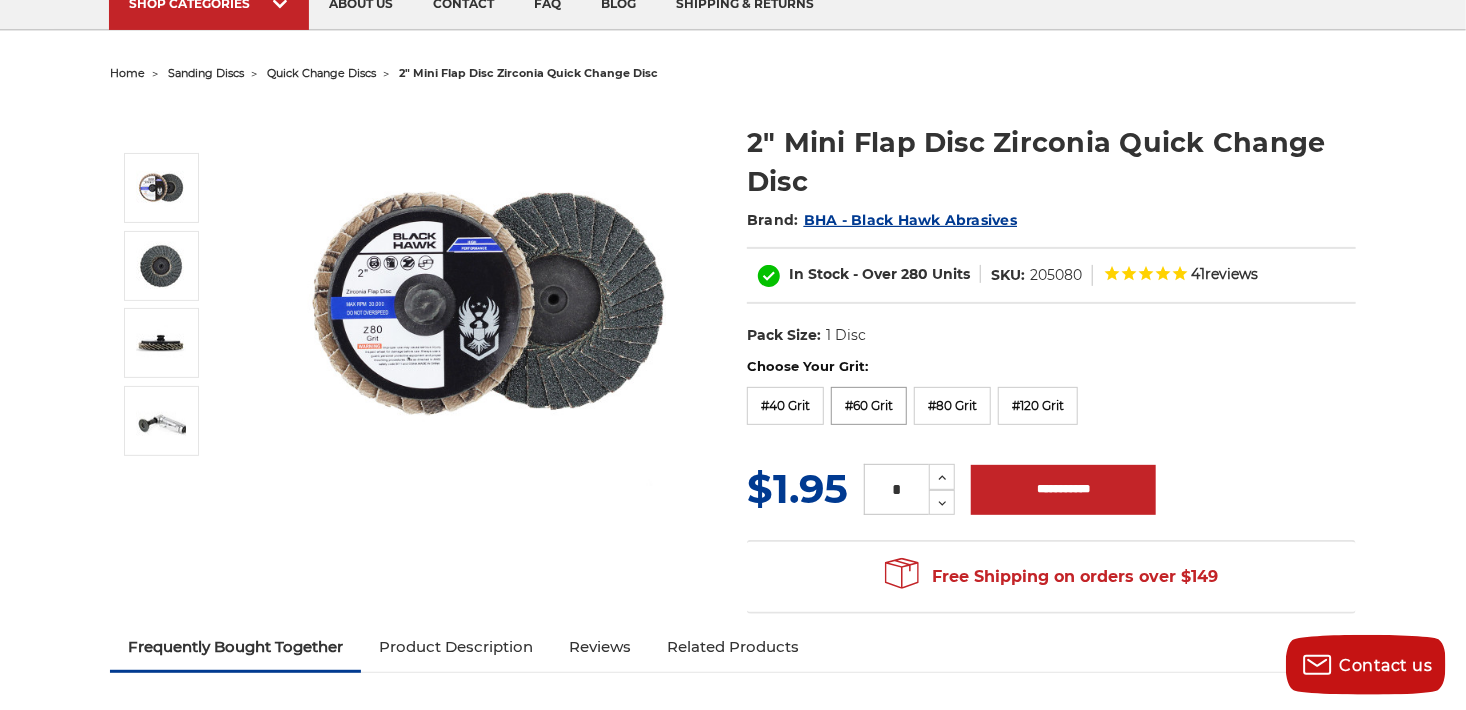 click on "#60 Grit" at bounding box center [869, 406] 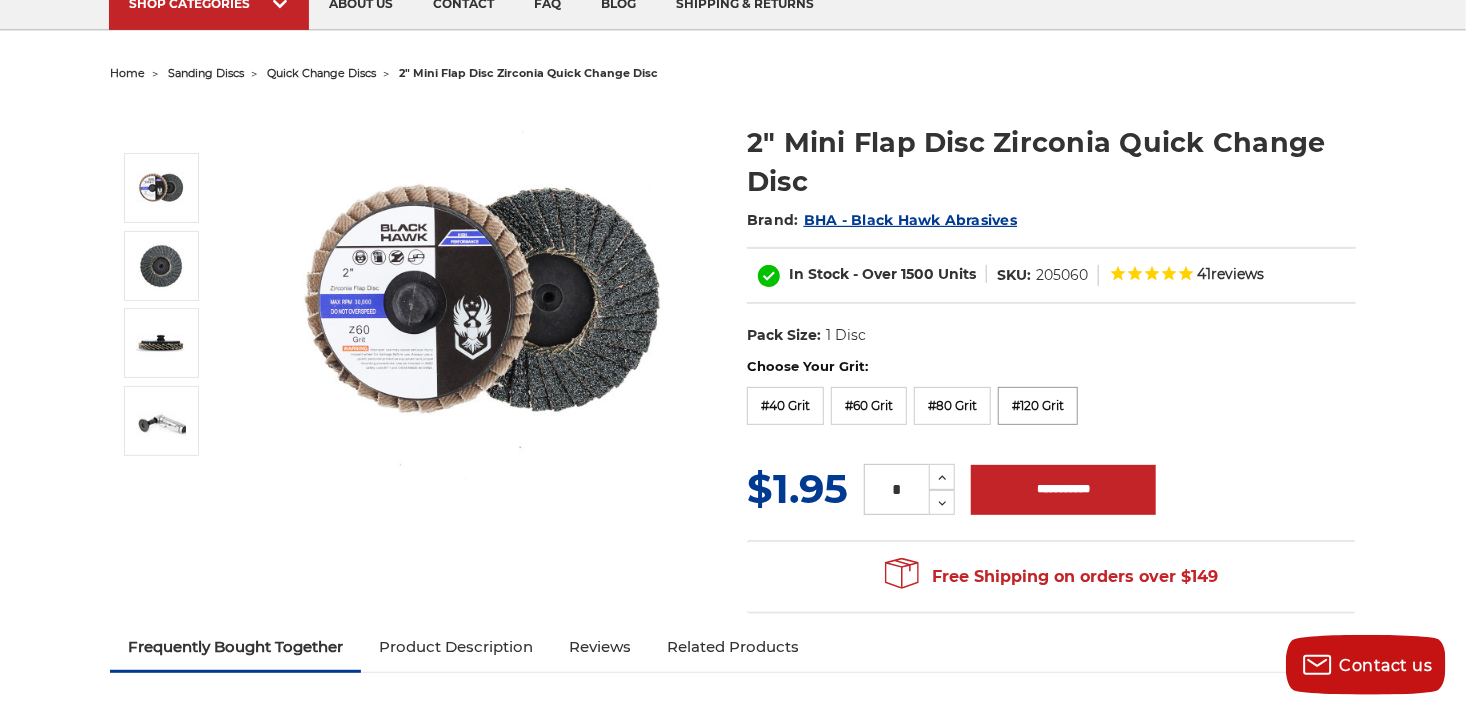 click on "#120 Grit" at bounding box center [1038, 406] 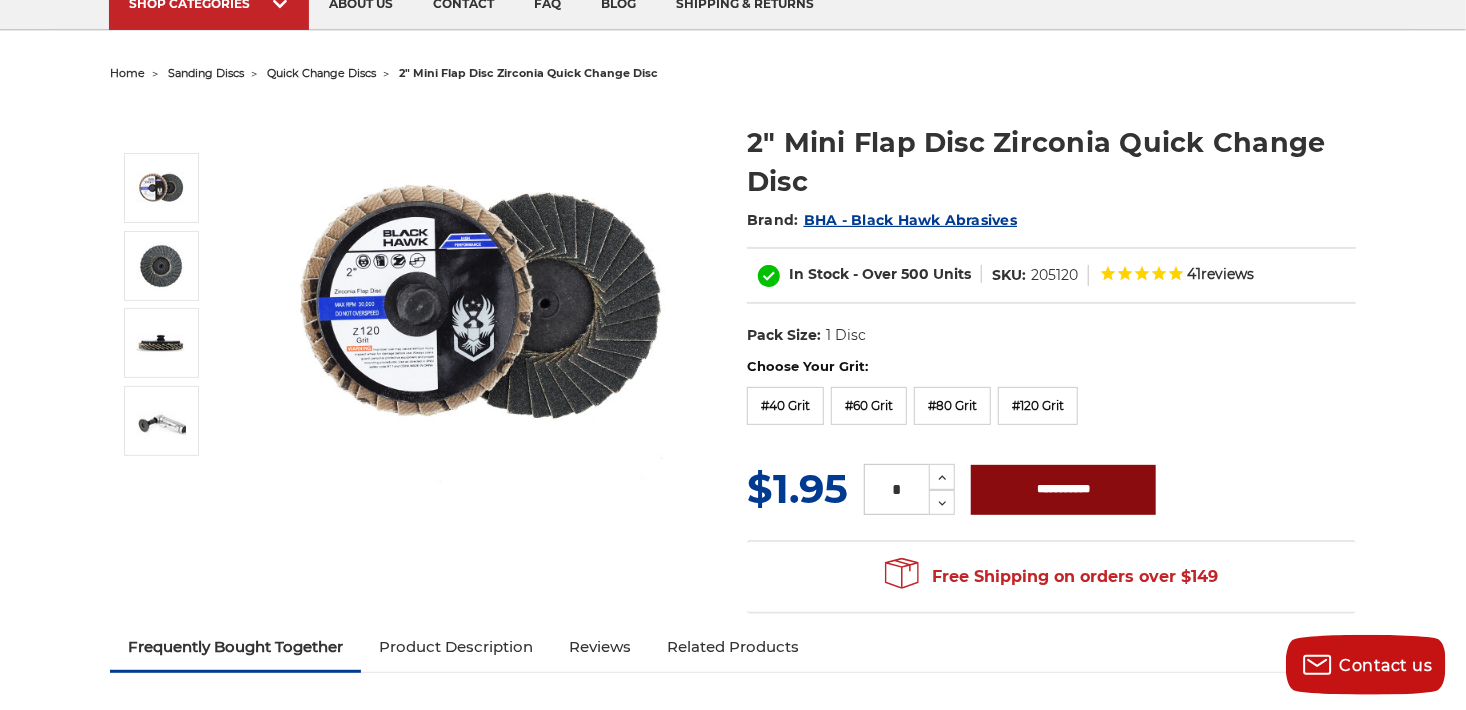 click on "**********" at bounding box center [1063, 490] 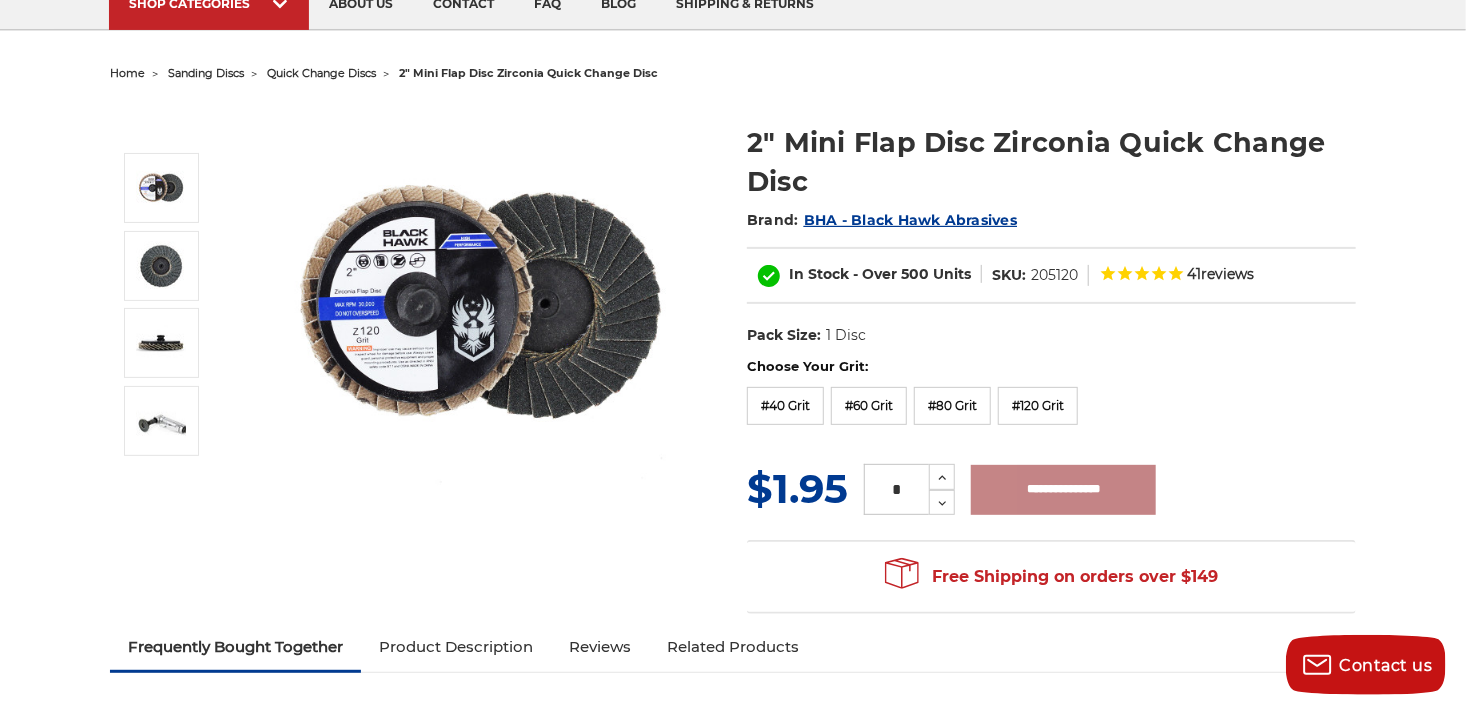 type on "**********" 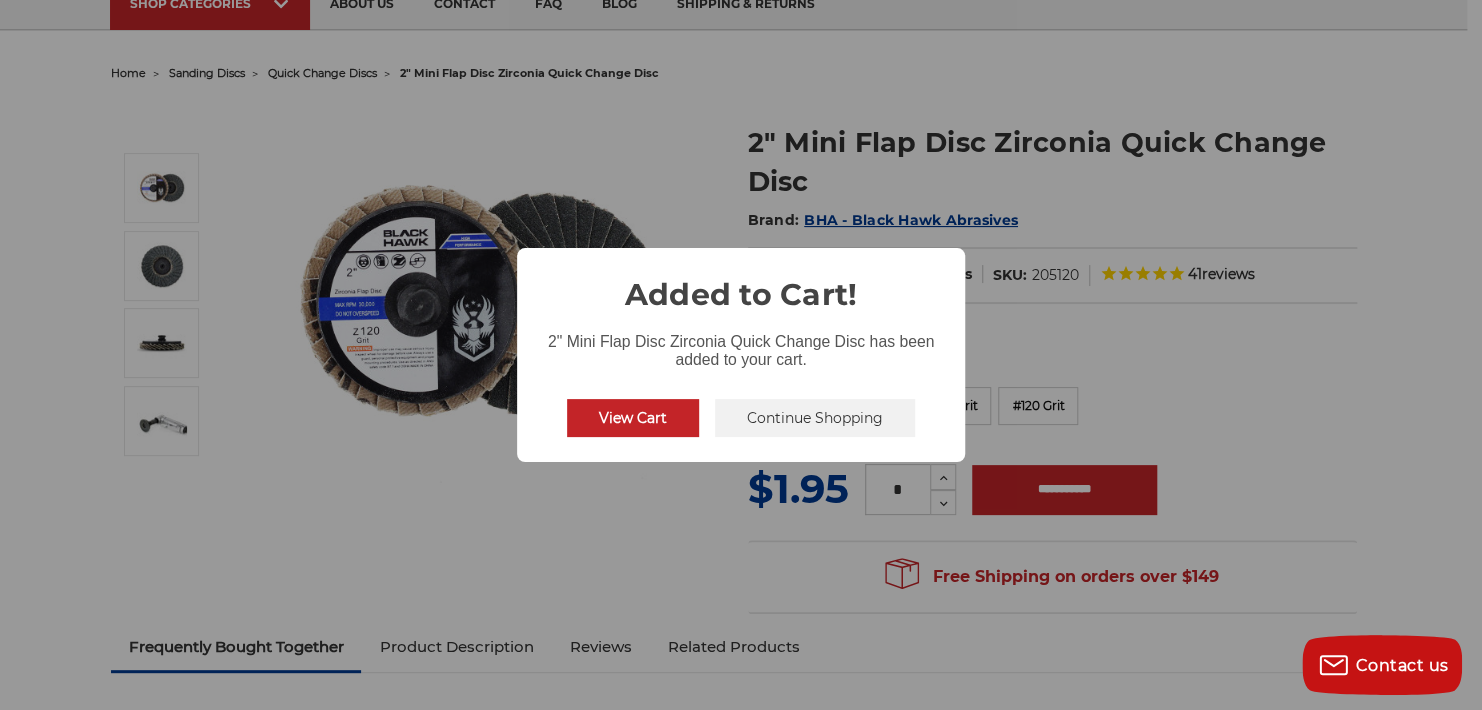 click on "View Cart" at bounding box center [633, 418] 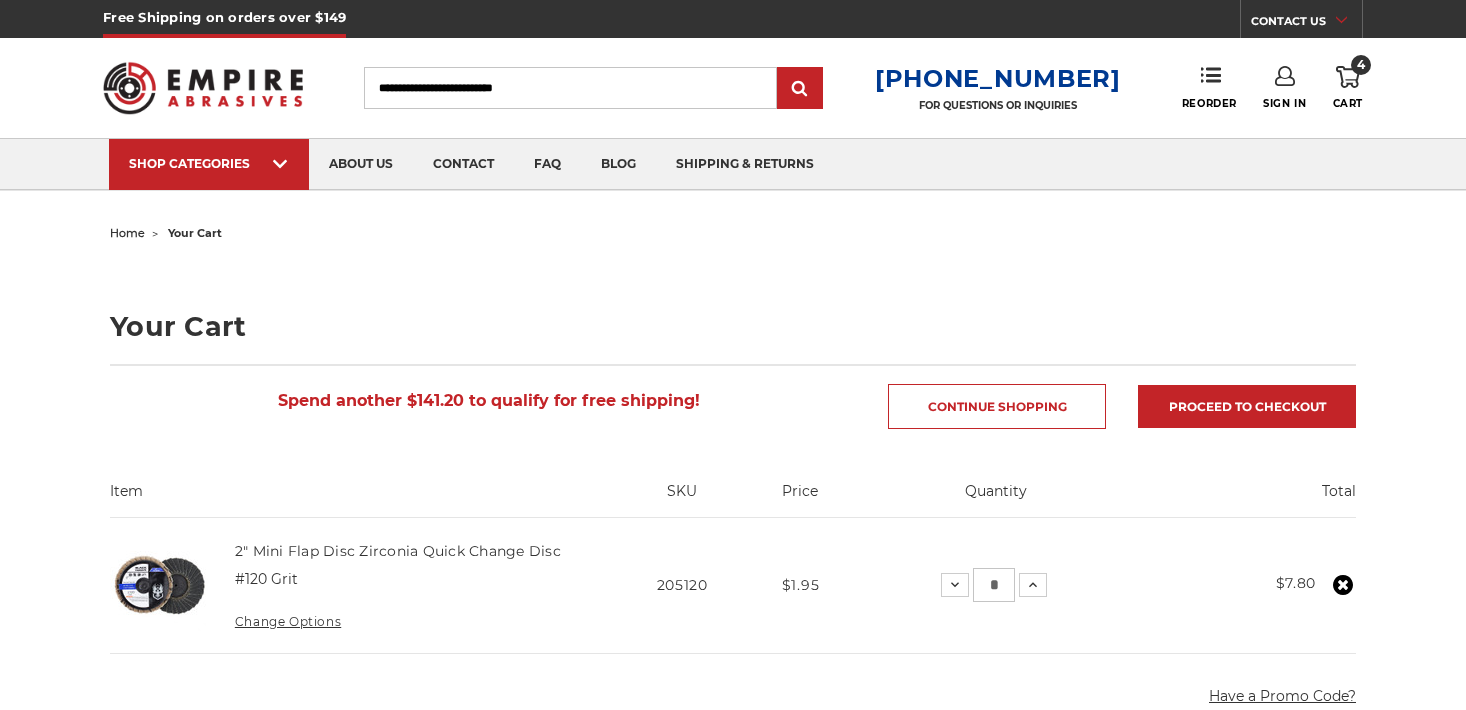 scroll, scrollTop: 0, scrollLeft: 0, axis: both 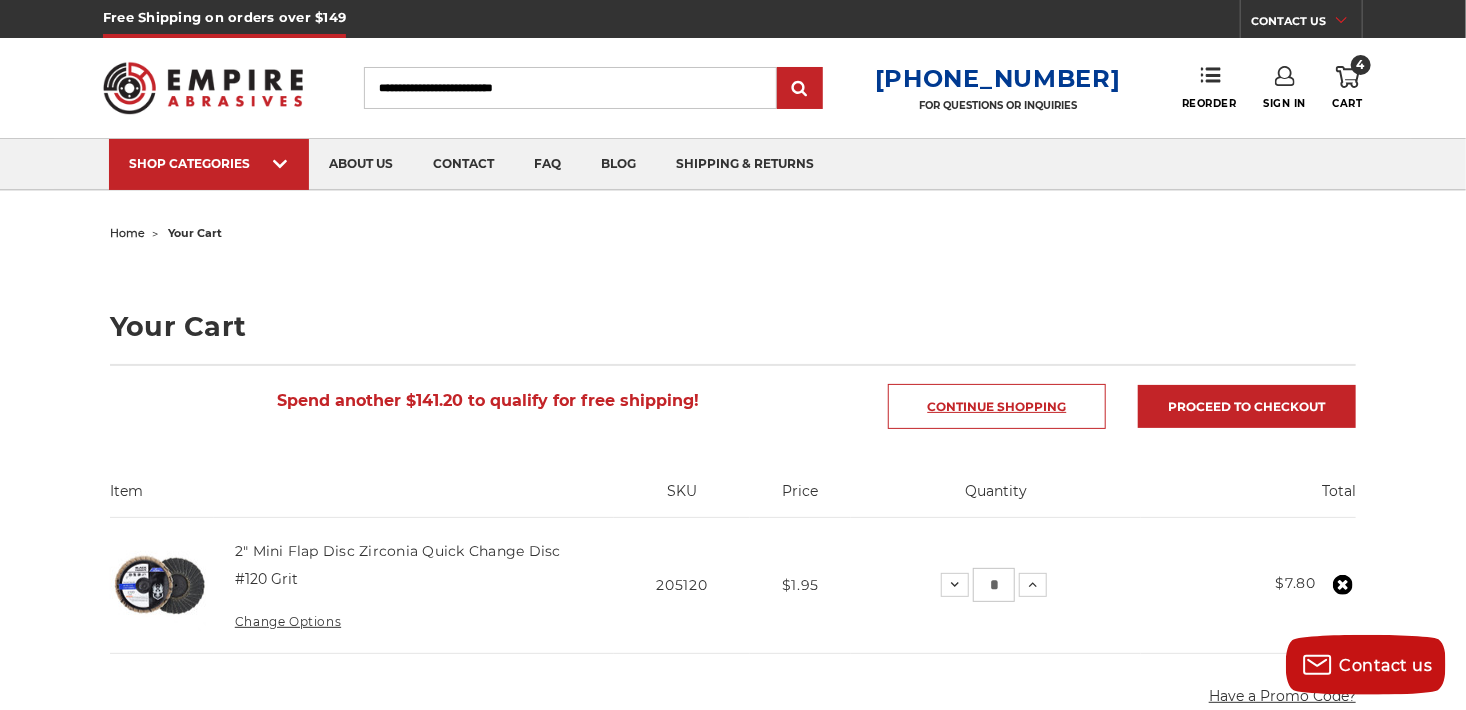 click on "Continue Shopping" at bounding box center [997, 406] 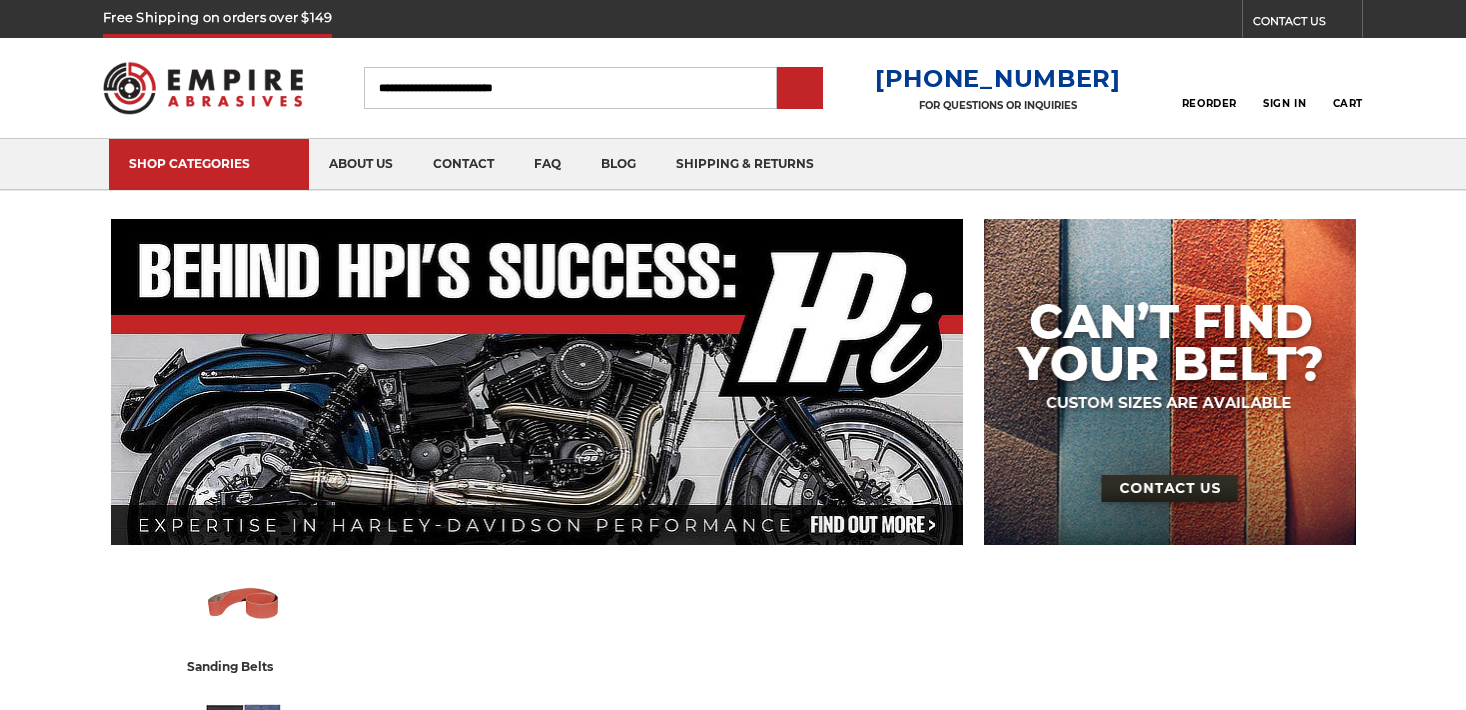 scroll, scrollTop: 0, scrollLeft: 0, axis: both 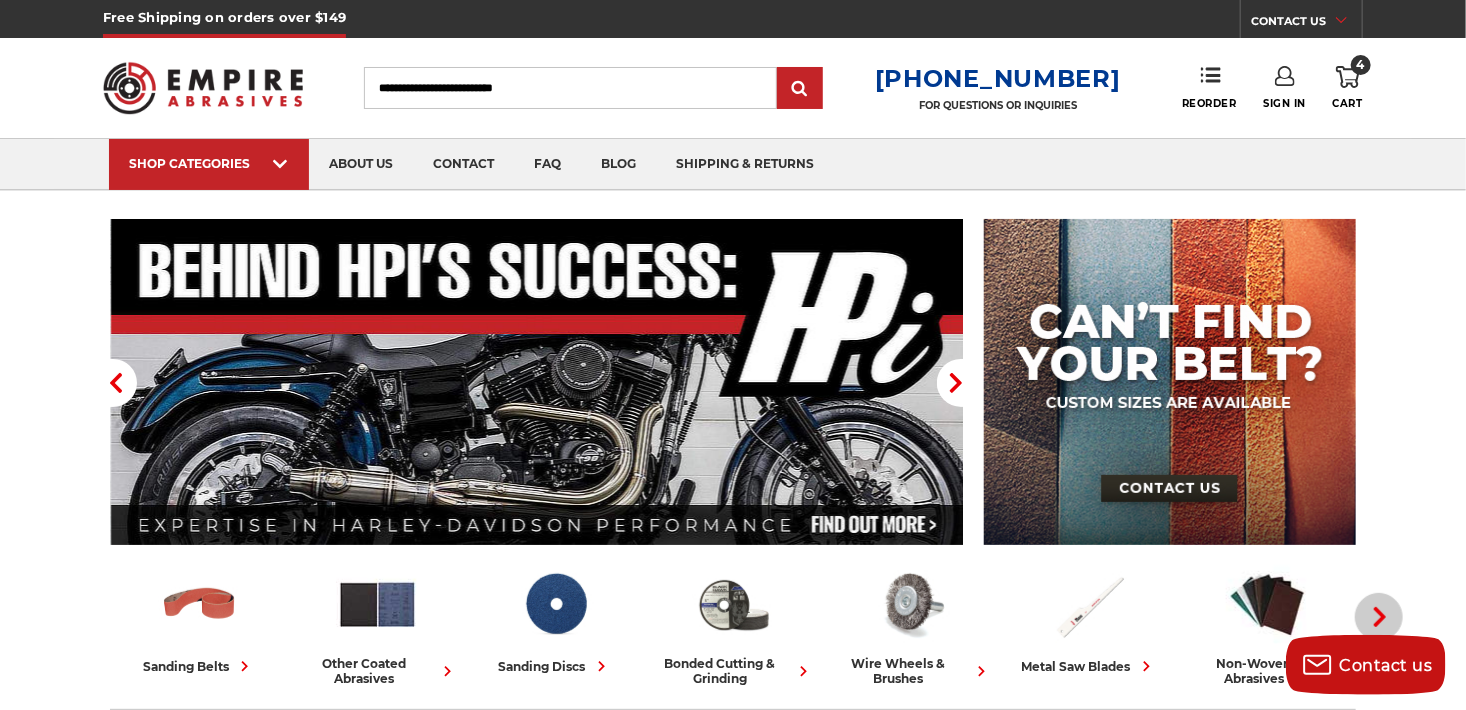 click 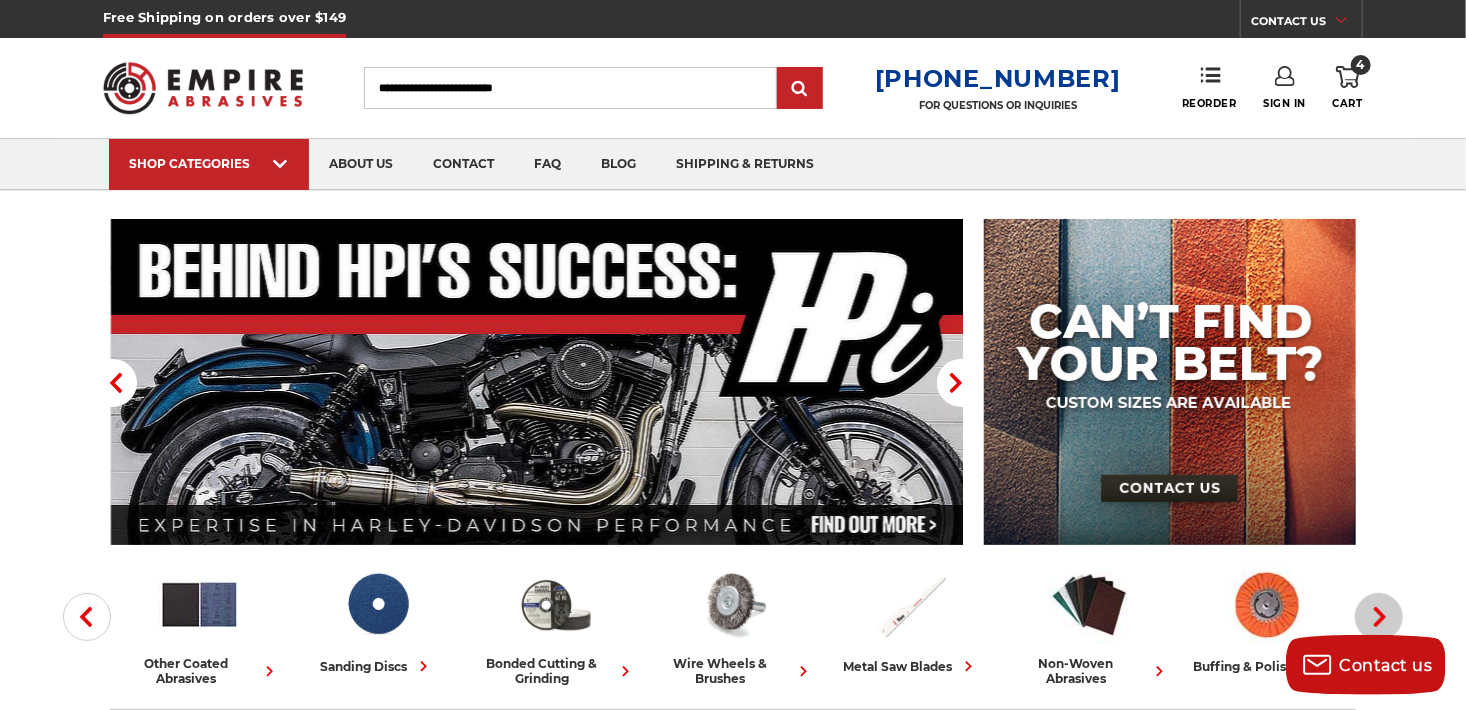 click 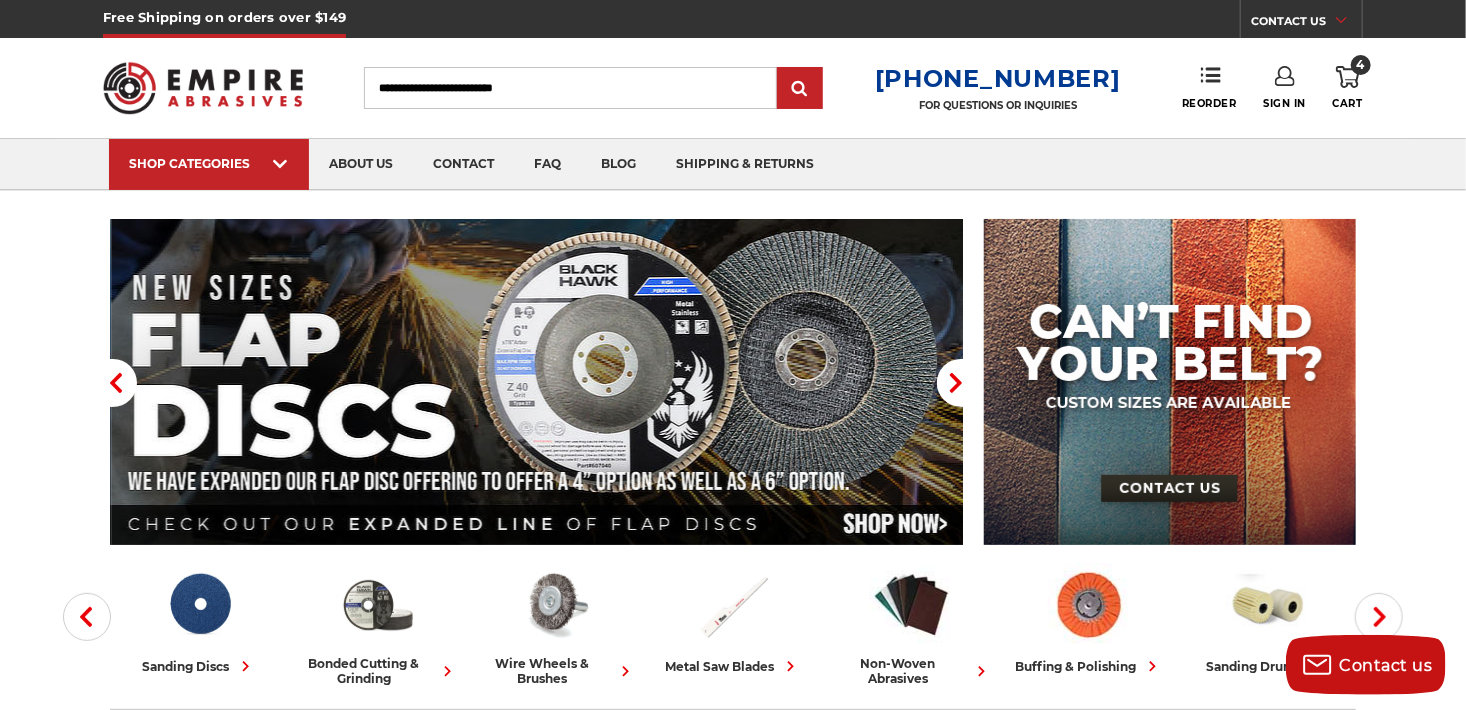 click at bounding box center (537, 382) 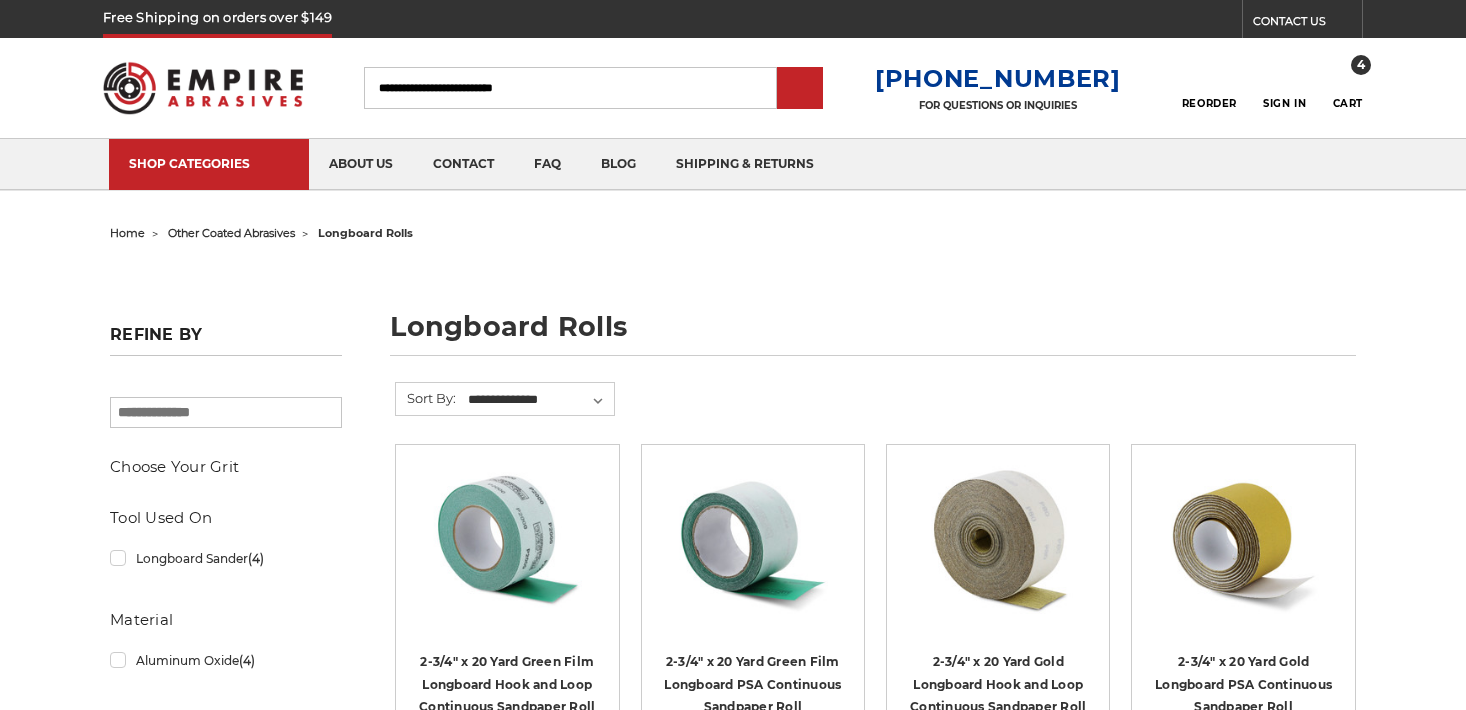 scroll, scrollTop: 0, scrollLeft: 0, axis: both 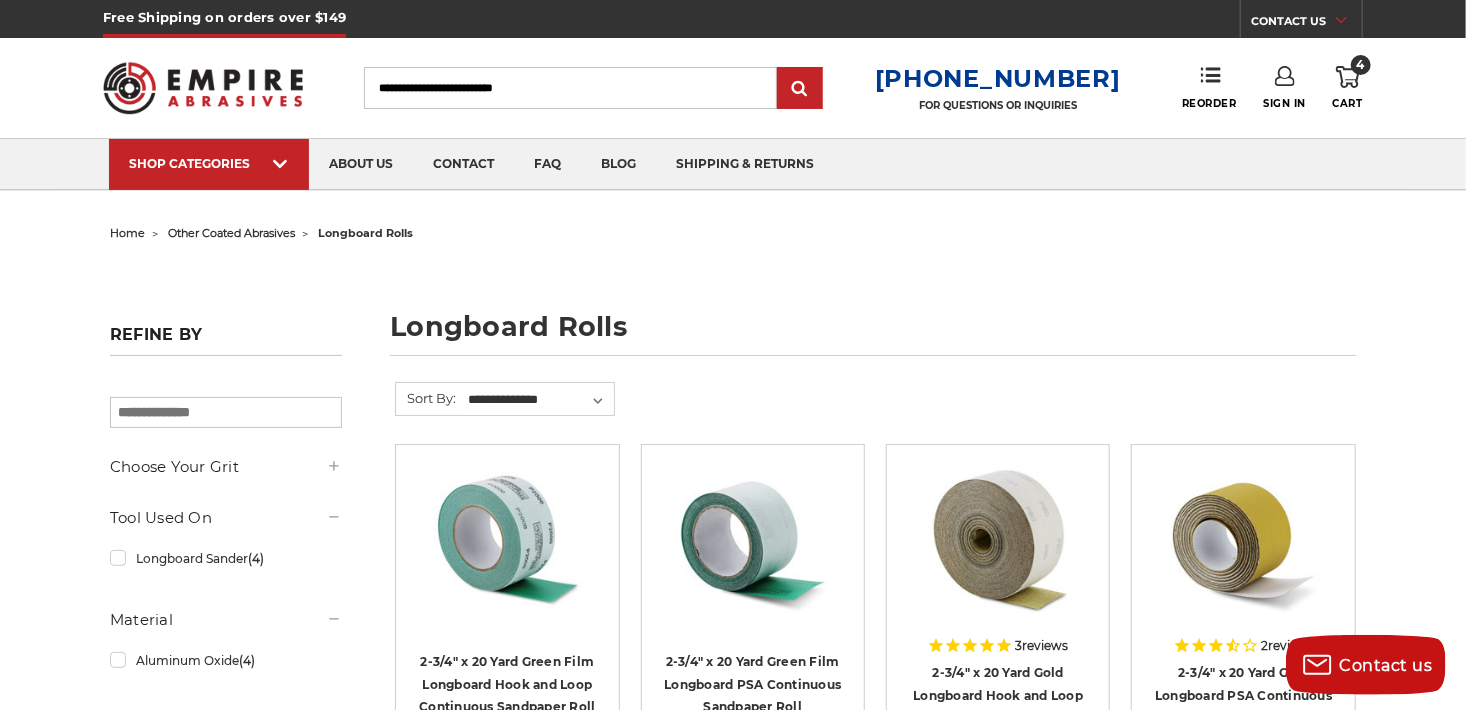 click on "4
Cart" at bounding box center [1348, 88] 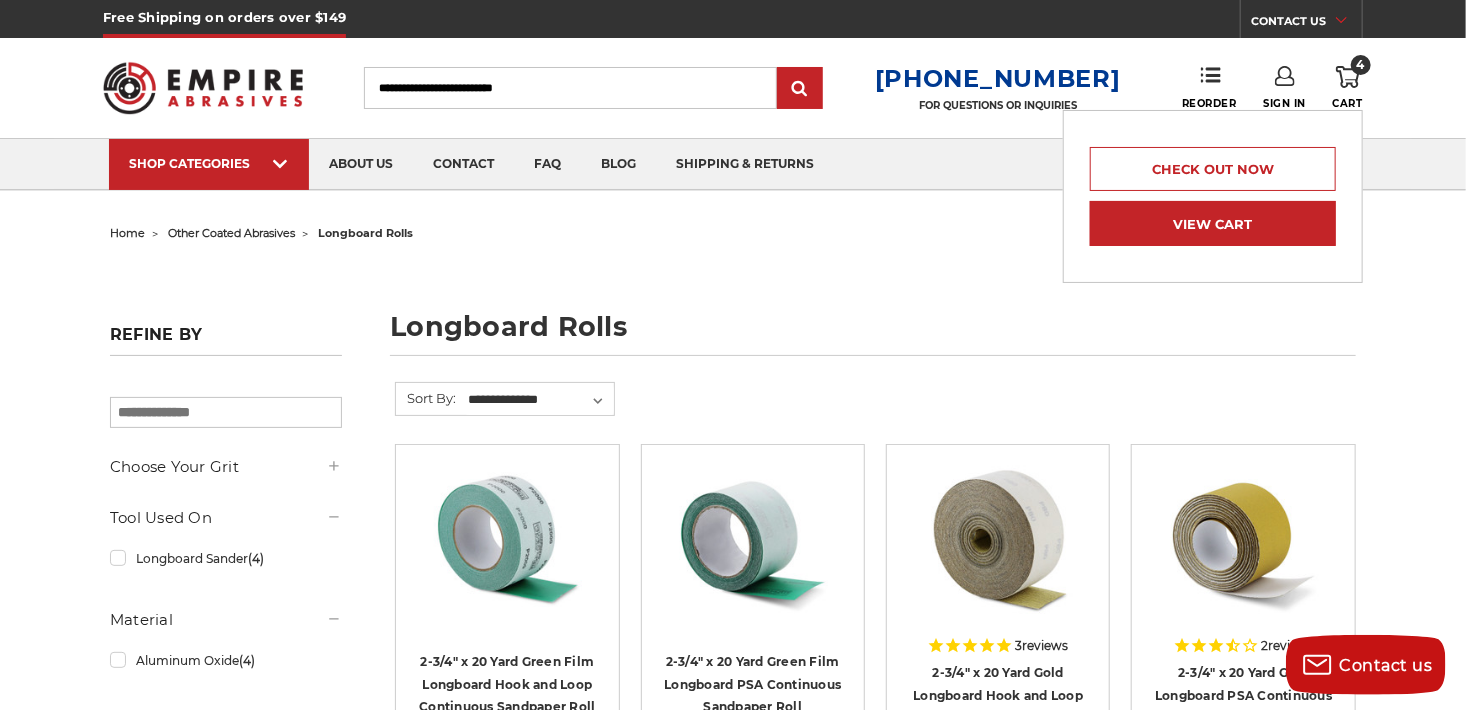 click on "View Cart" at bounding box center (1213, 223) 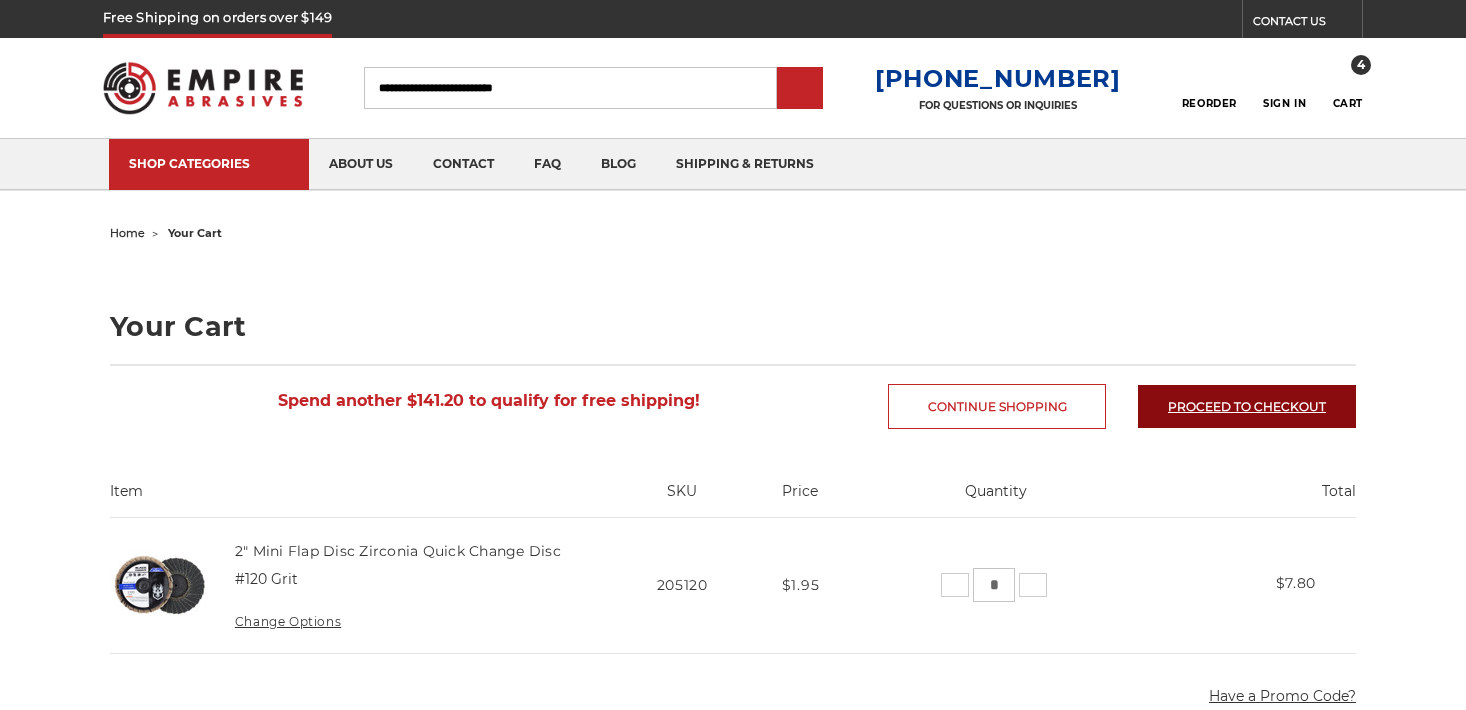 scroll, scrollTop: 0, scrollLeft: 0, axis: both 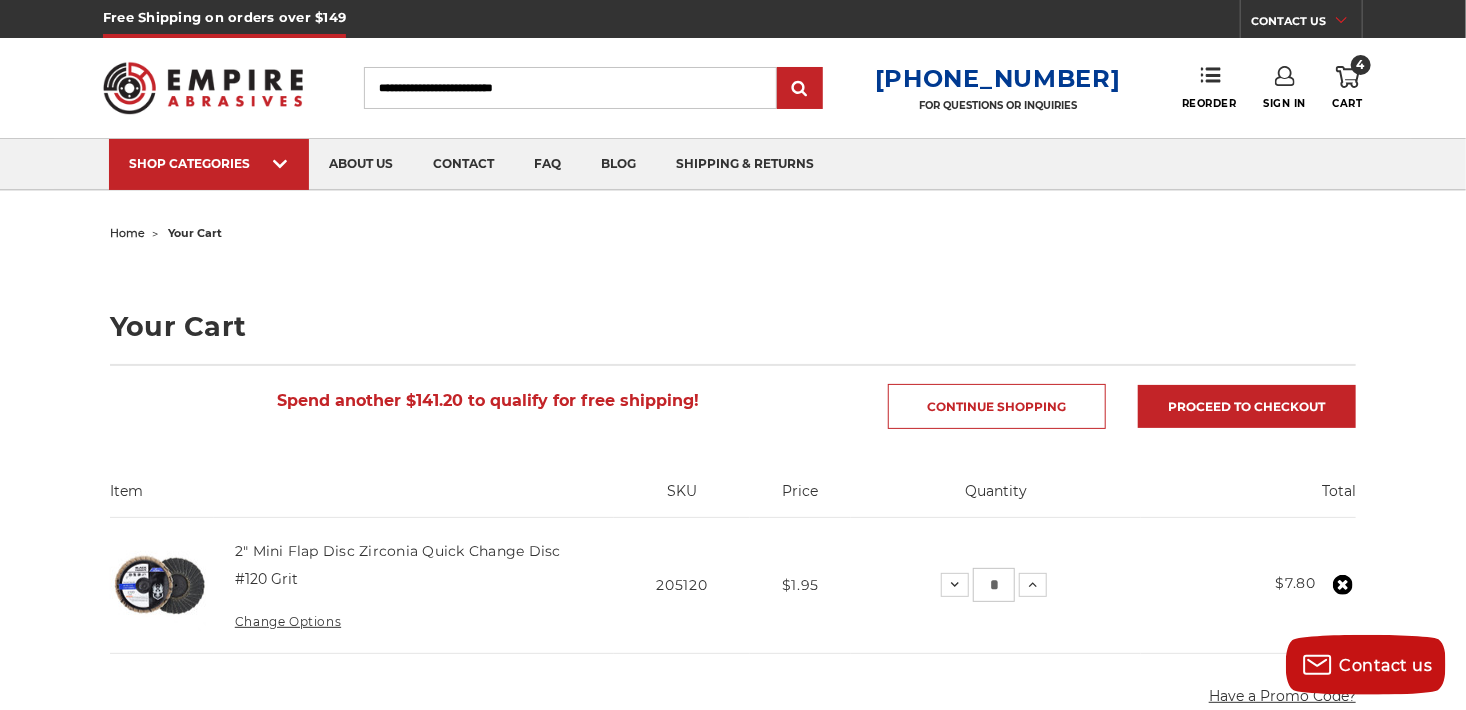 click at bounding box center (160, 585) 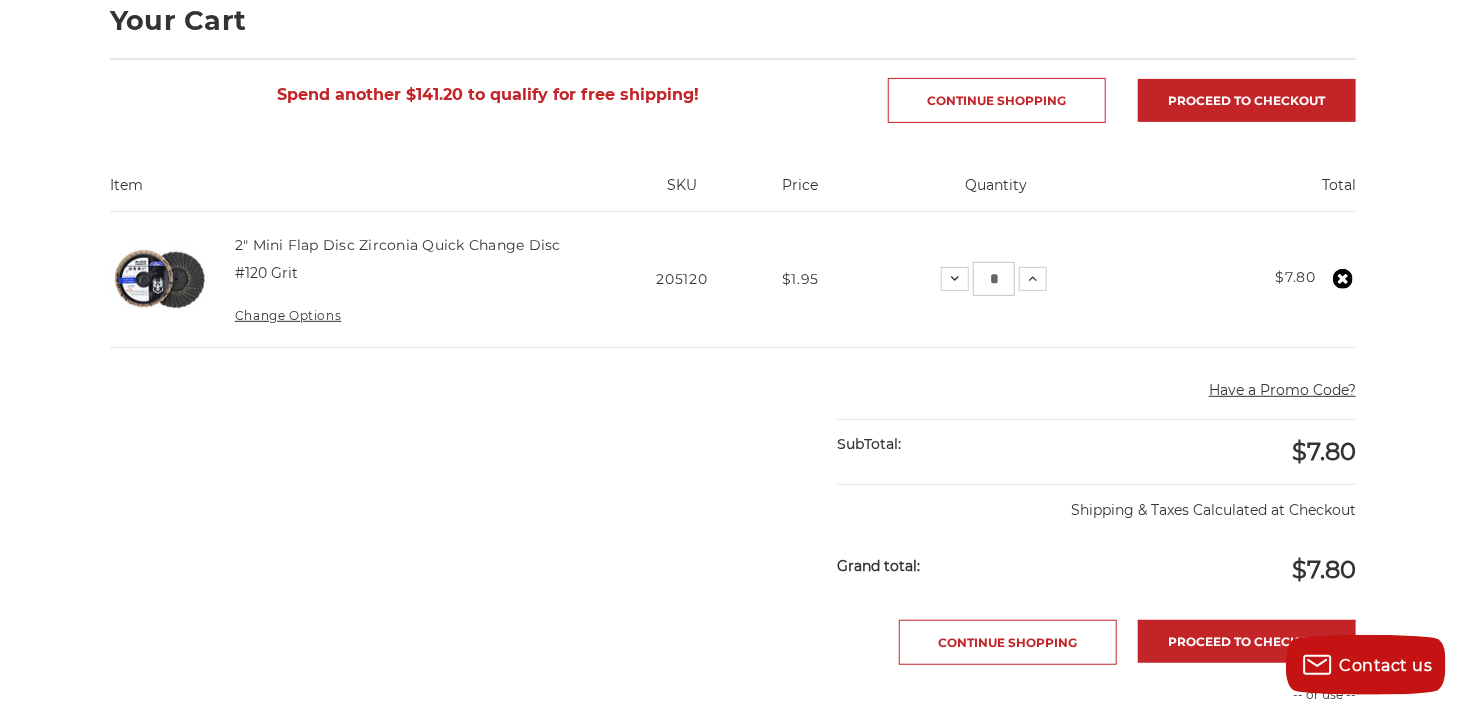 scroll, scrollTop: 399, scrollLeft: 0, axis: vertical 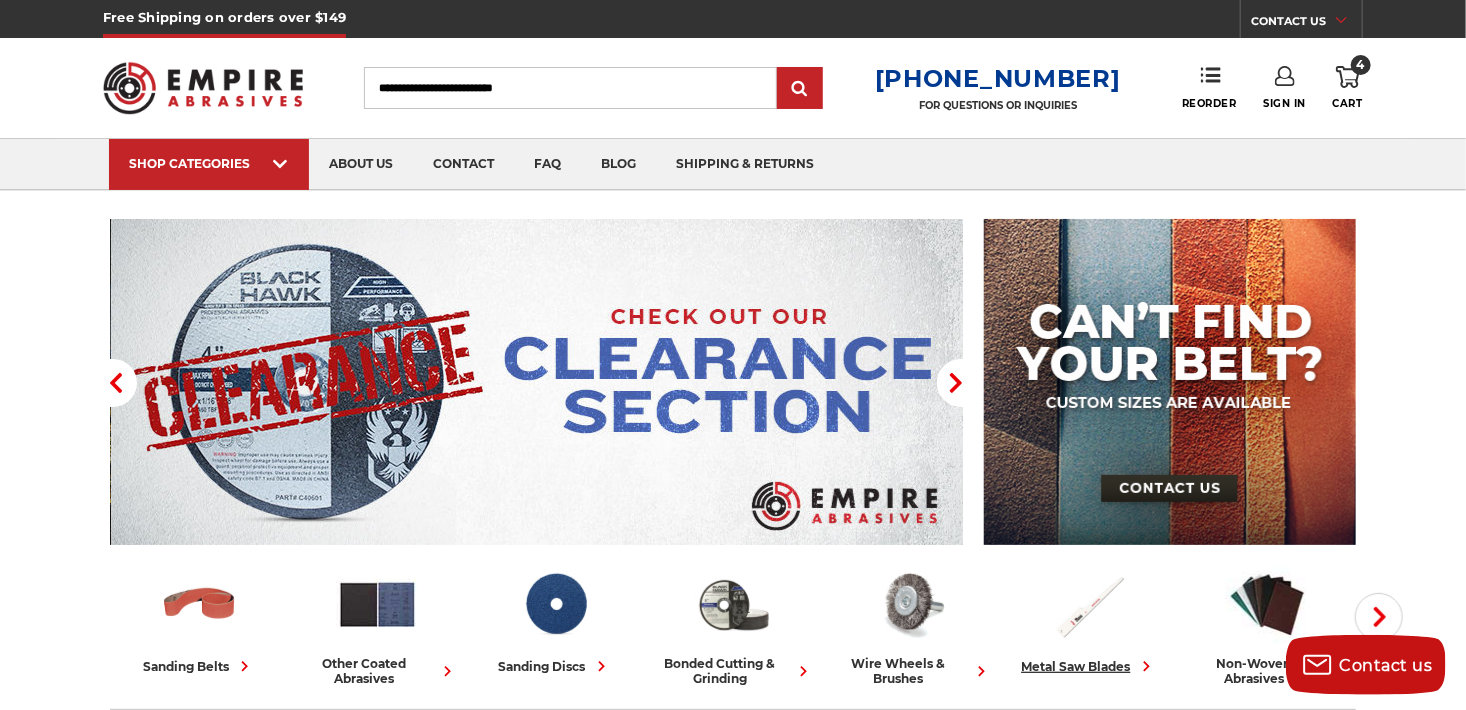 click 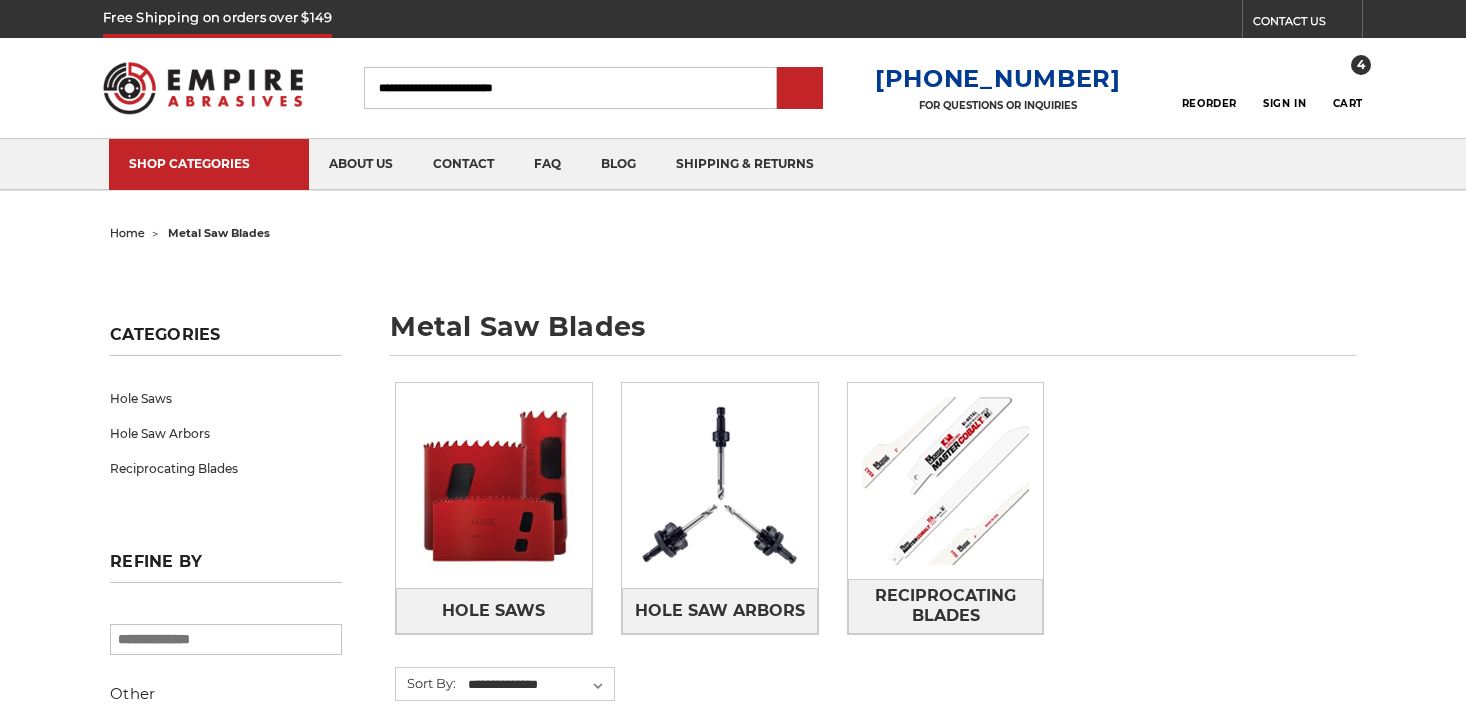 scroll, scrollTop: 0, scrollLeft: 0, axis: both 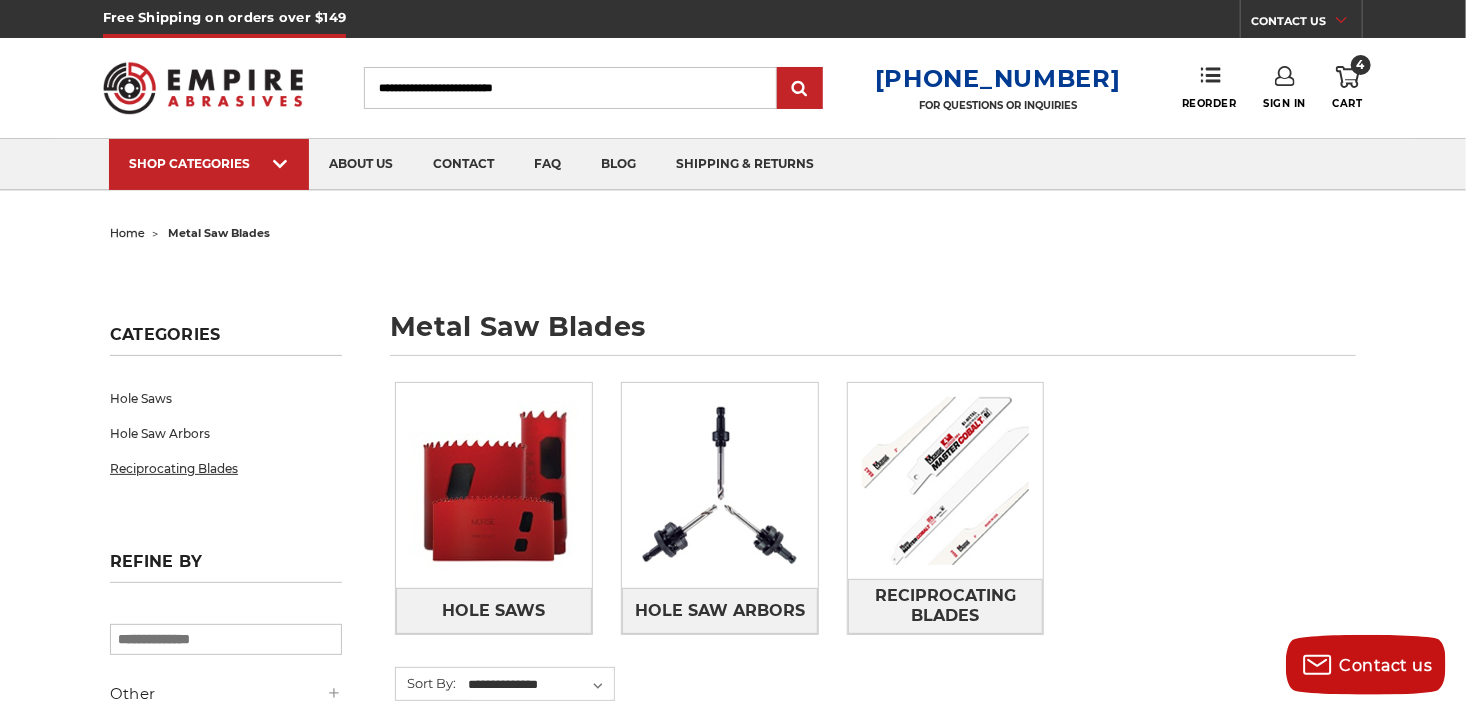 click on "Reciprocating Blades" at bounding box center [226, 468] 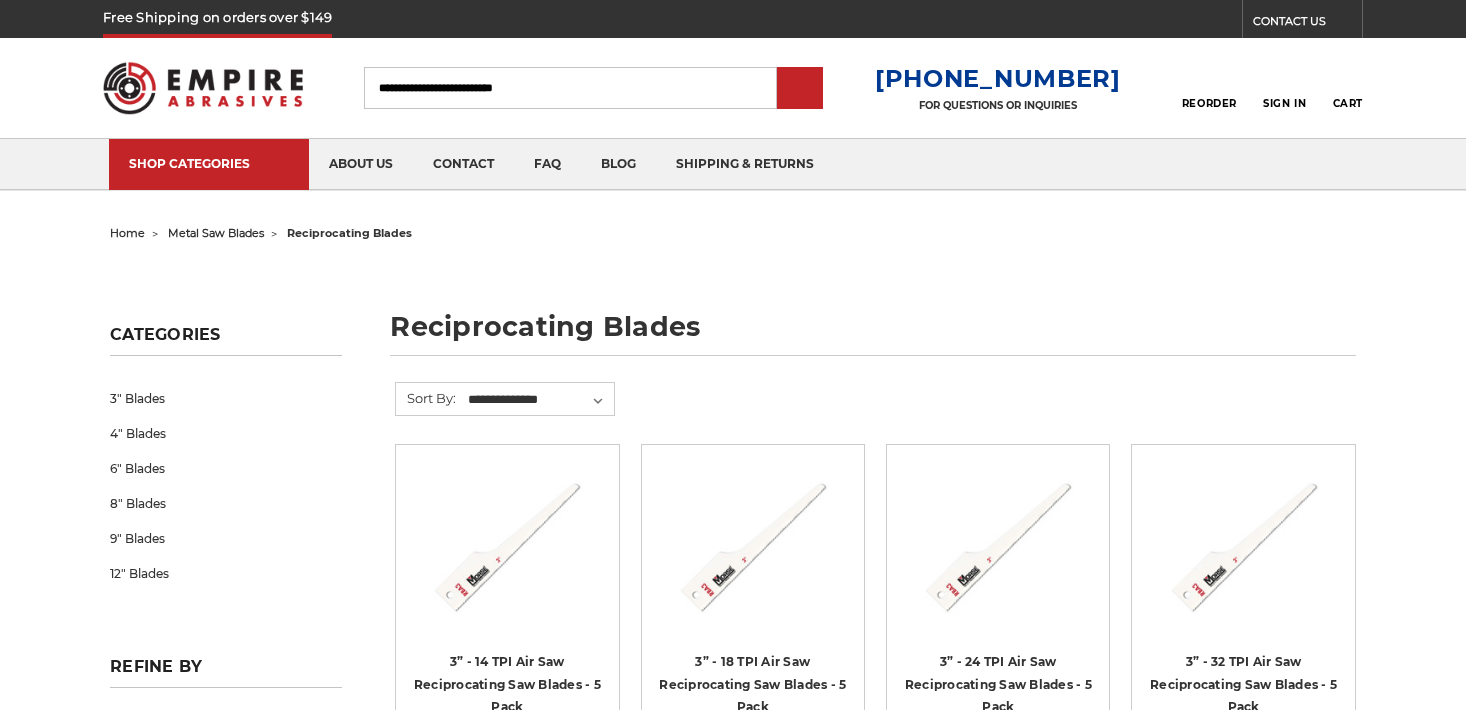 scroll, scrollTop: 0, scrollLeft: 0, axis: both 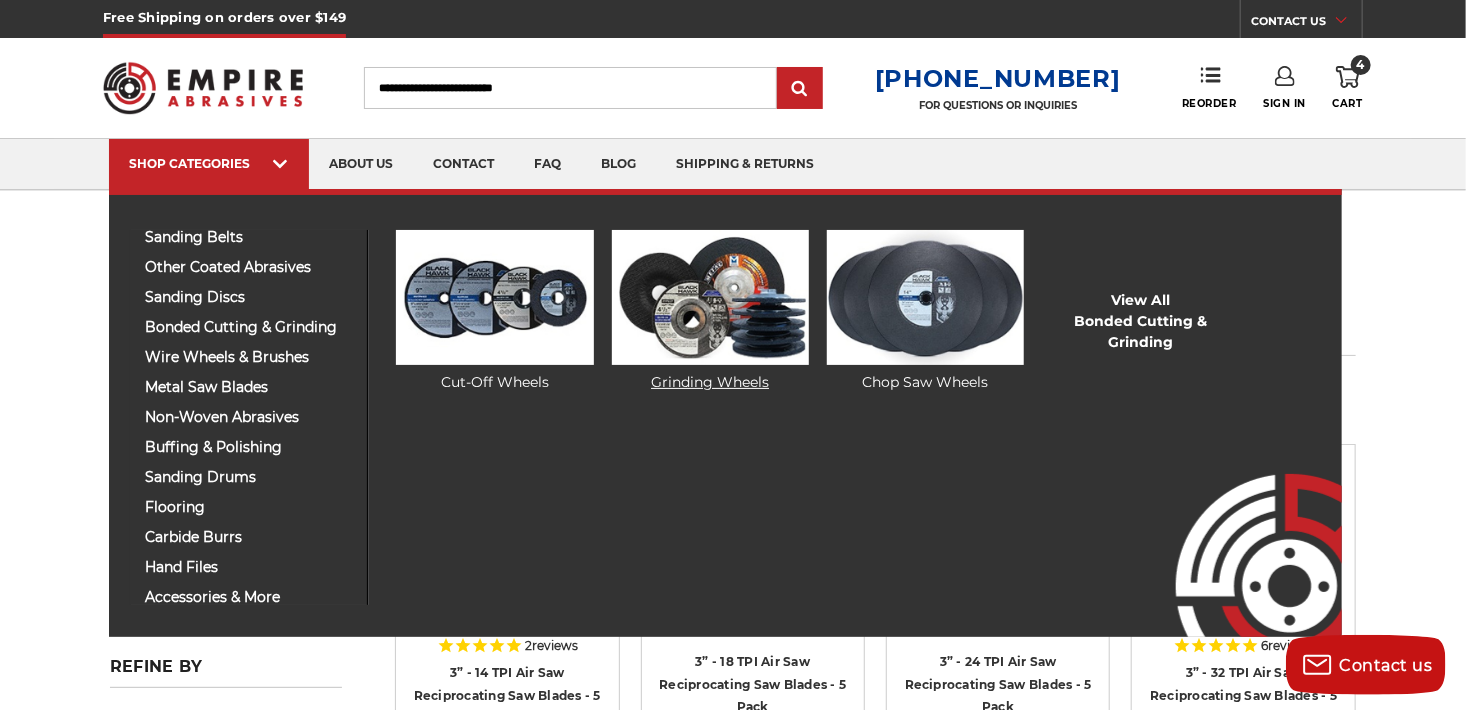 click at bounding box center (710, 297) 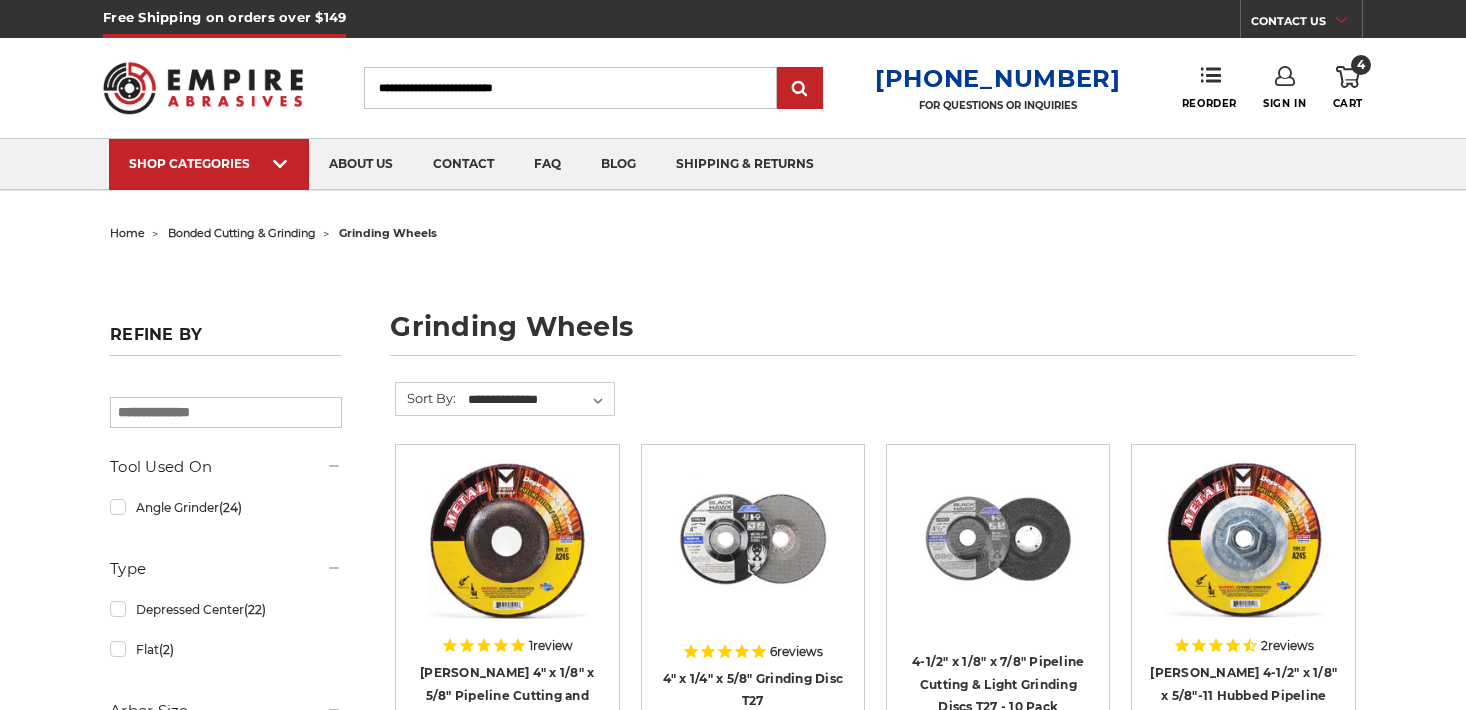 scroll, scrollTop: 0, scrollLeft: 0, axis: both 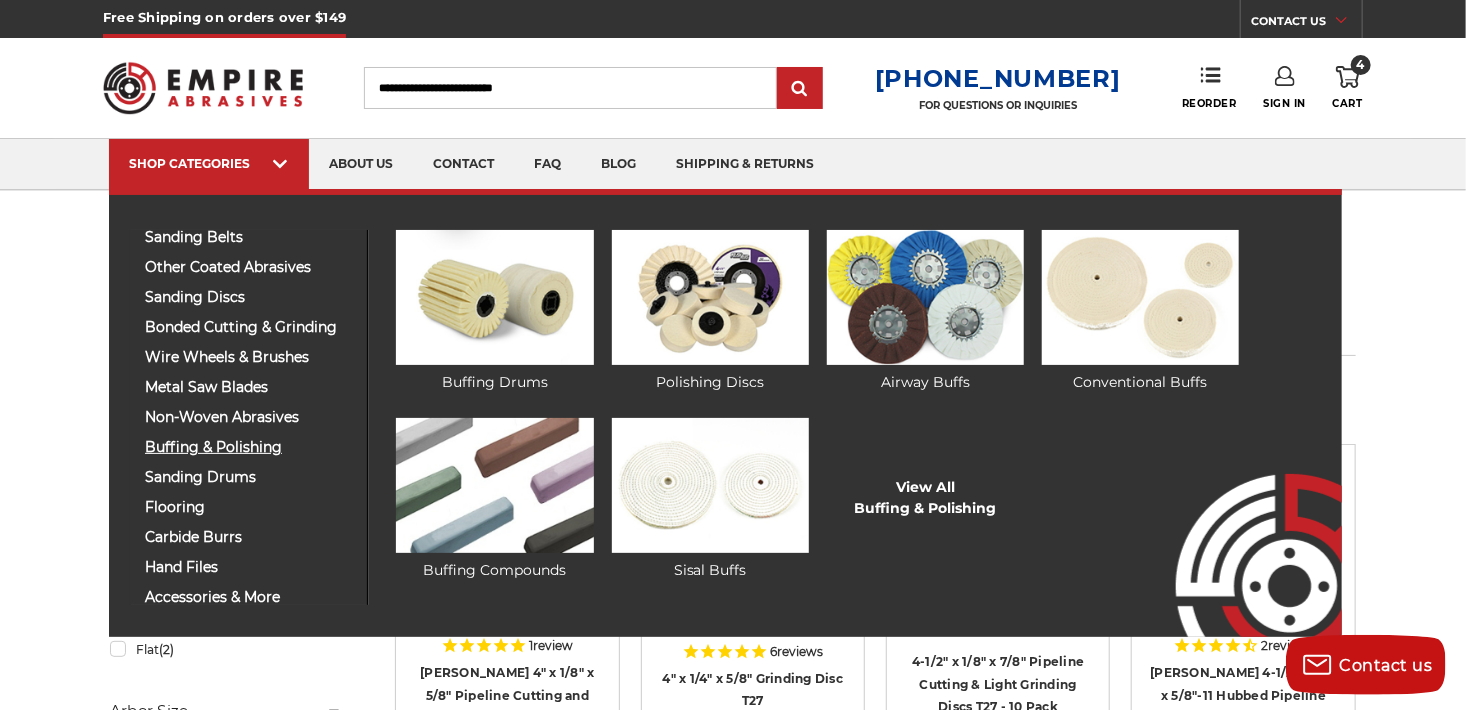 click on "buffing & polishing" at bounding box center [248, 447] 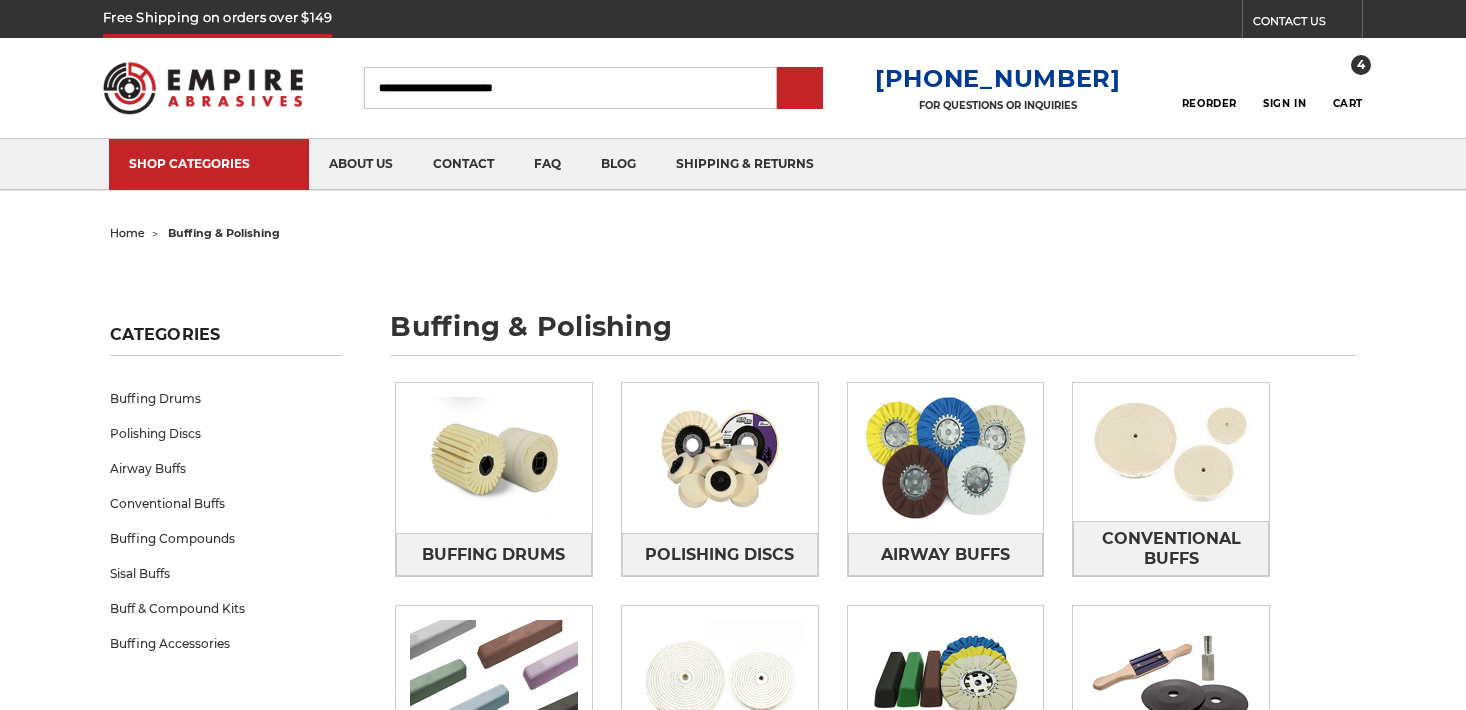 scroll, scrollTop: 0, scrollLeft: 0, axis: both 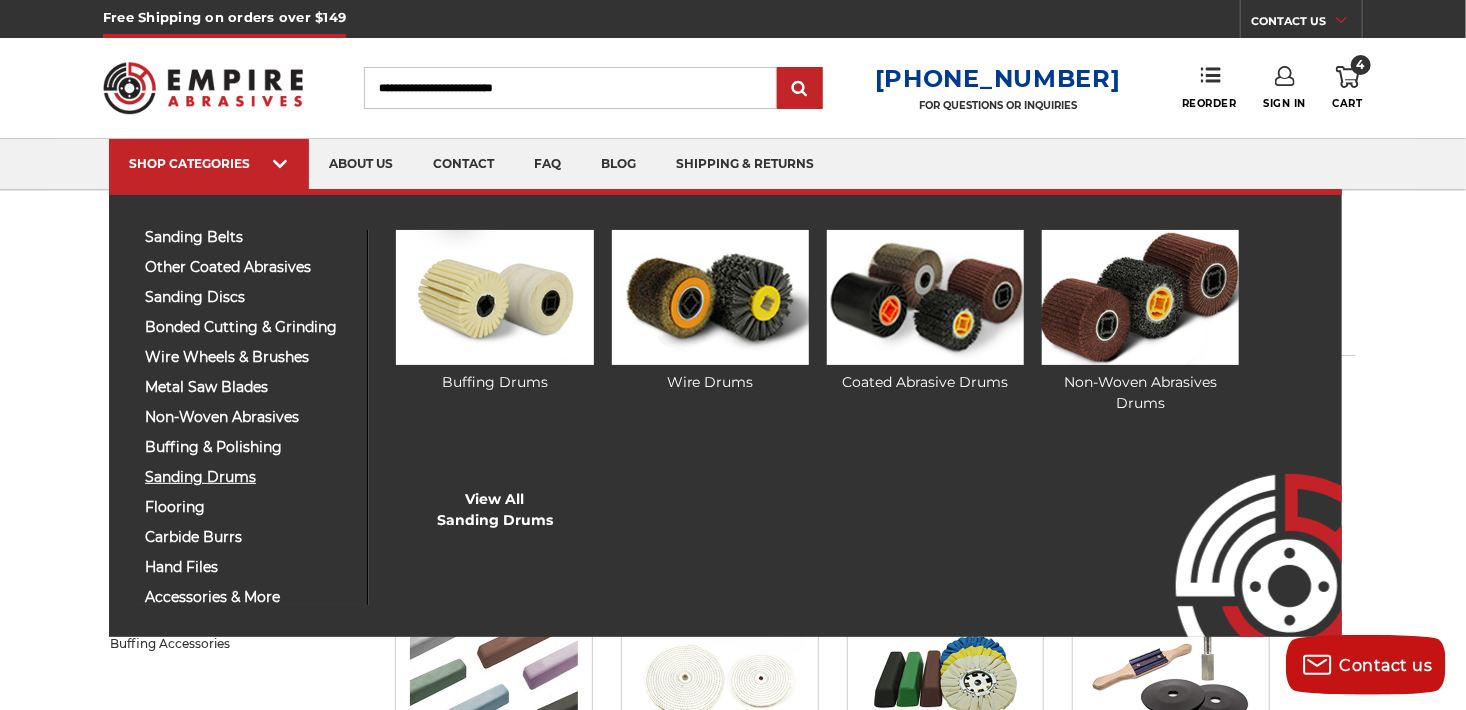 click on "sanding drums" at bounding box center (248, 477) 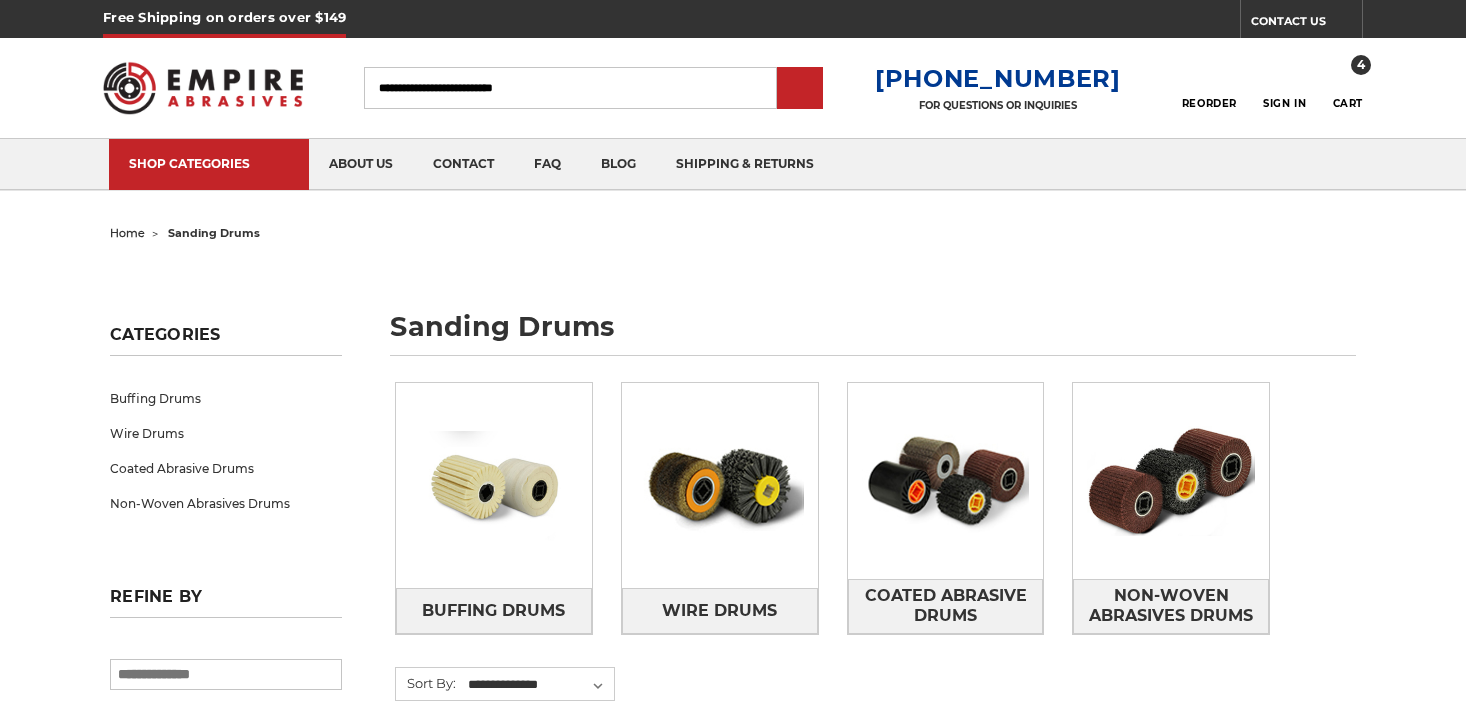 scroll, scrollTop: 0, scrollLeft: 0, axis: both 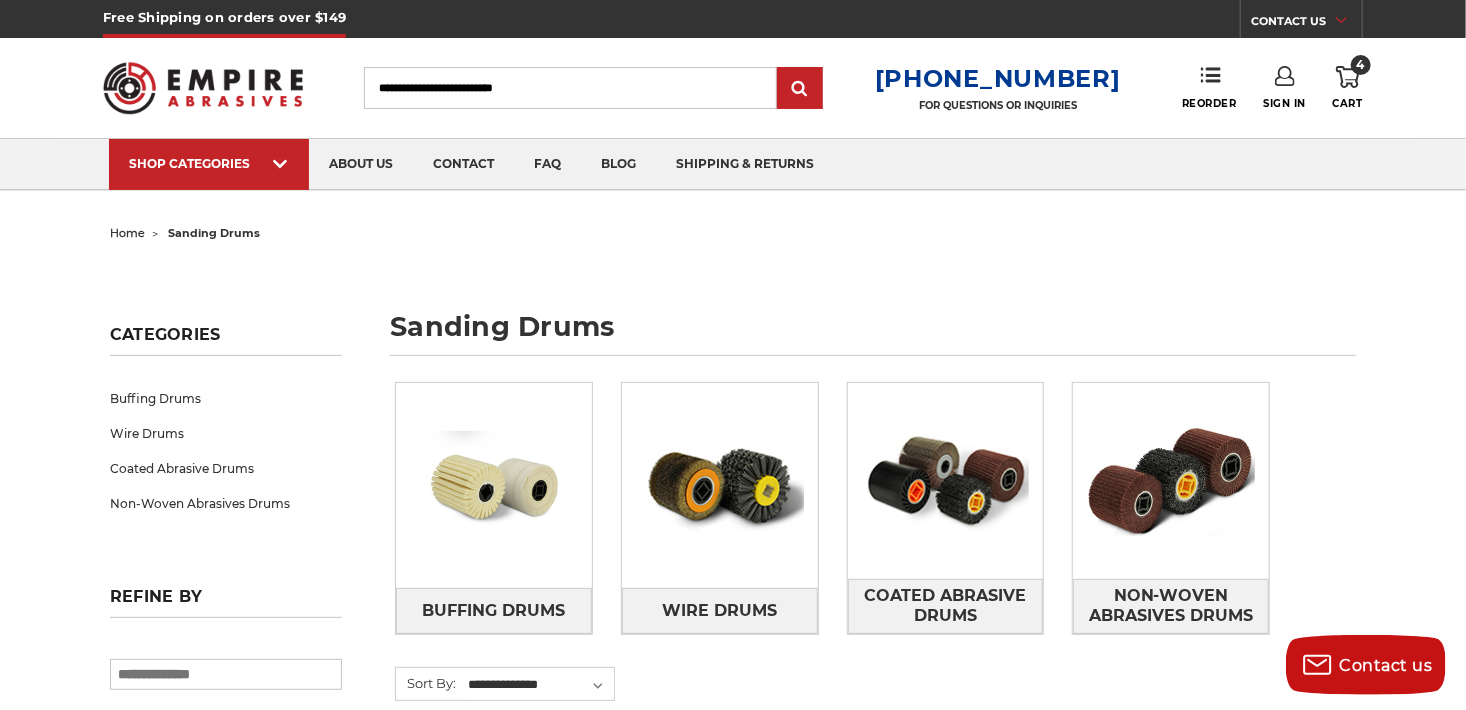 click 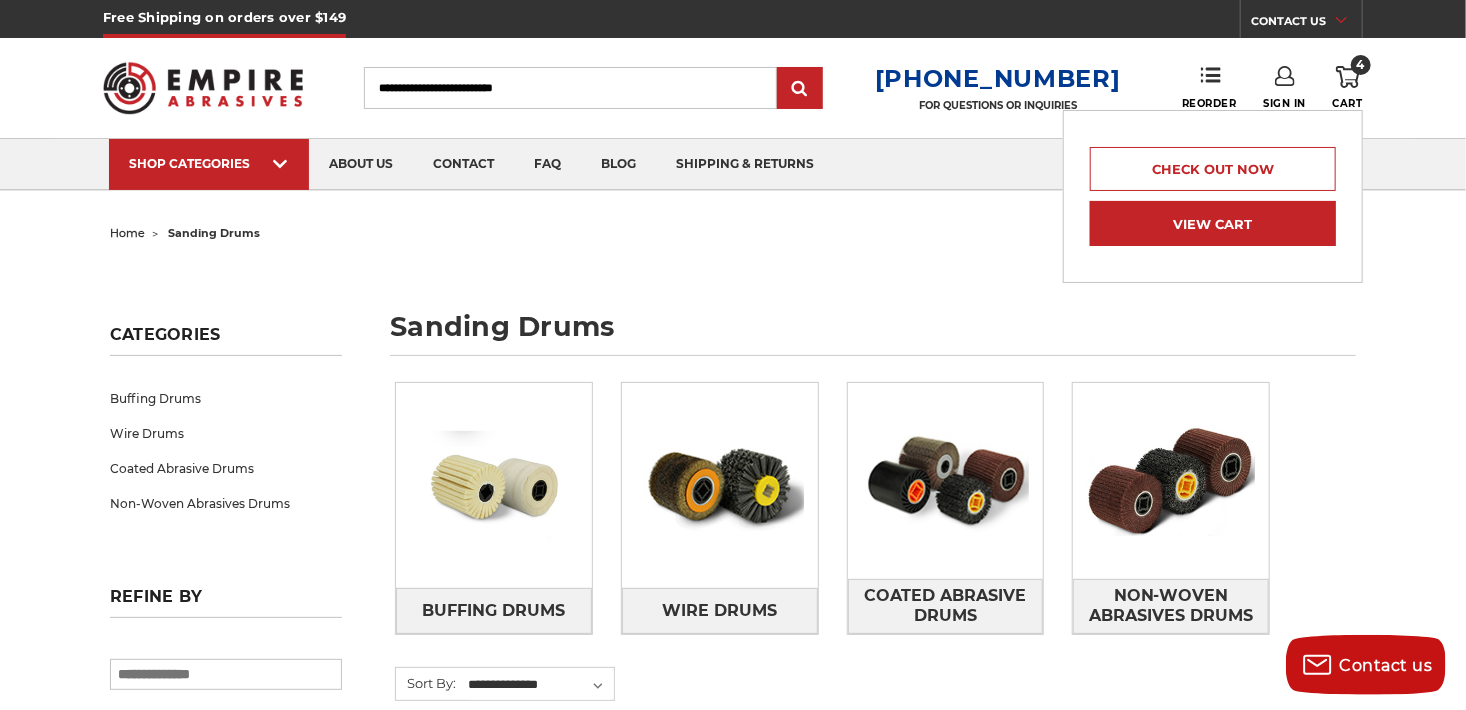 click on "View Cart" at bounding box center (1213, 223) 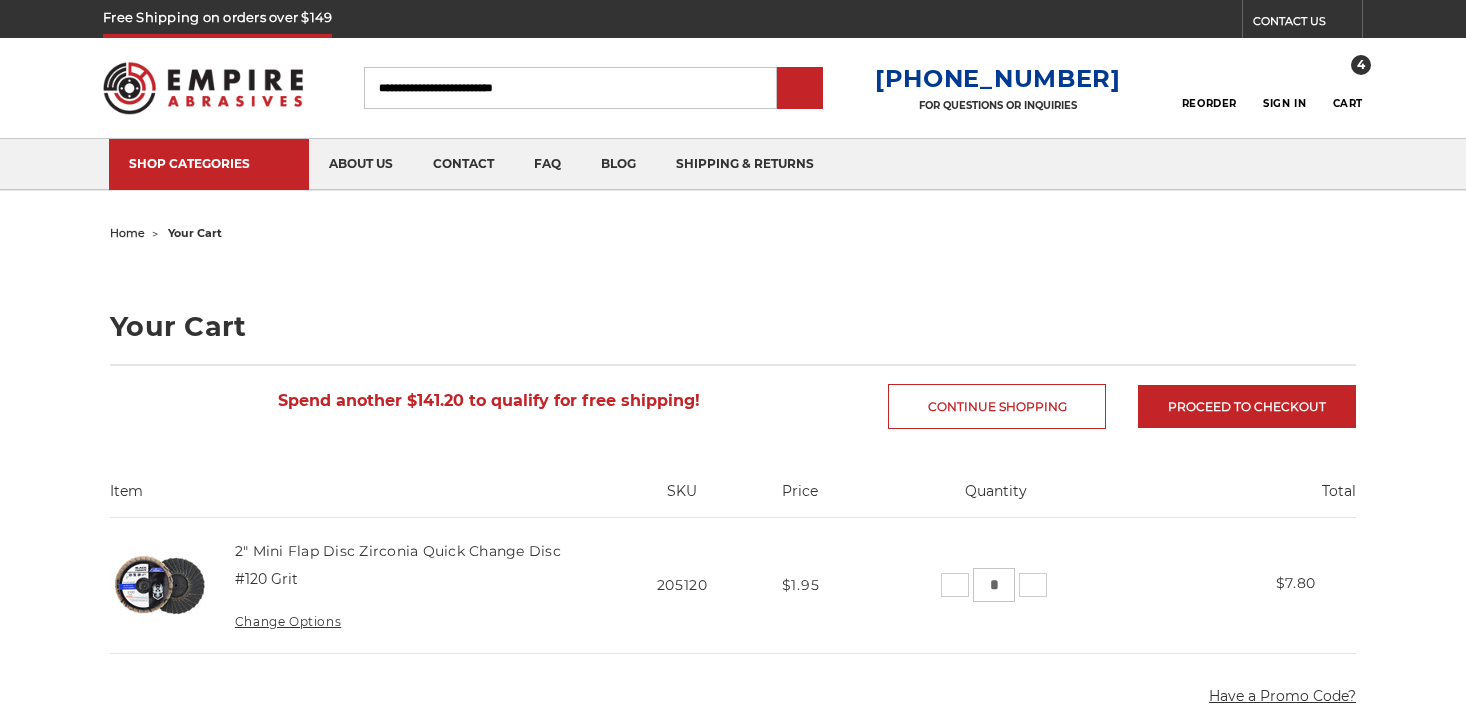 scroll, scrollTop: 0, scrollLeft: 0, axis: both 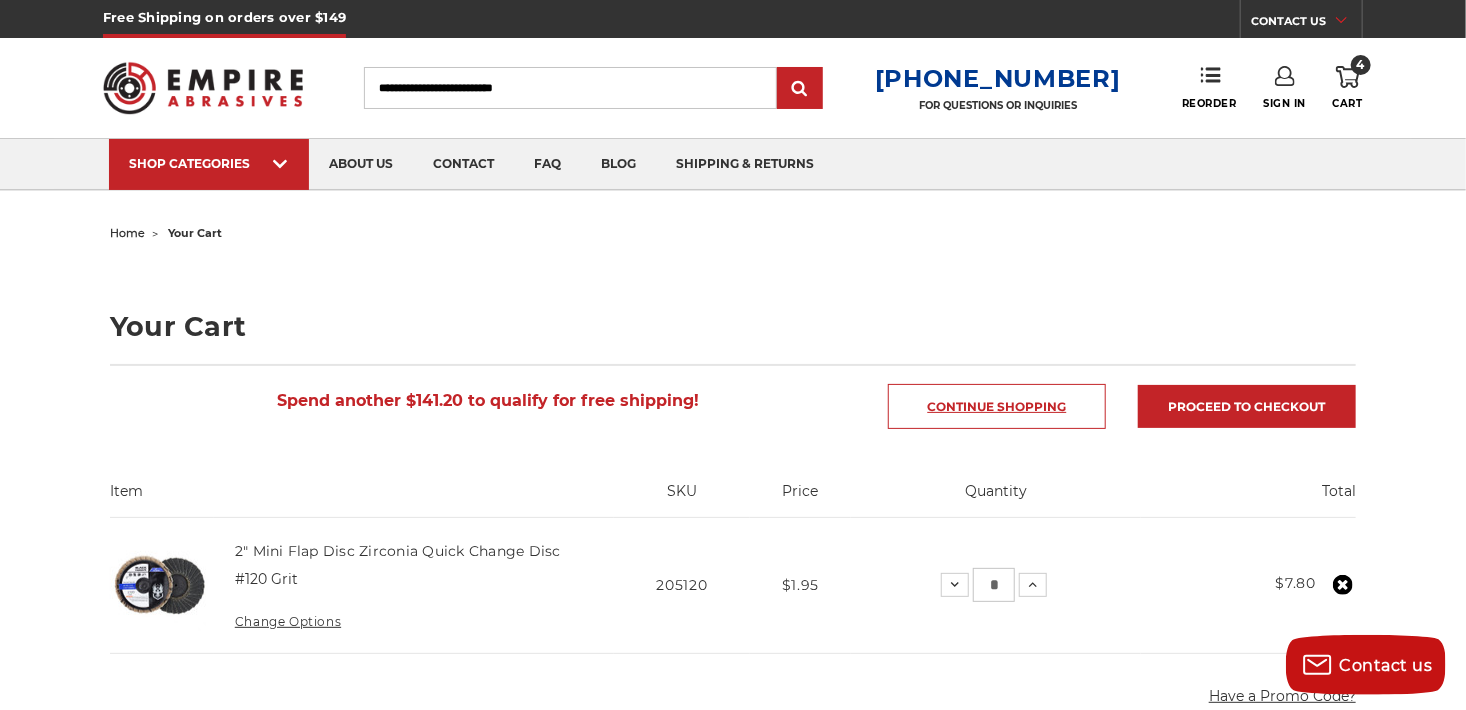 click on "Continue Shopping" at bounding box center [997, 406] 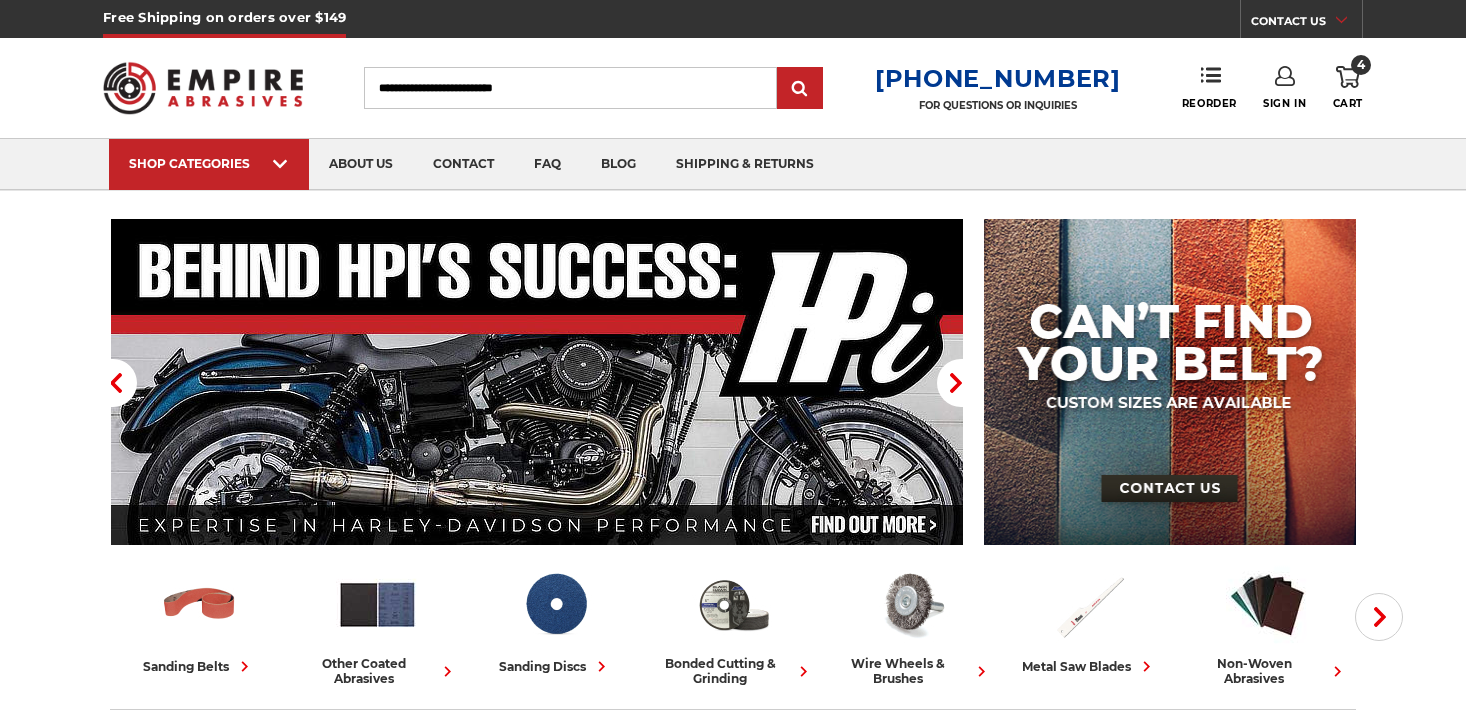 scroll, scrollTop: 0, scrollLeft: 0, axis: both 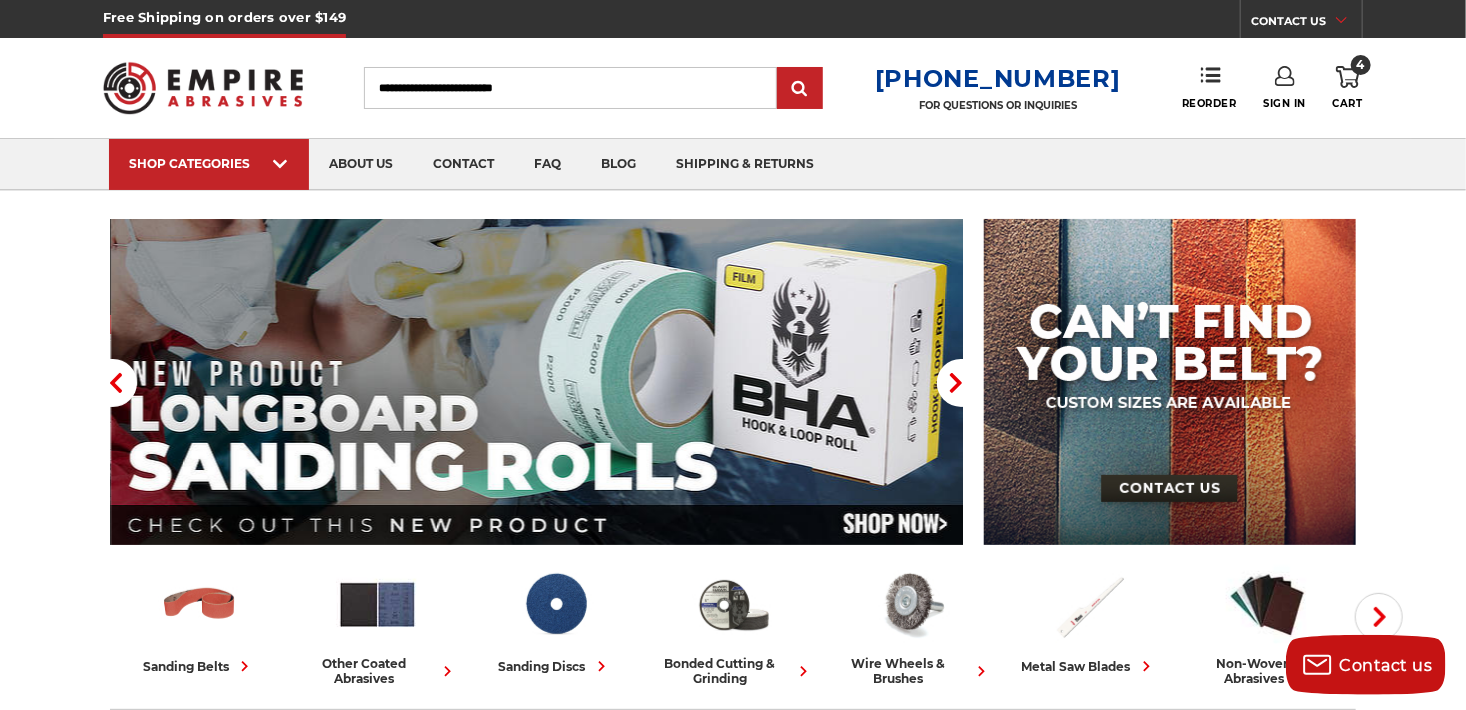 click on "Search" at bounding box center (570, 88) 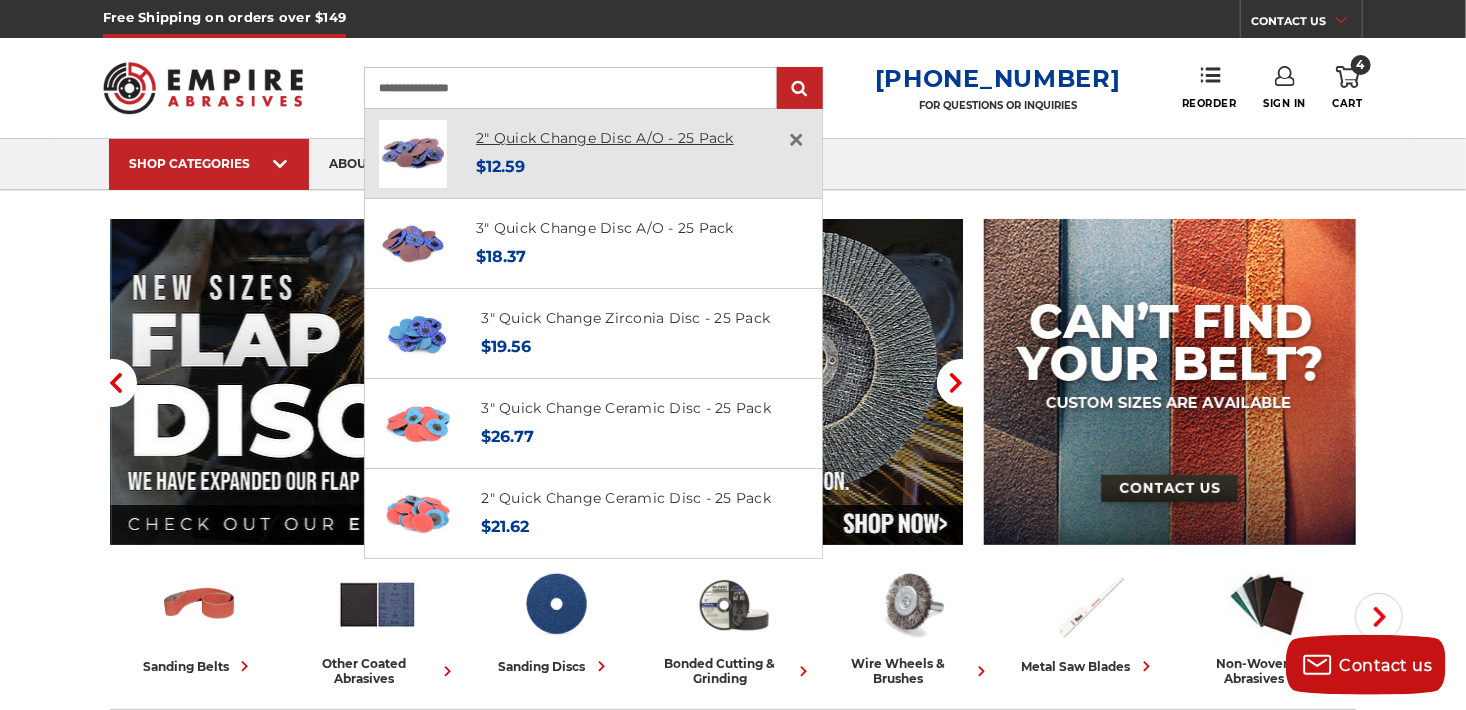 type on "**********" 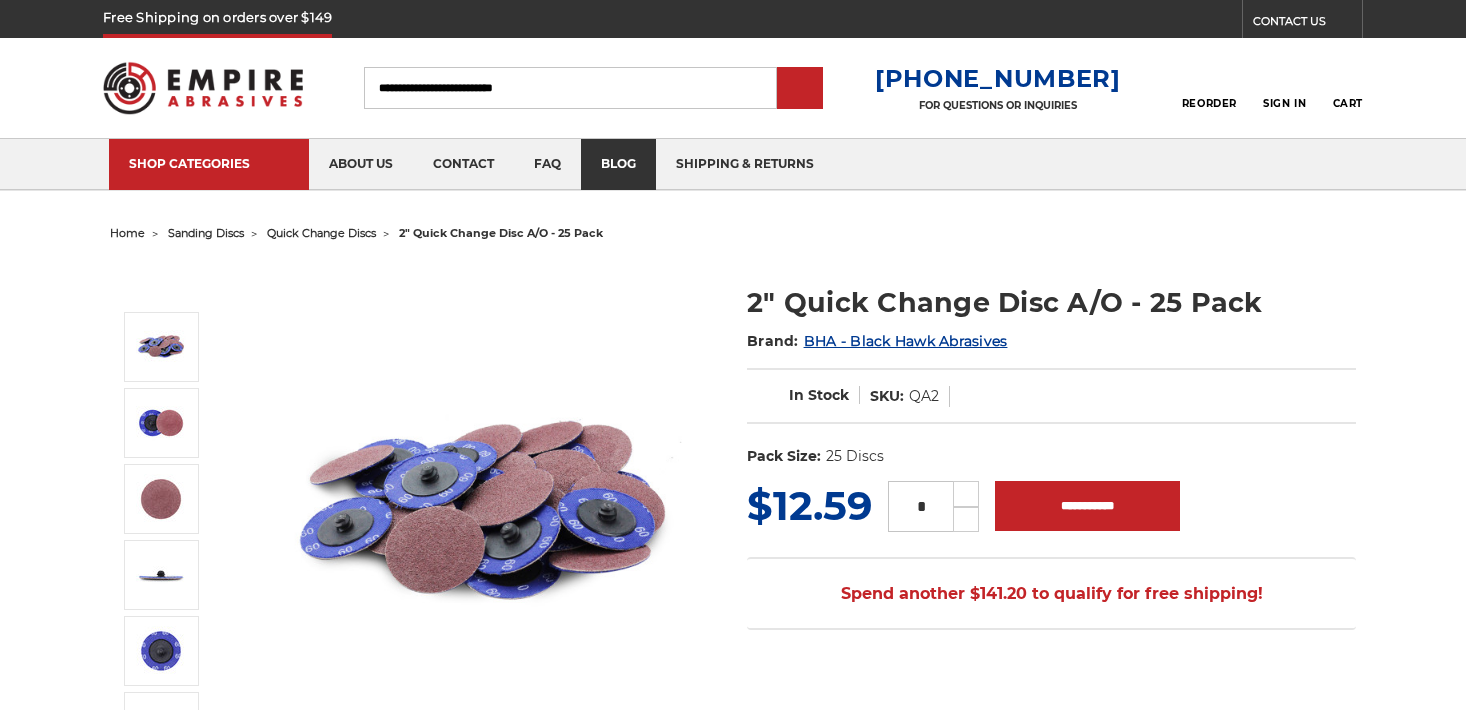scroll, scrollTop: 0, scrollLeft: 0, axis: both 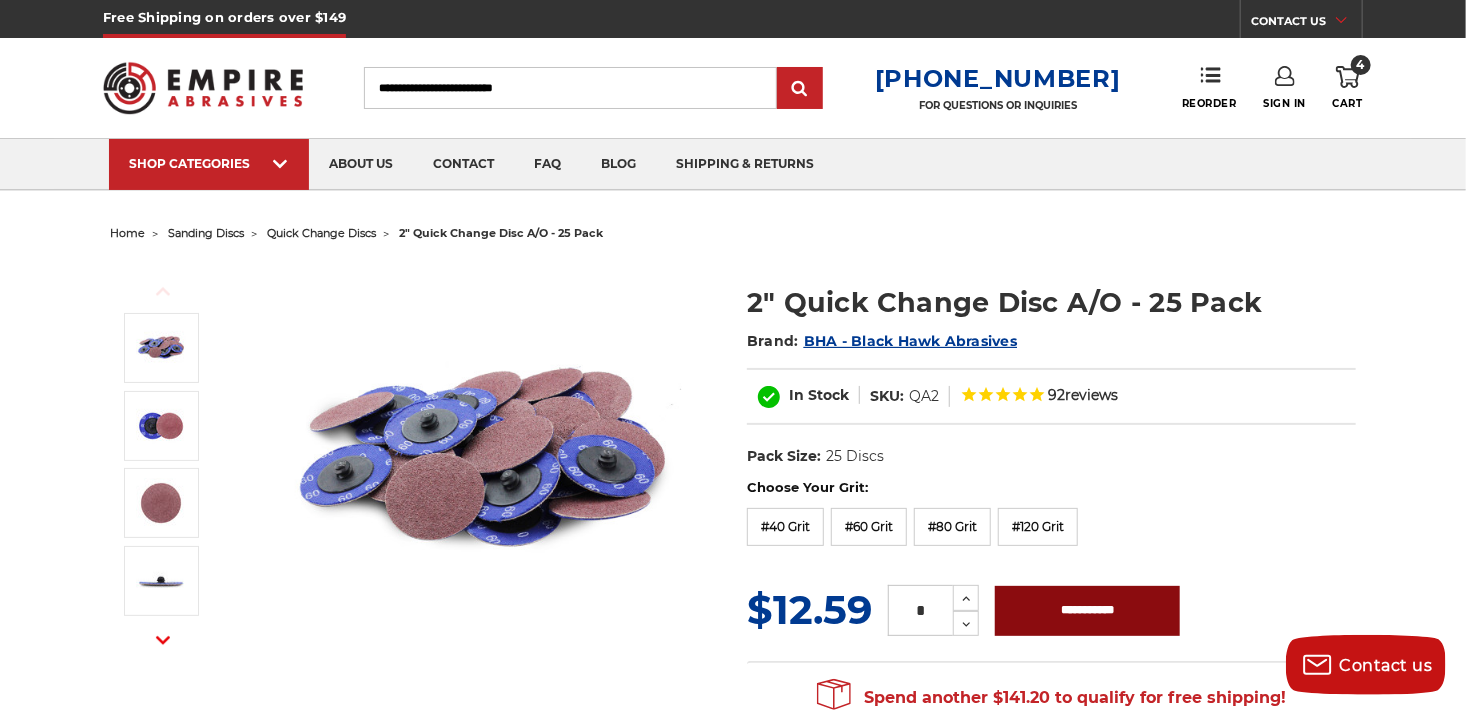 click on "**********" at bounding box center (1087, 611) 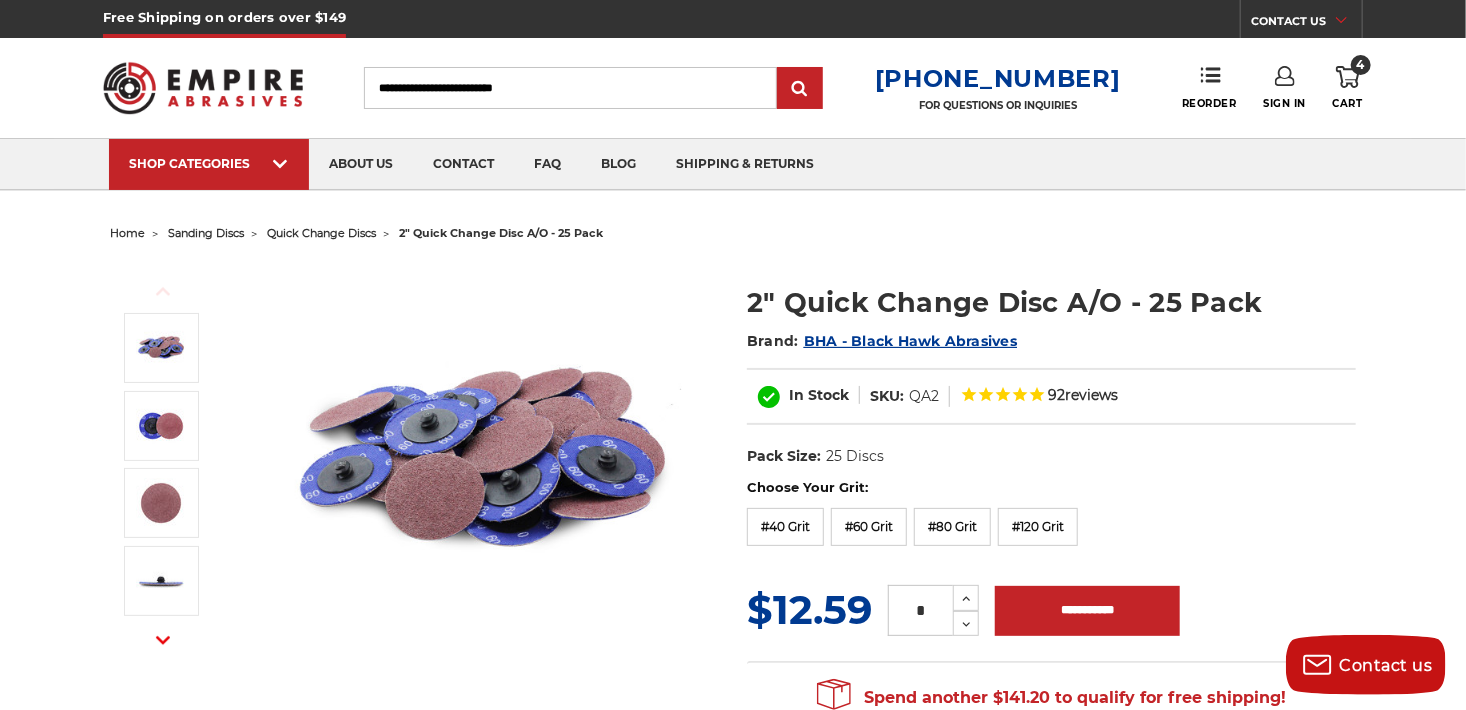 click 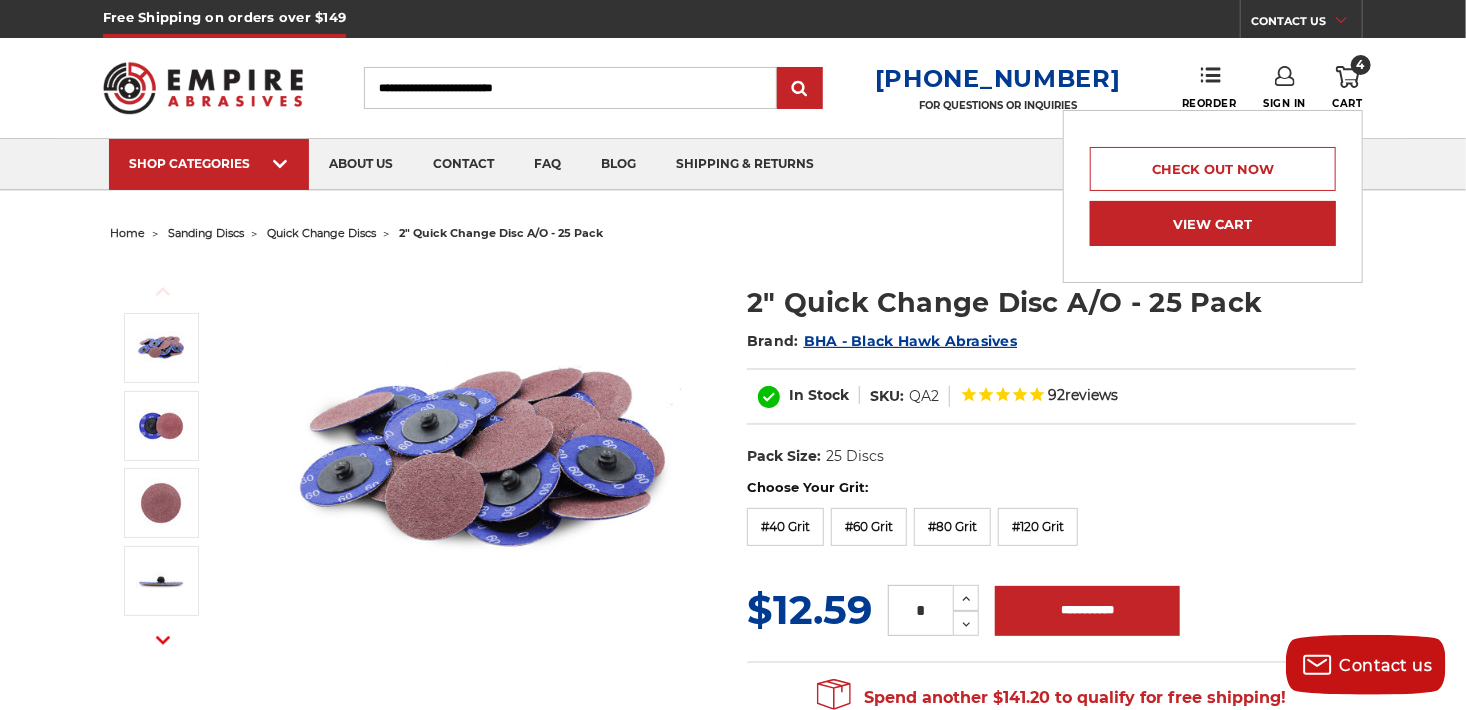 click on "View Cart" at bounding box center [1213, 223] 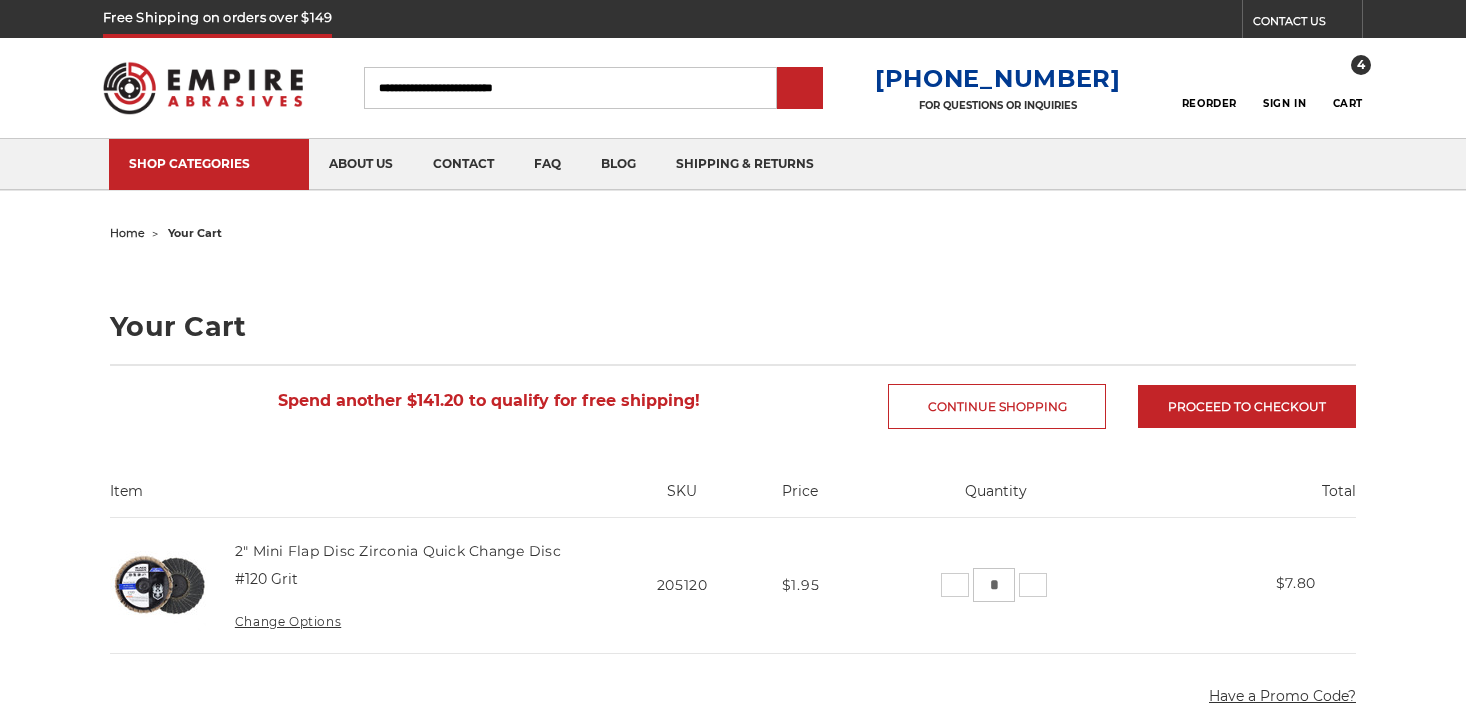 scroll, scrollTop: 0, scrollLeft: 0, axis: both 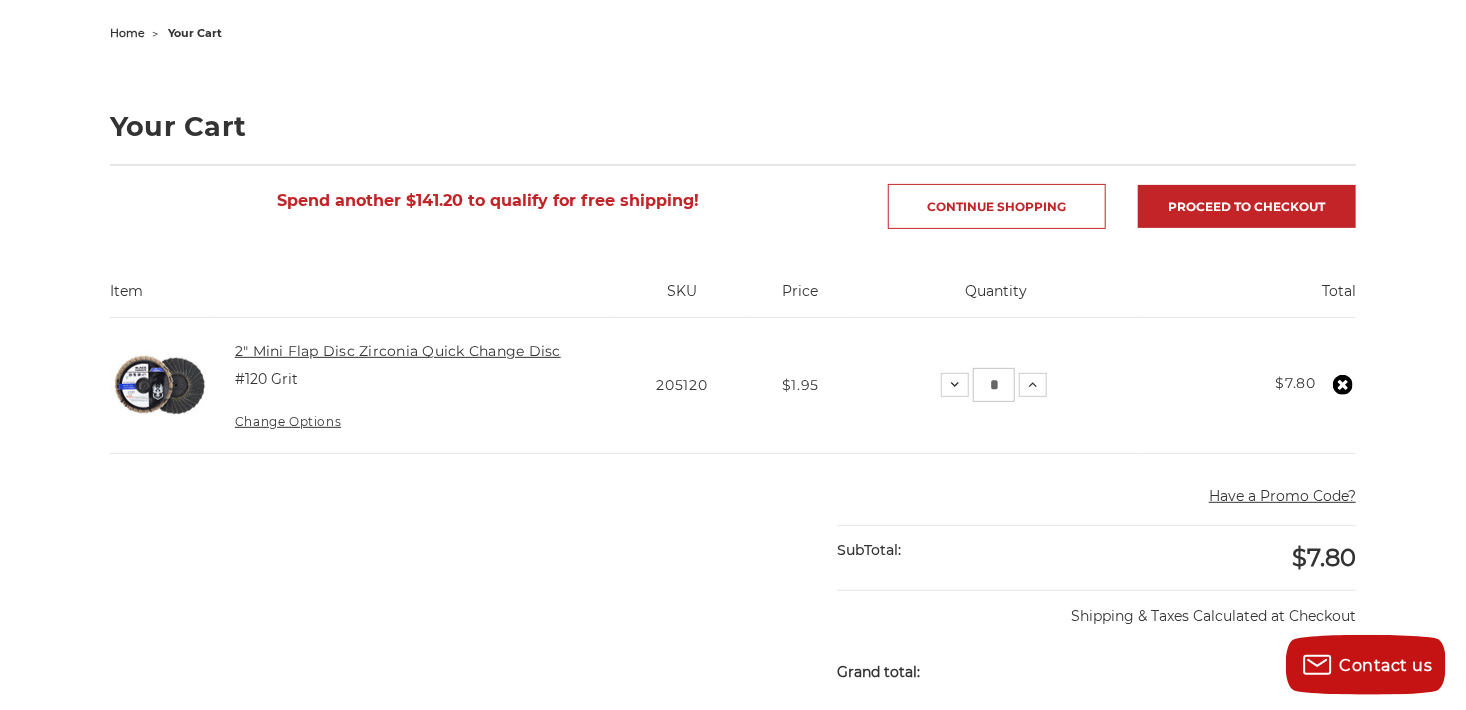 click on "2" Mini Flap Disc Zirconia Quick Change Disc" at bounding box center (398, 351) 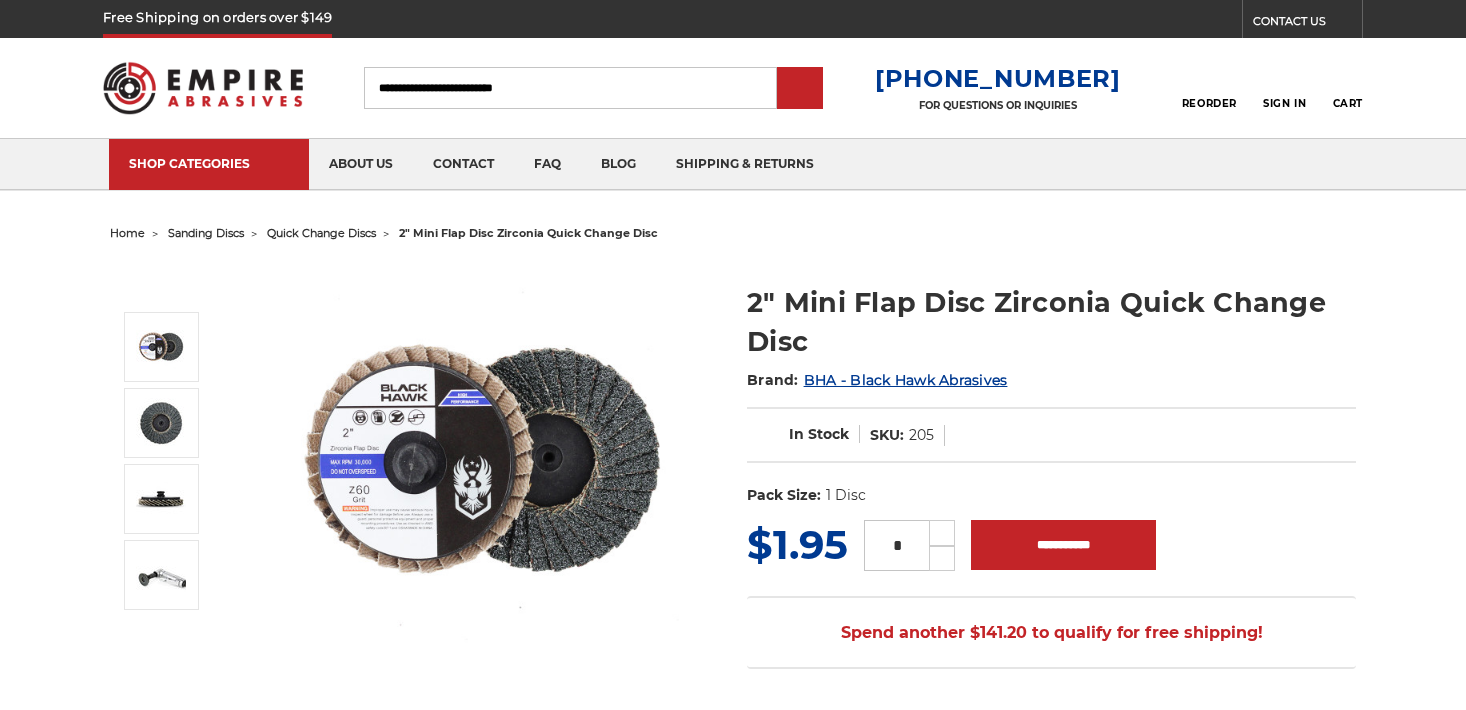 scroll, scrollTop: 0, scrollLeft: 0, axis: both 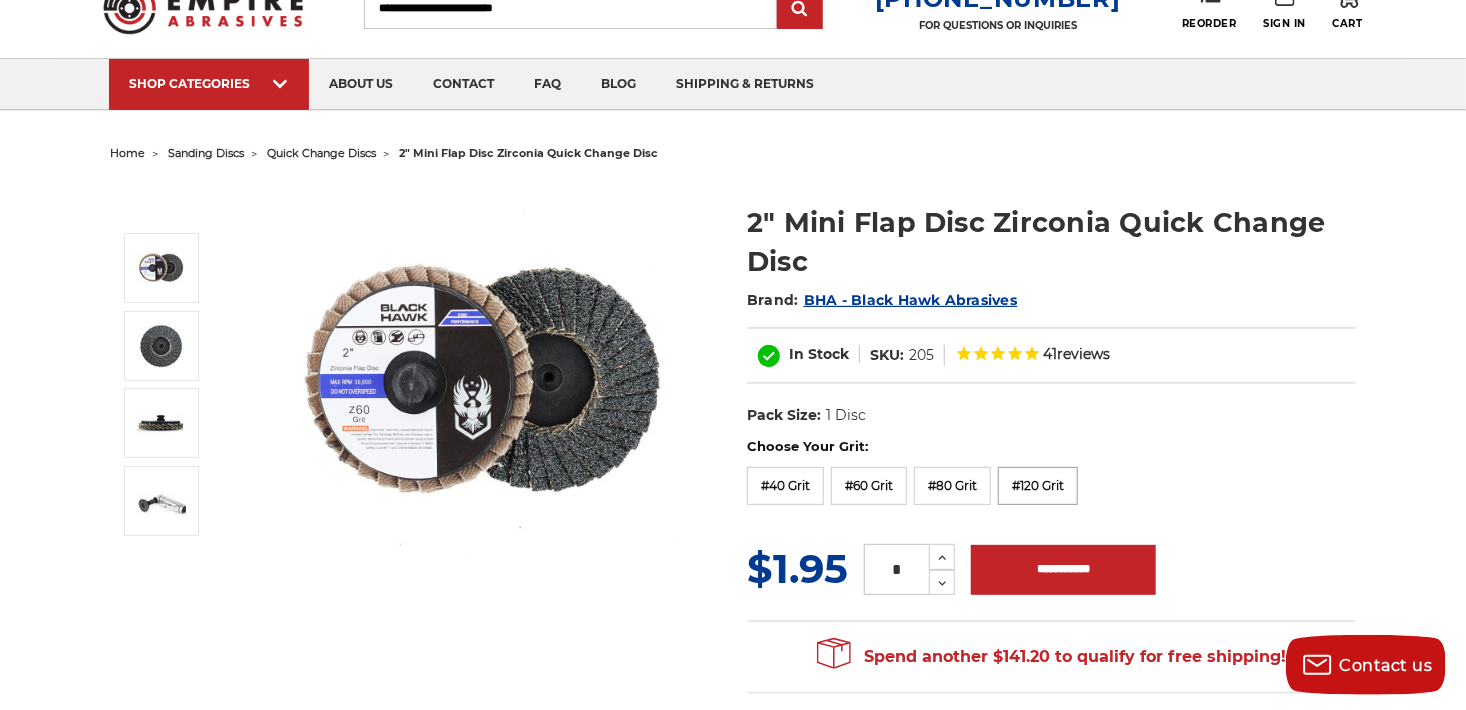 click on "#120 Grit" at bounding box center [1038, 486] 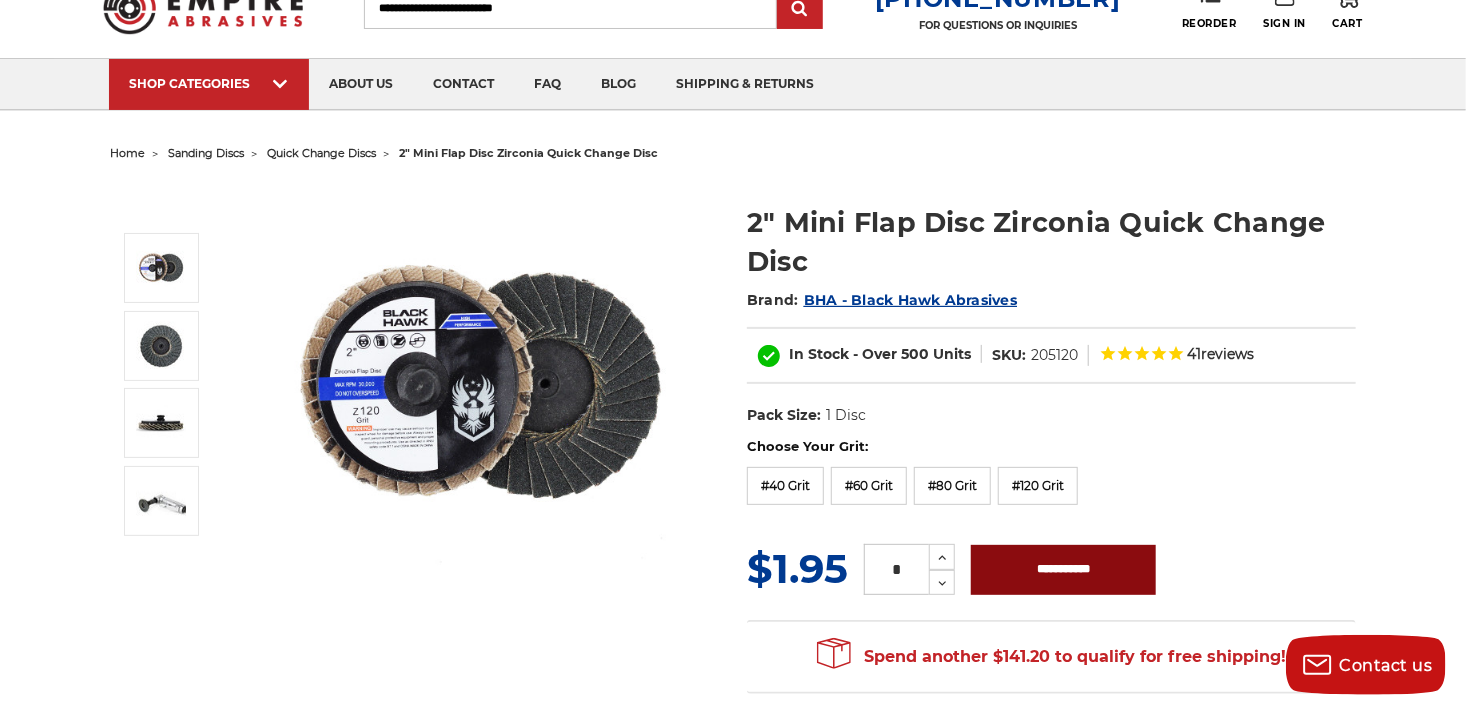 click on "**********" at bounding box center (1063, 570) 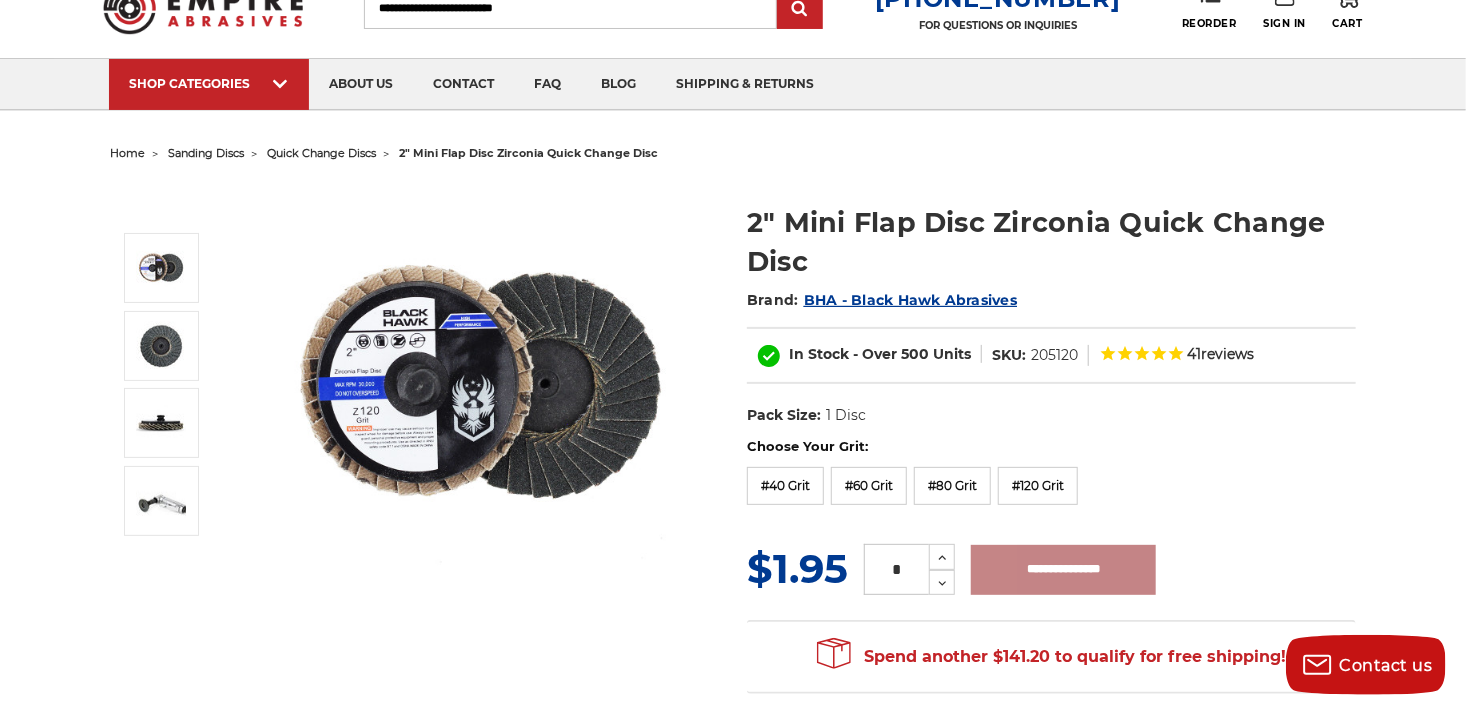 type on "**********" 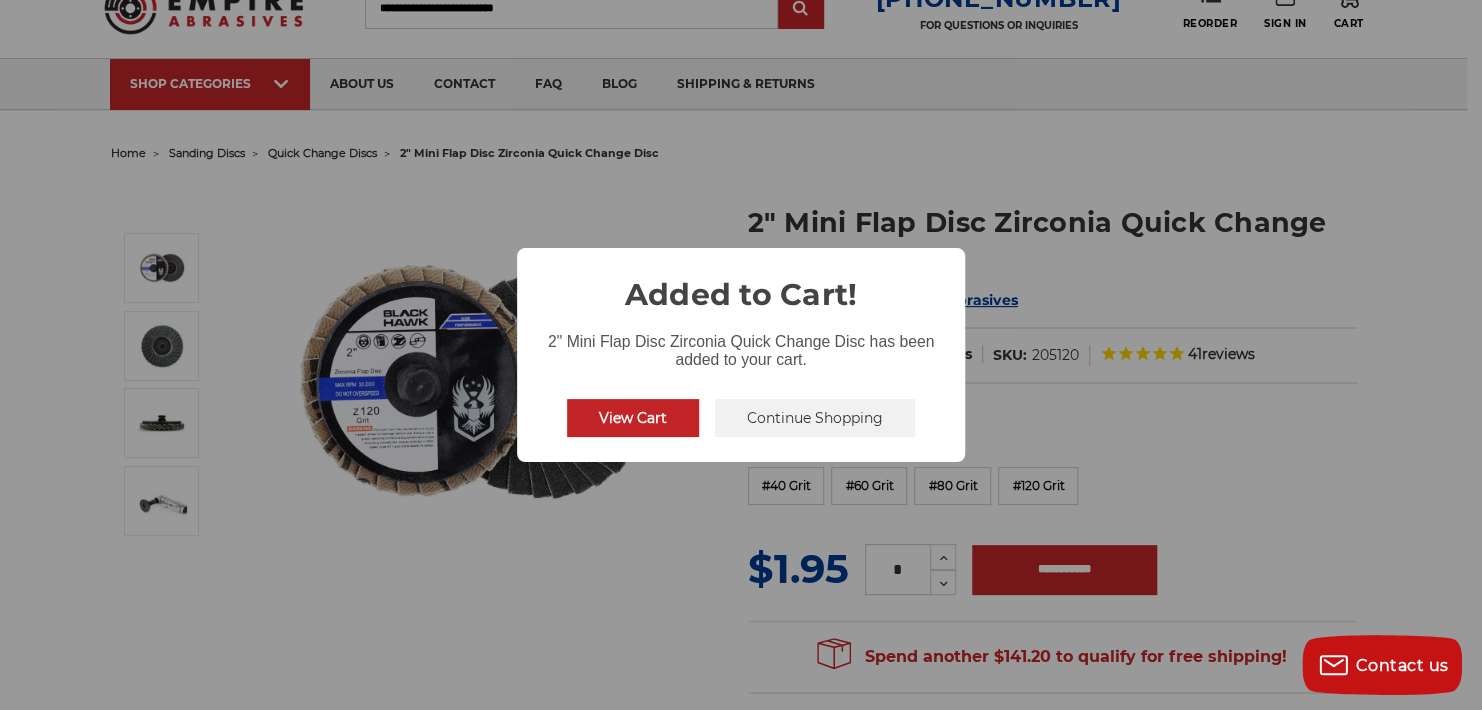 click on "View Cart" at bounding box center [633, 418] 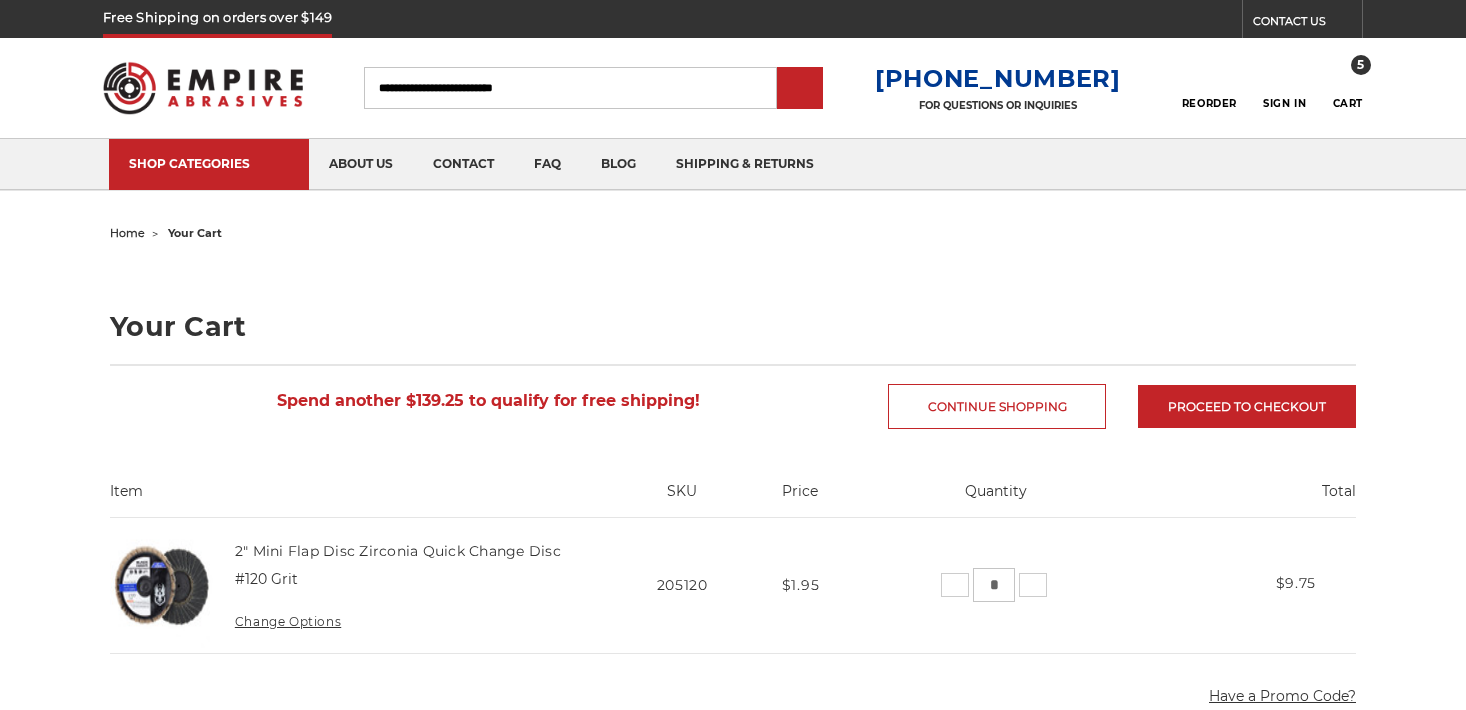 scroll, scrollTop: 0, scrollLeft: 0, axis: both 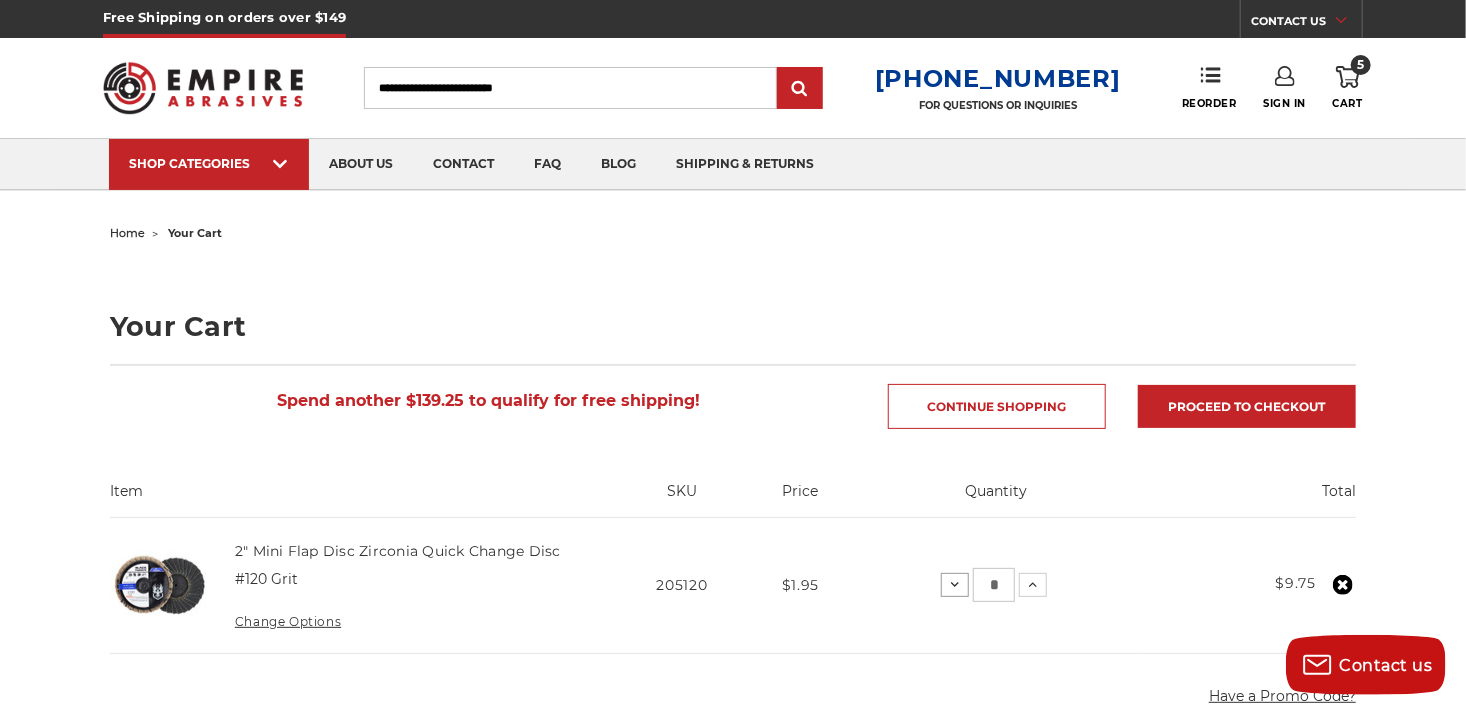 click 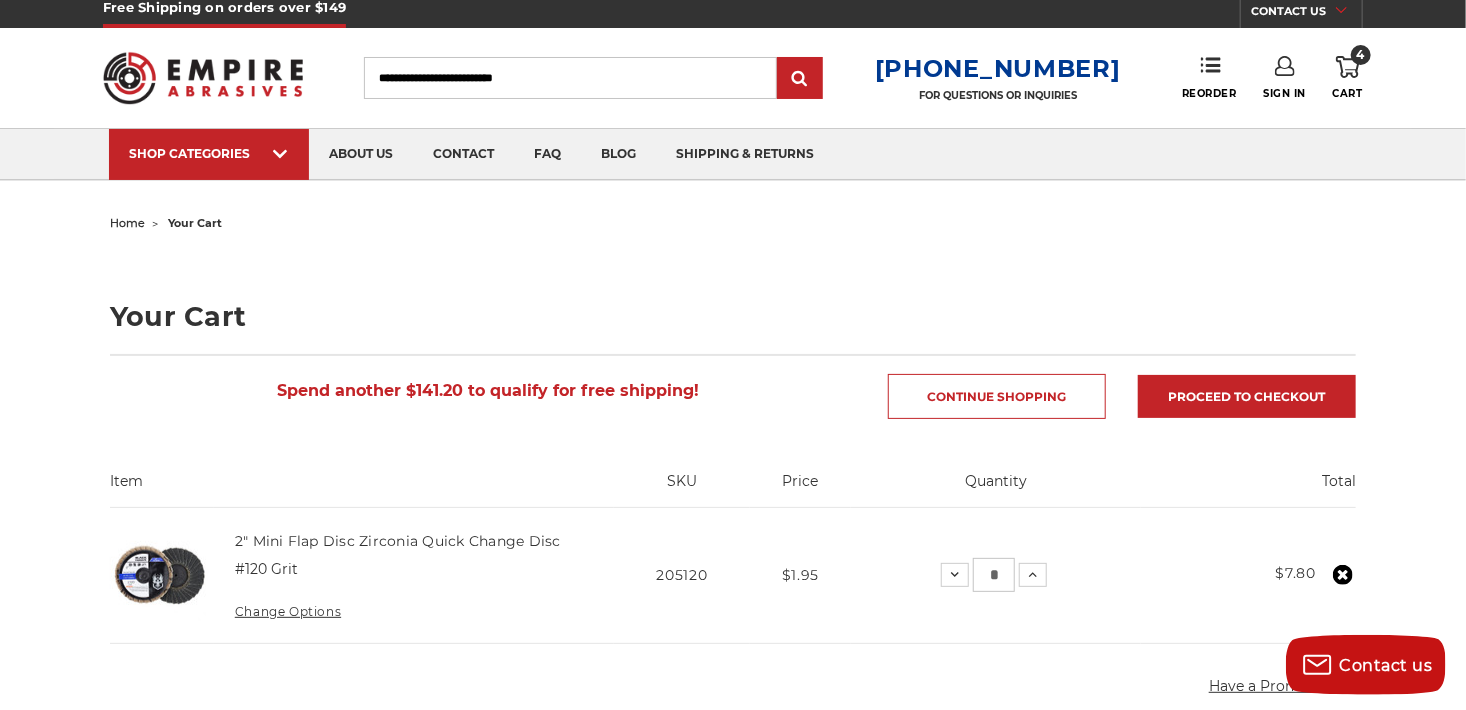 scroll, scrollTop: 40, scrollLeft: 0, axis: vertical 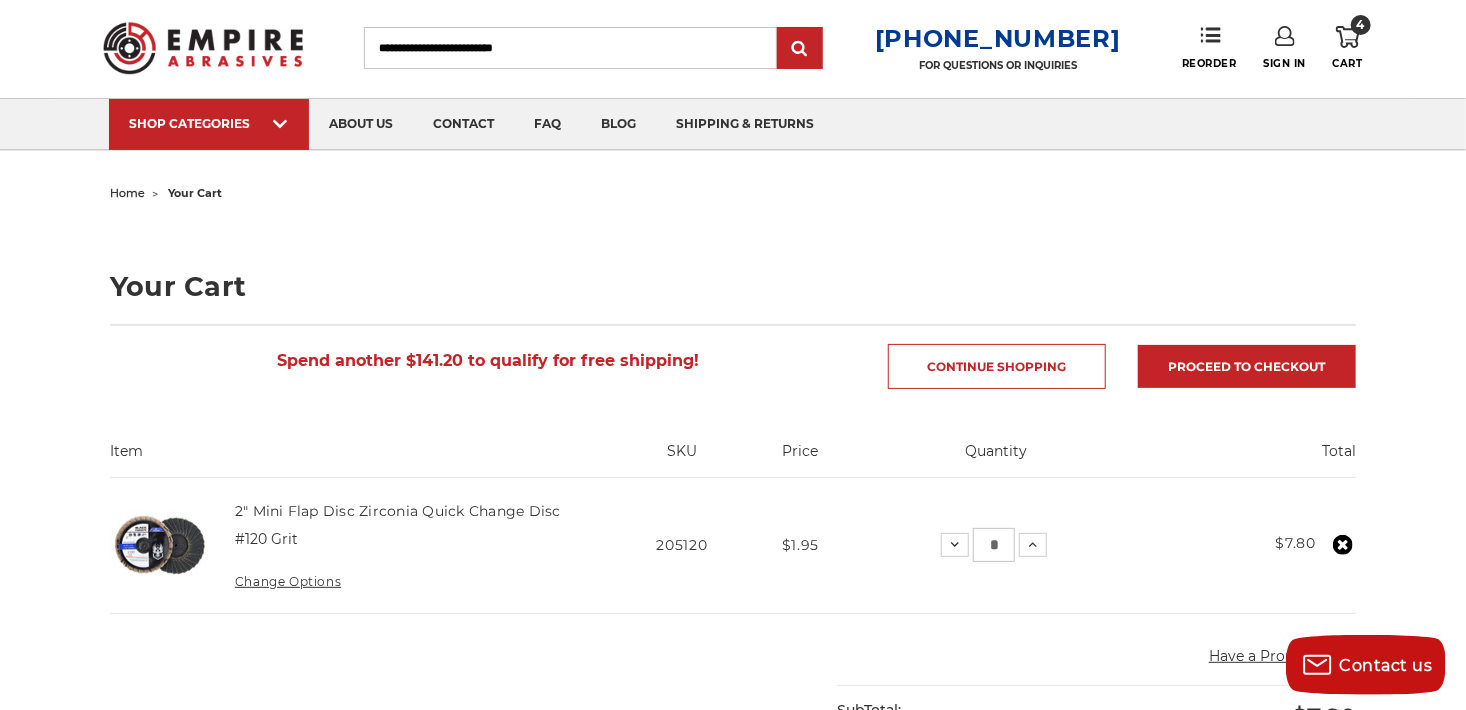 click on "Sign In" at bounding box center (1297, 48) 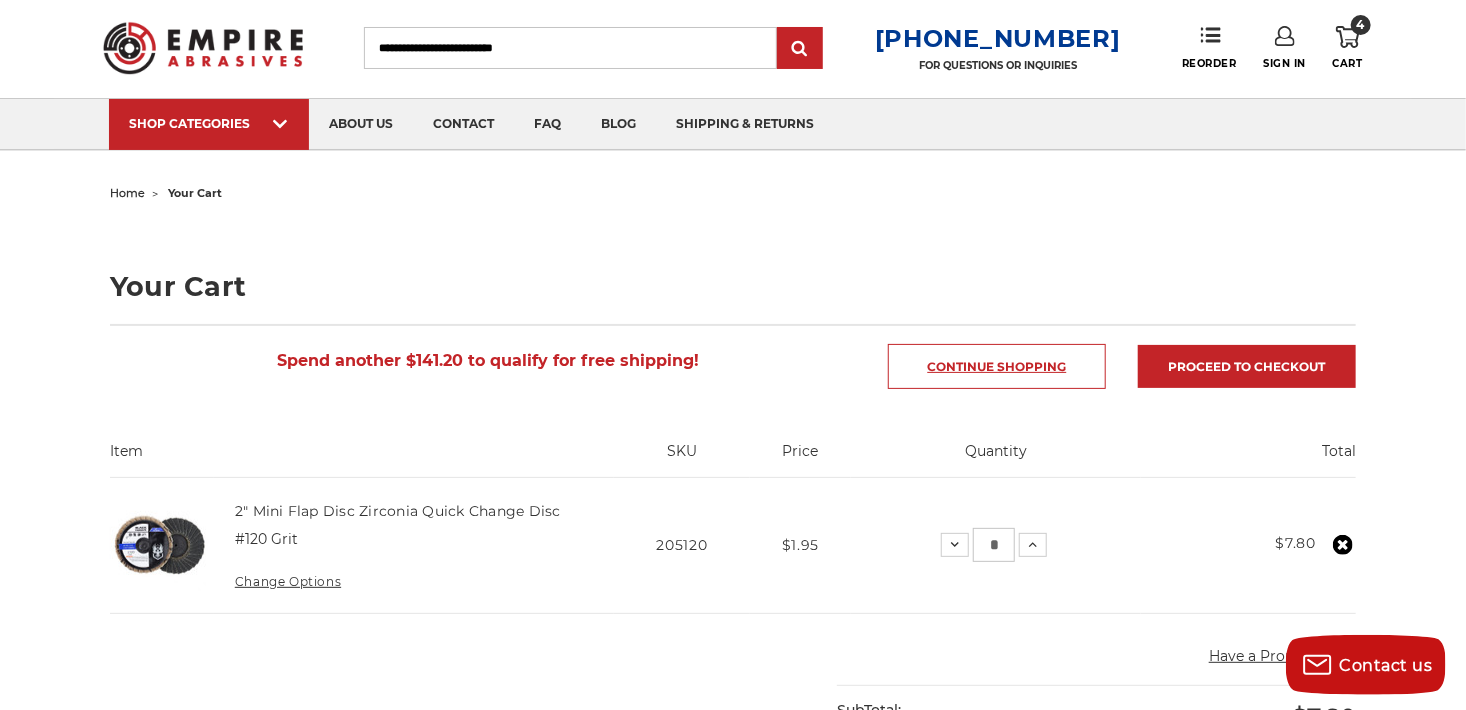 click on "Continue Shopping" at bounding box center (997, 366) 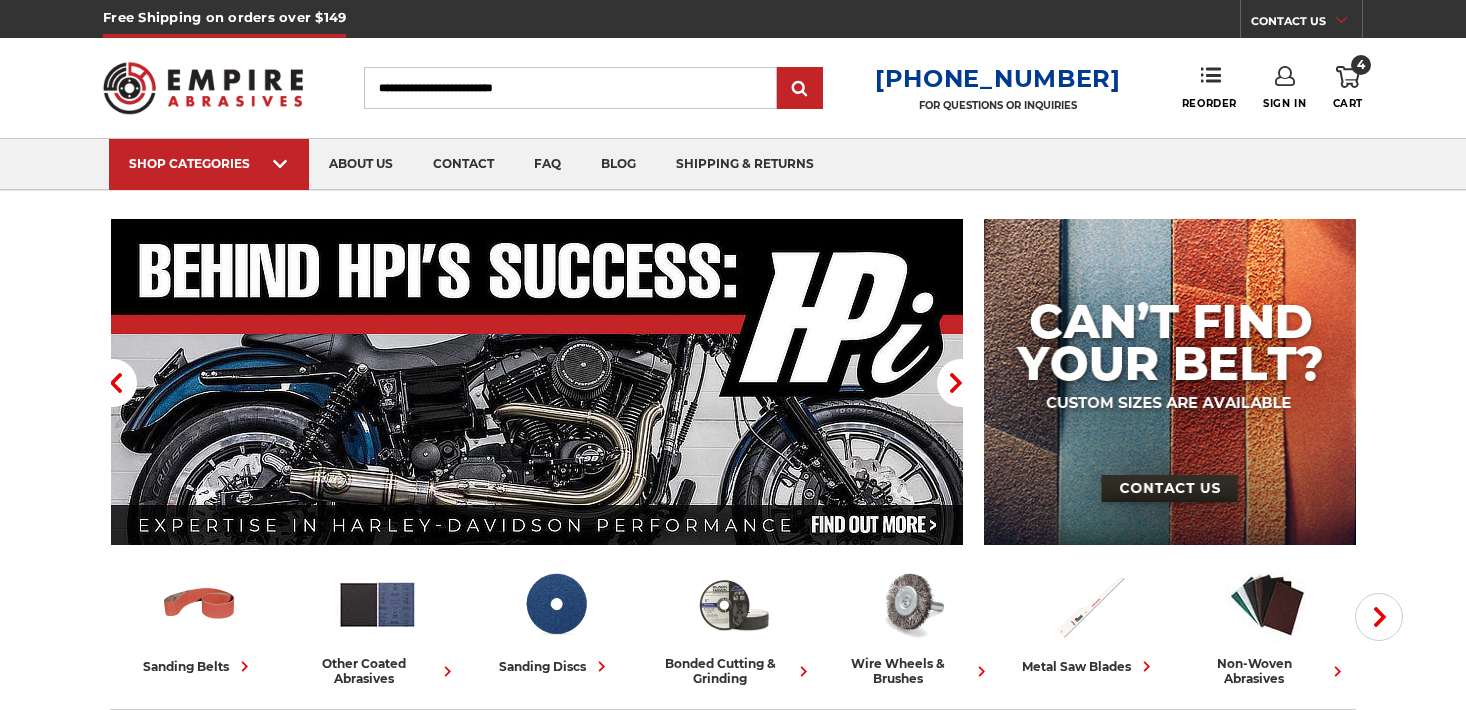 scroll, scrollTop: 0, scrollLeft: 0, axis: both 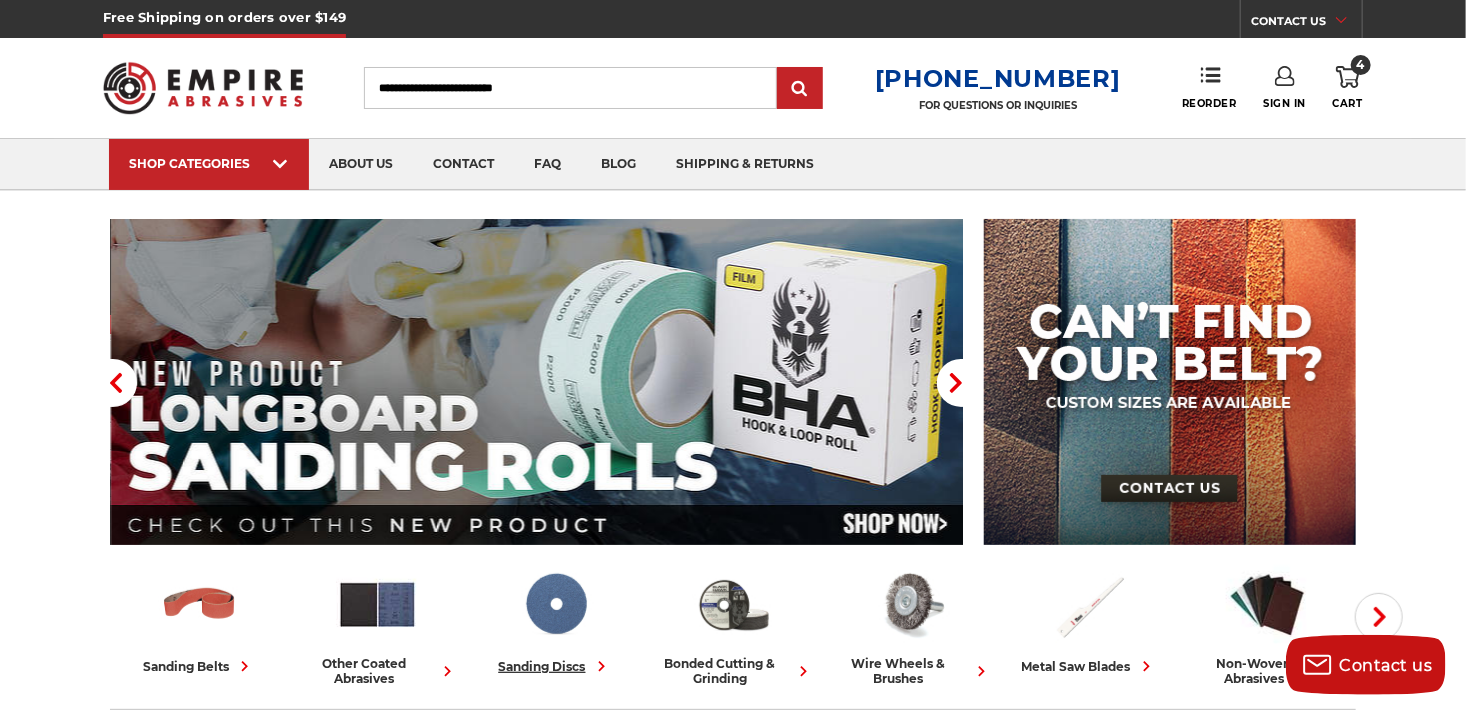 click at bounding box center [555, 604] 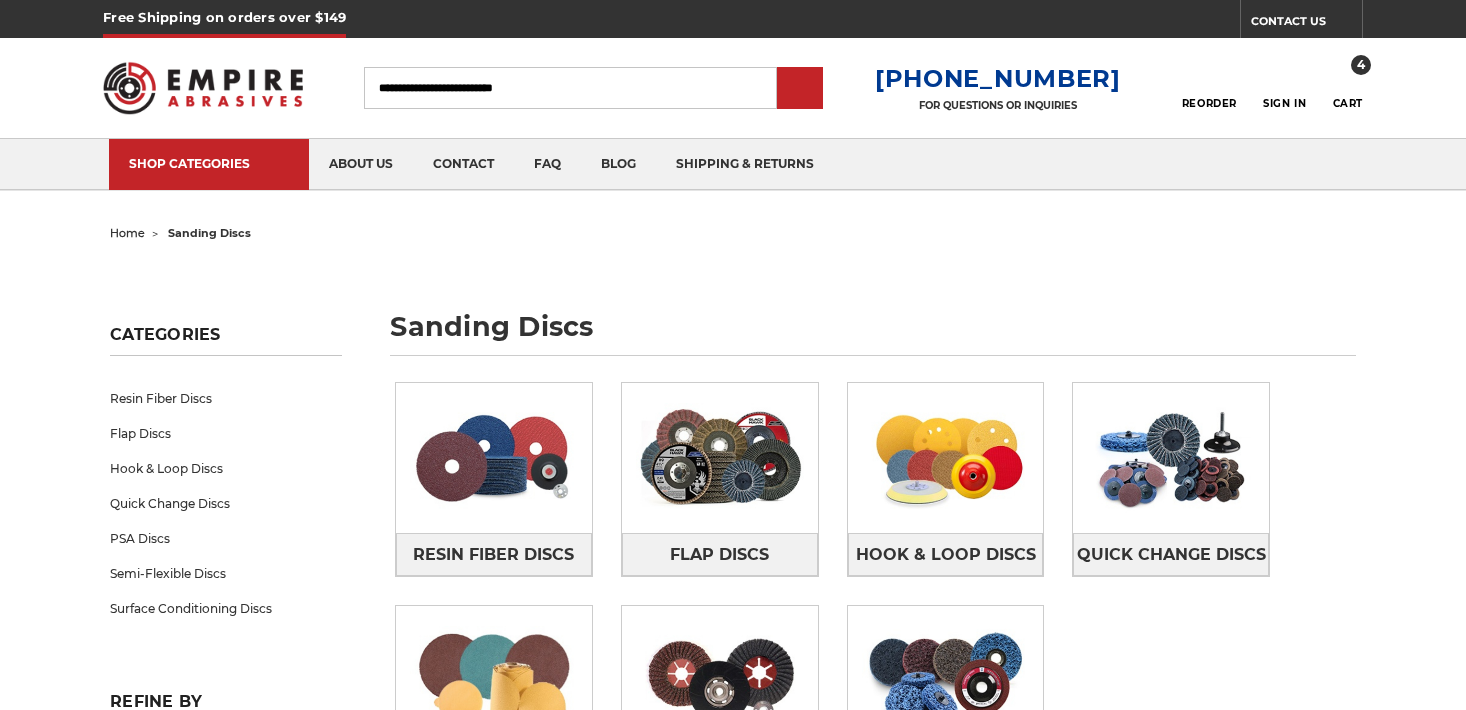 scroll, scrollTop: 0, scrollLeft: 0, axis: both 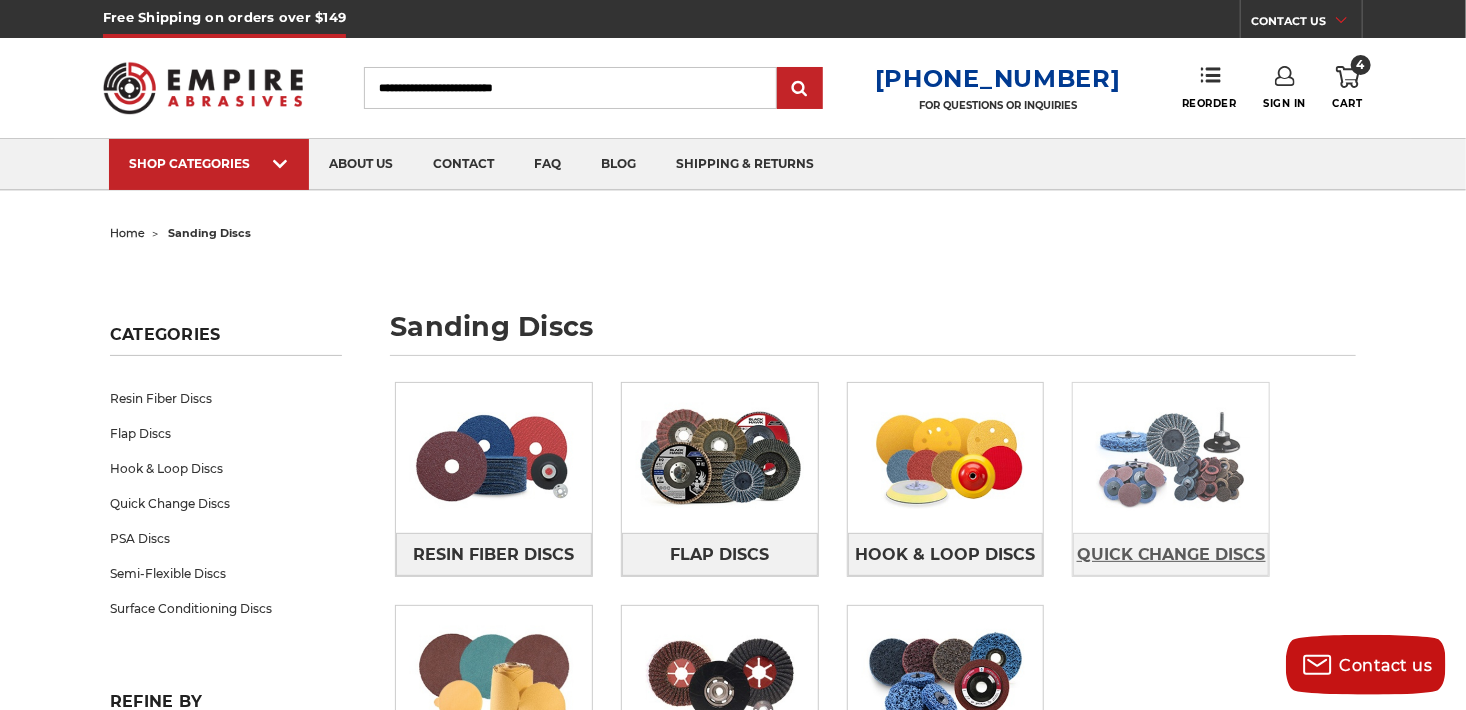 click on "Quick Change Discs" at bounding box center (1171, 555) 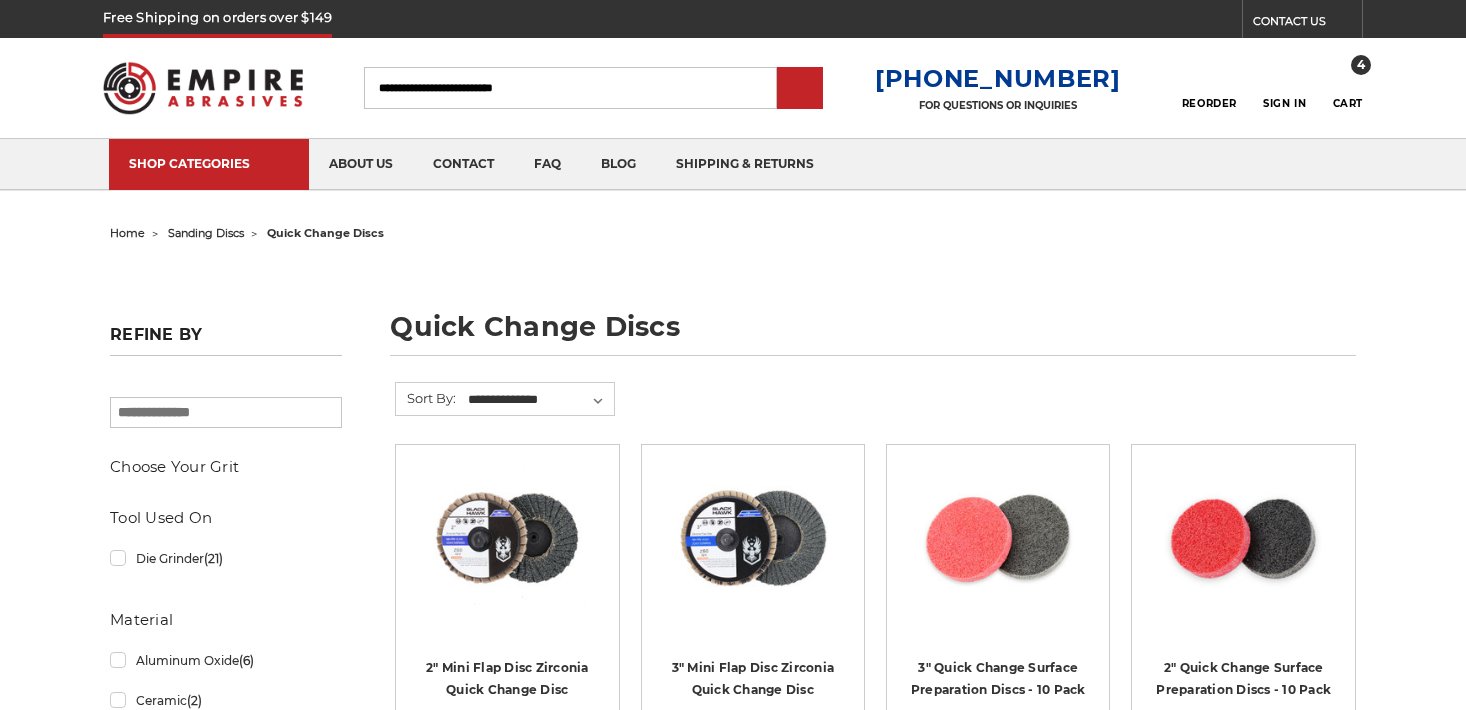 scroll, scrollTop: 0, scrollLeft: 0, axis: both 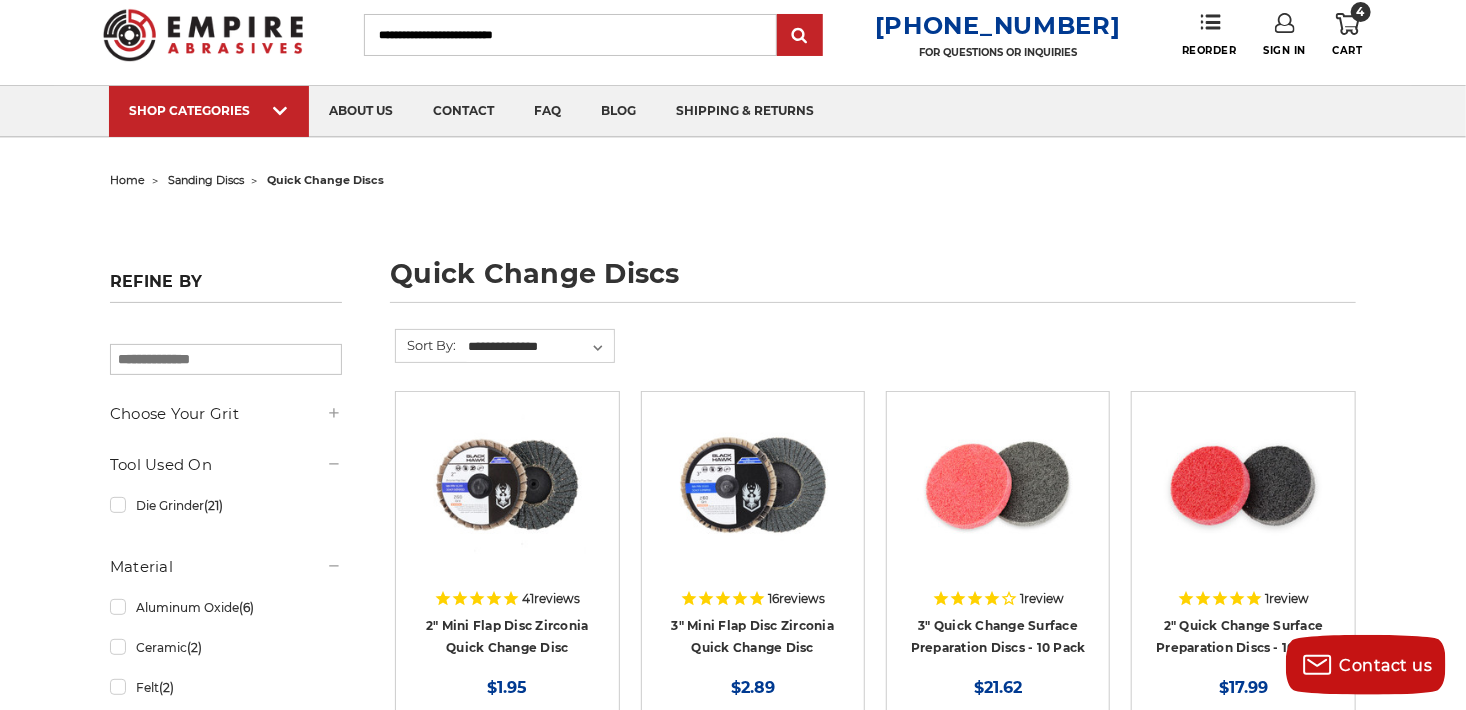 click at bounding box center [510, 600] 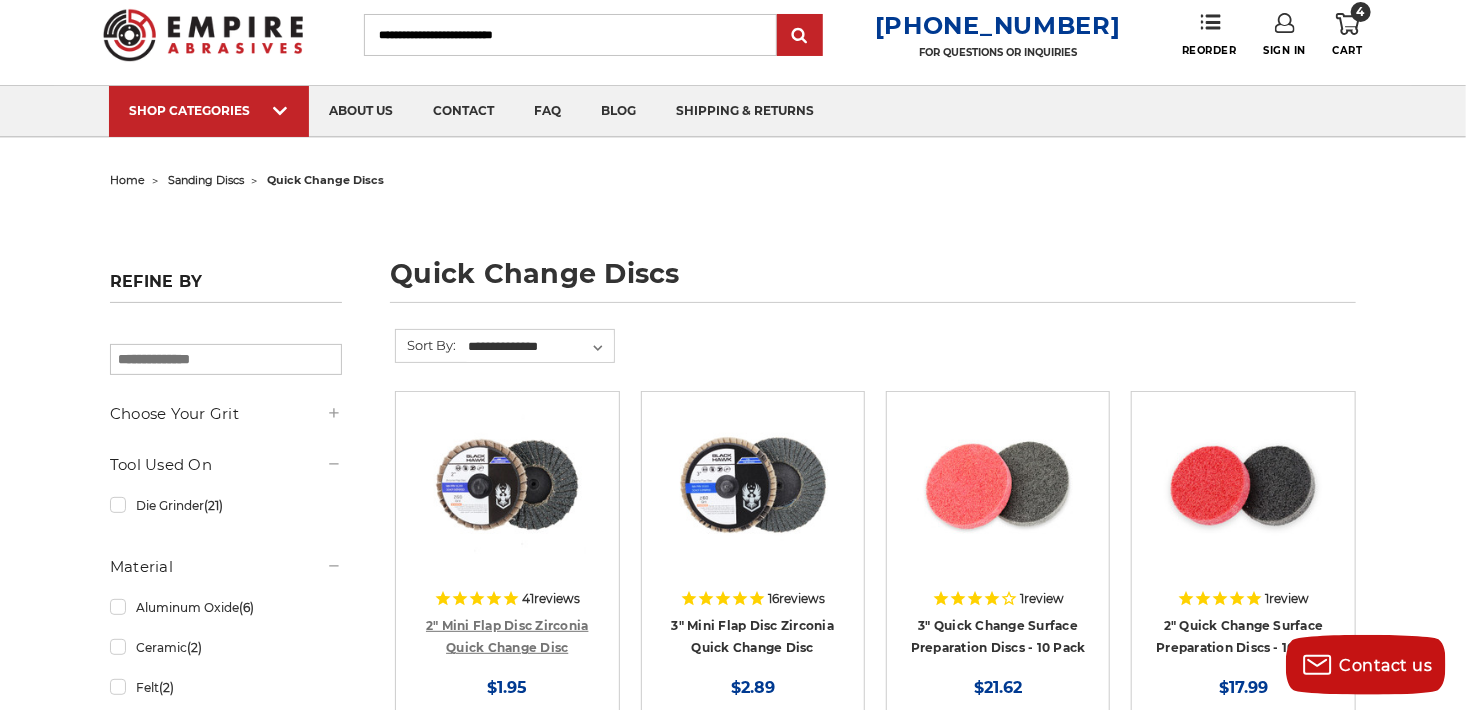 click on "2" Mini Flap Disc Zirconia Quick Change Disc" at bounding box center (507, 637) 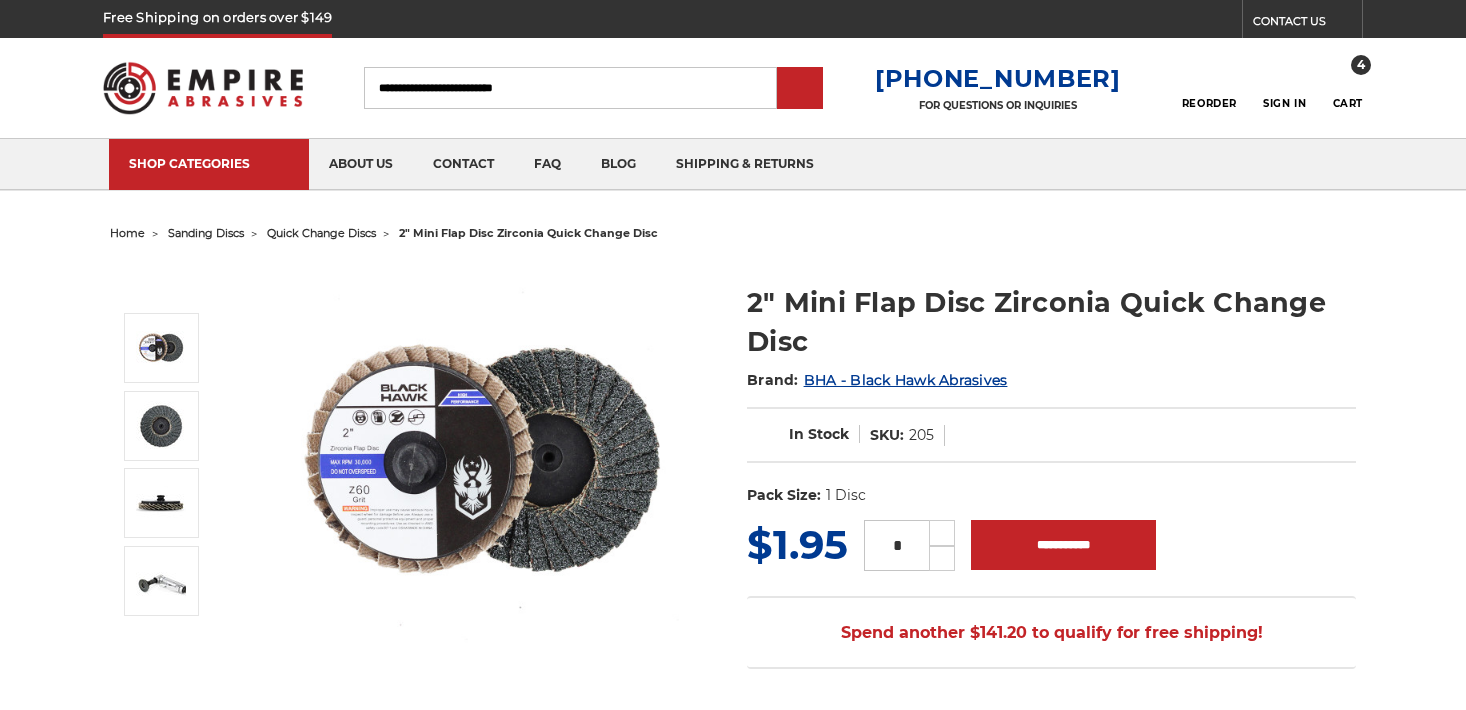scroll, scrollTop: 0, scrollLeft: 0, axis: both 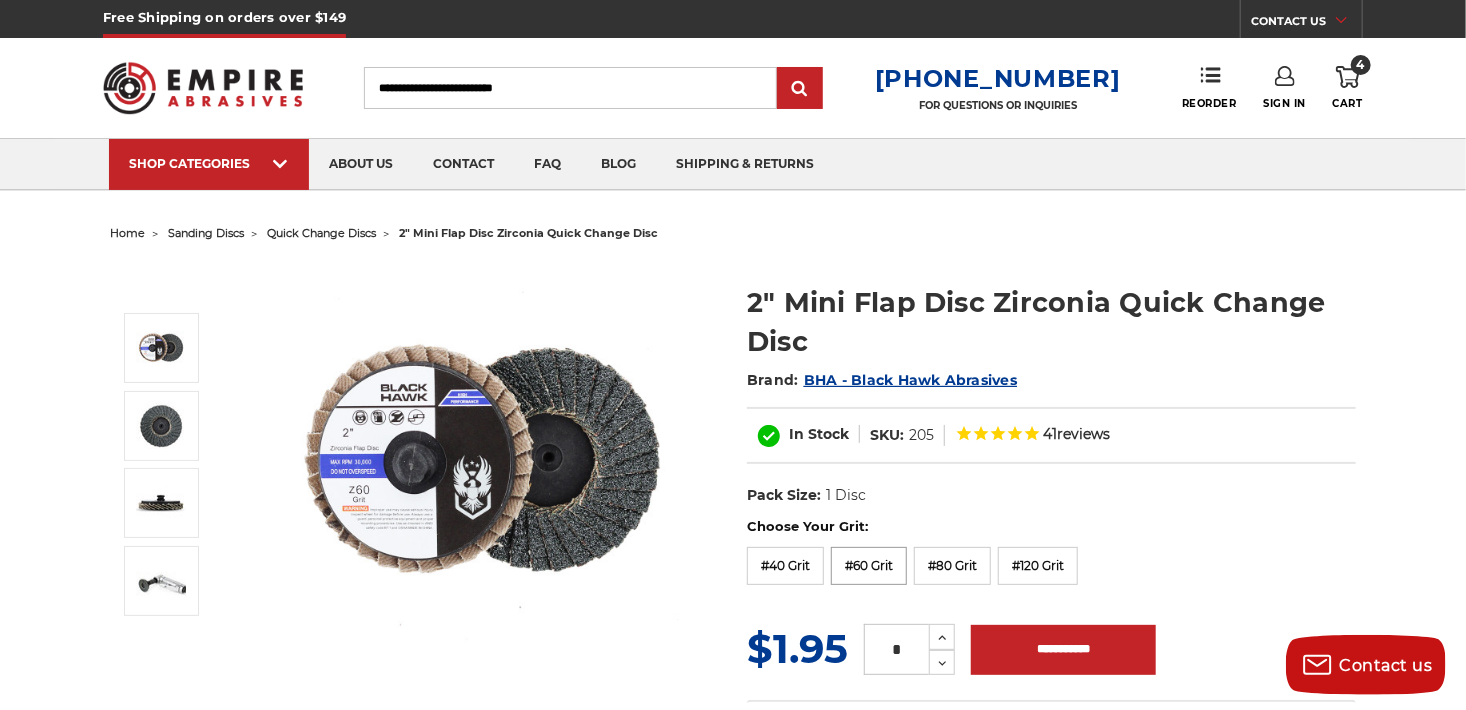 click on "#60 Grit" at bounding box center [869, 566] 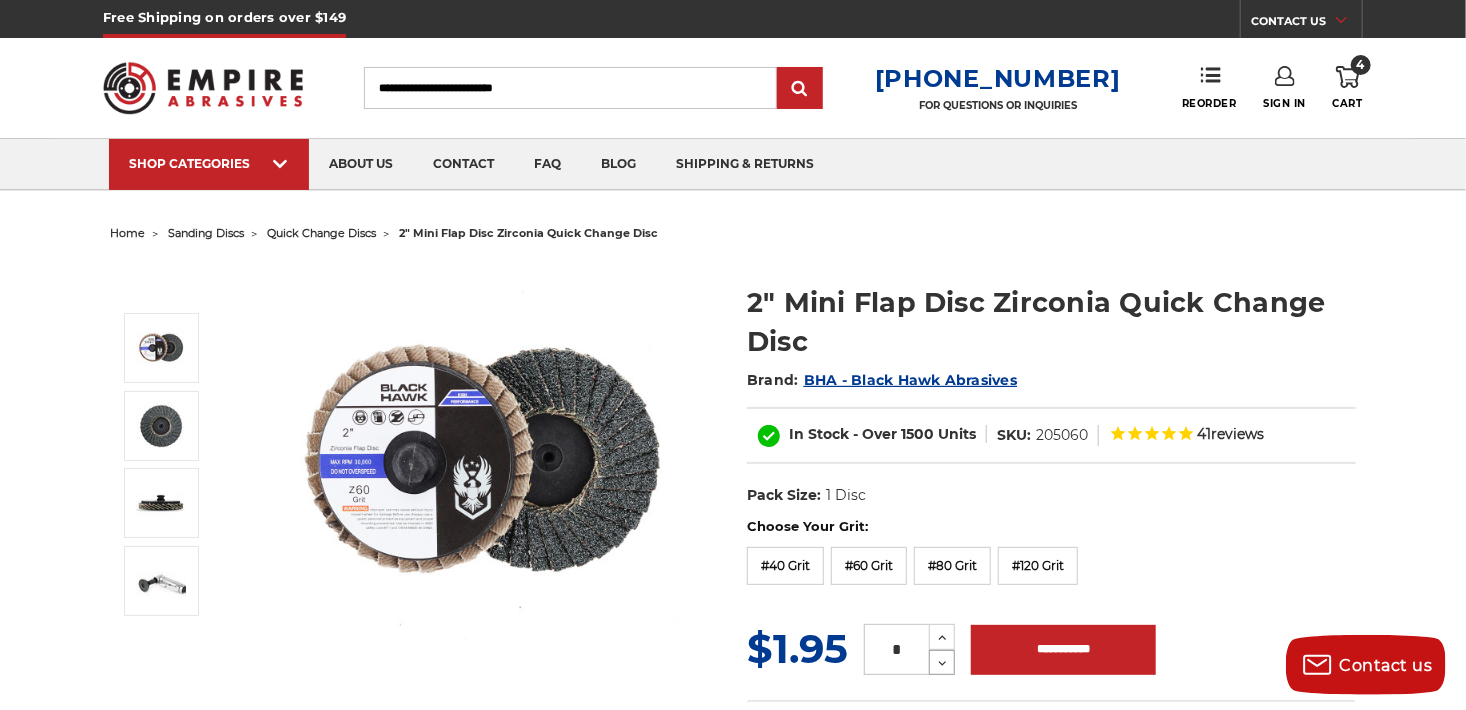 click 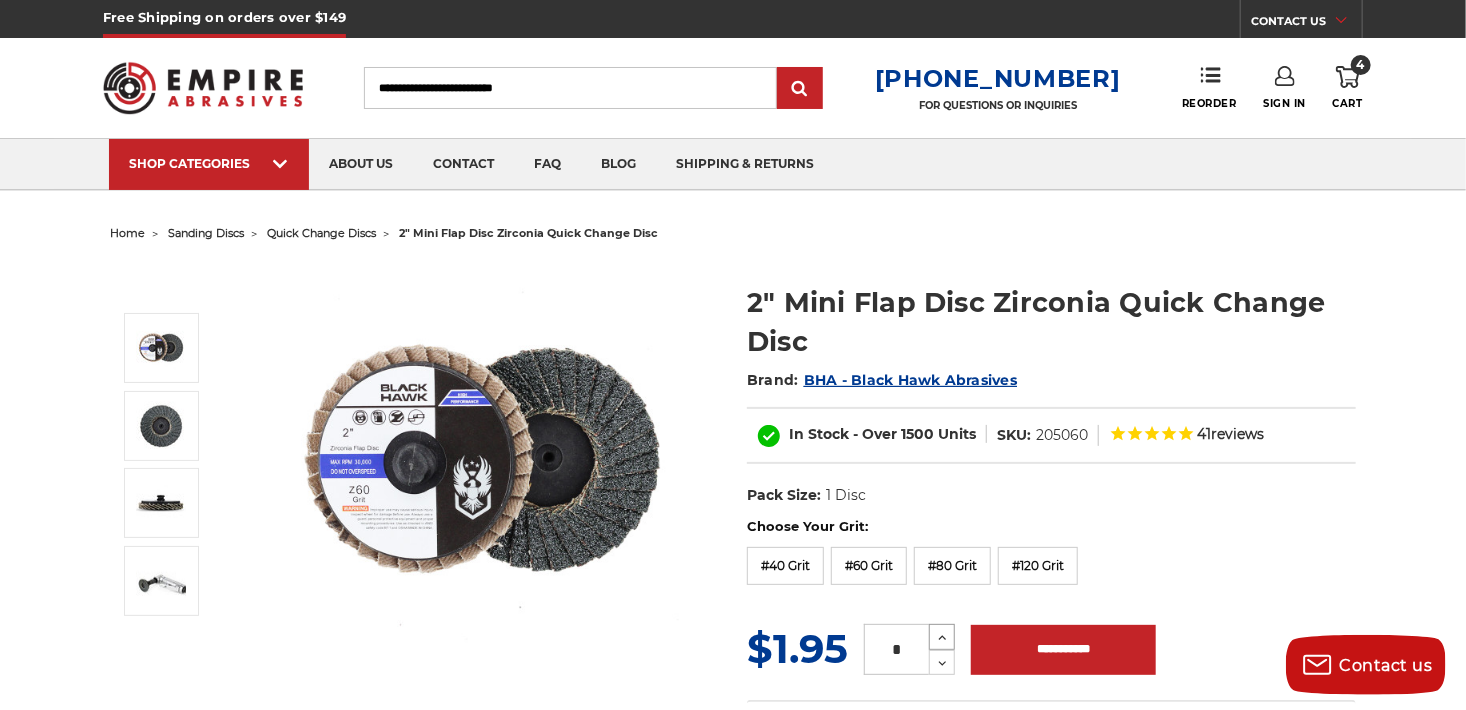 click 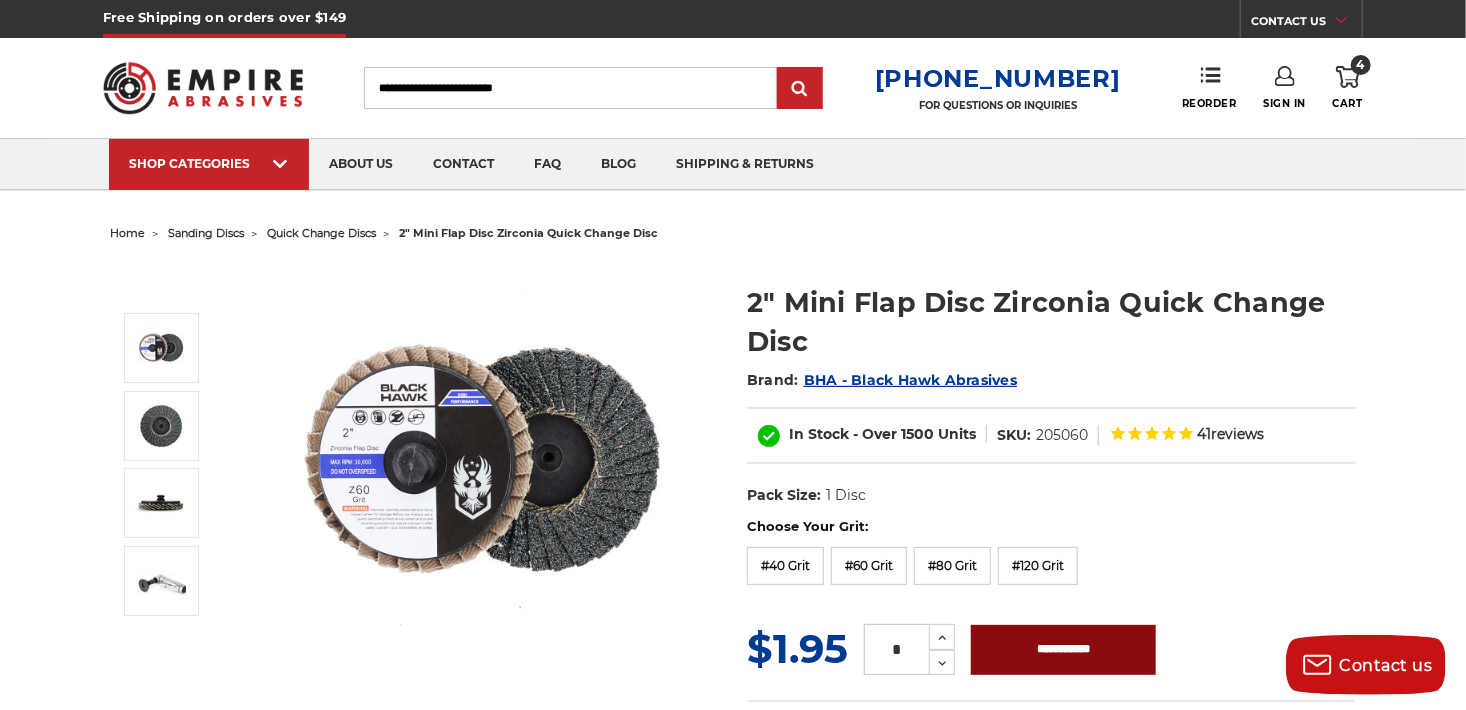 click on "**********" at bounding box center [1063, 650] 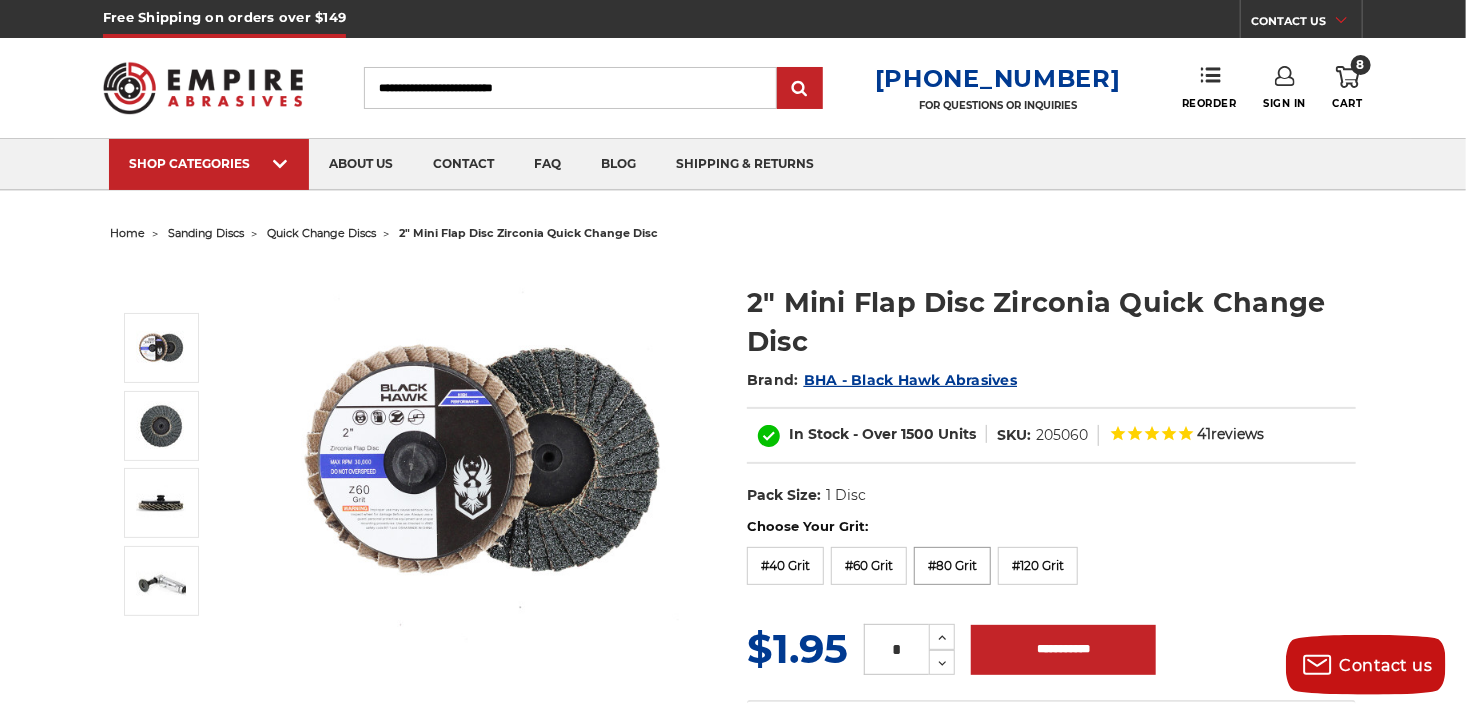 click on "#80 Grit" at bounding box center (952, 566) 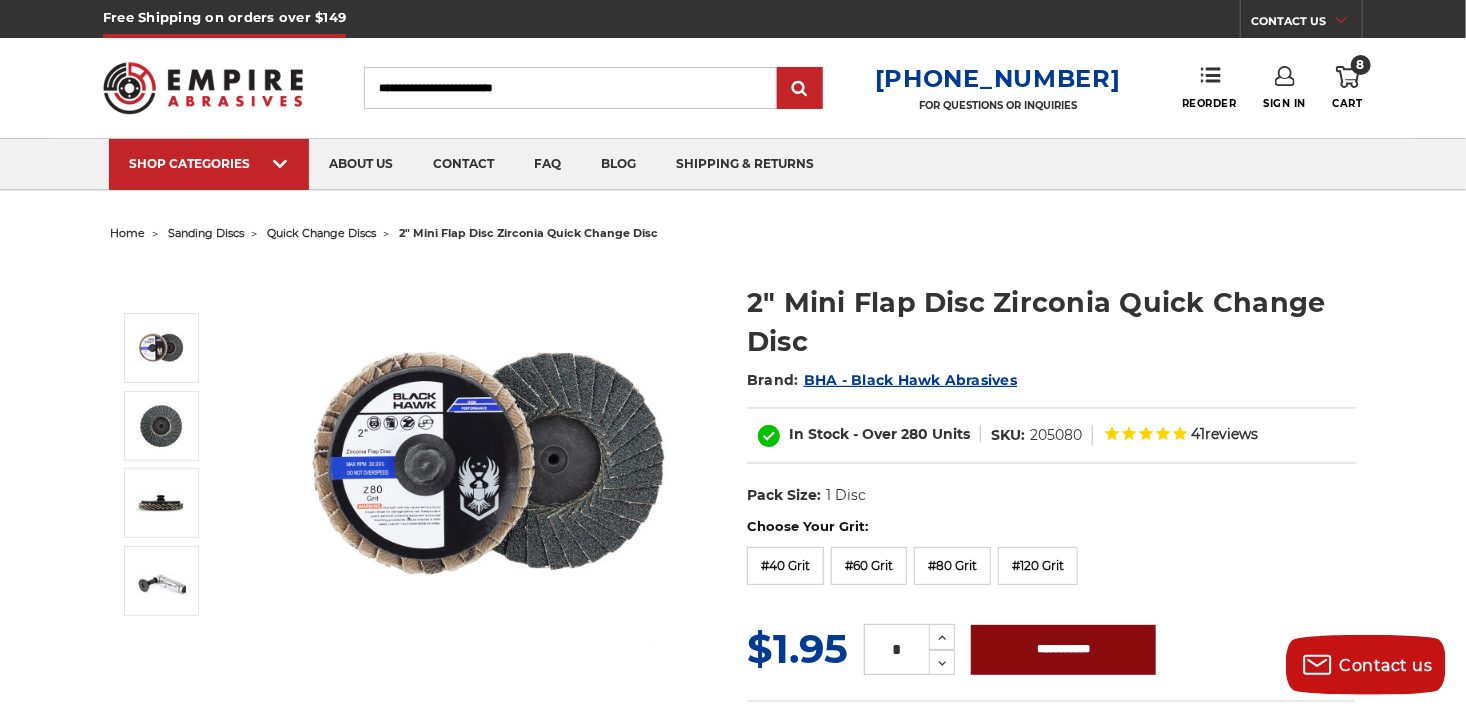click on "**********" at bounding box center (1063, 650) 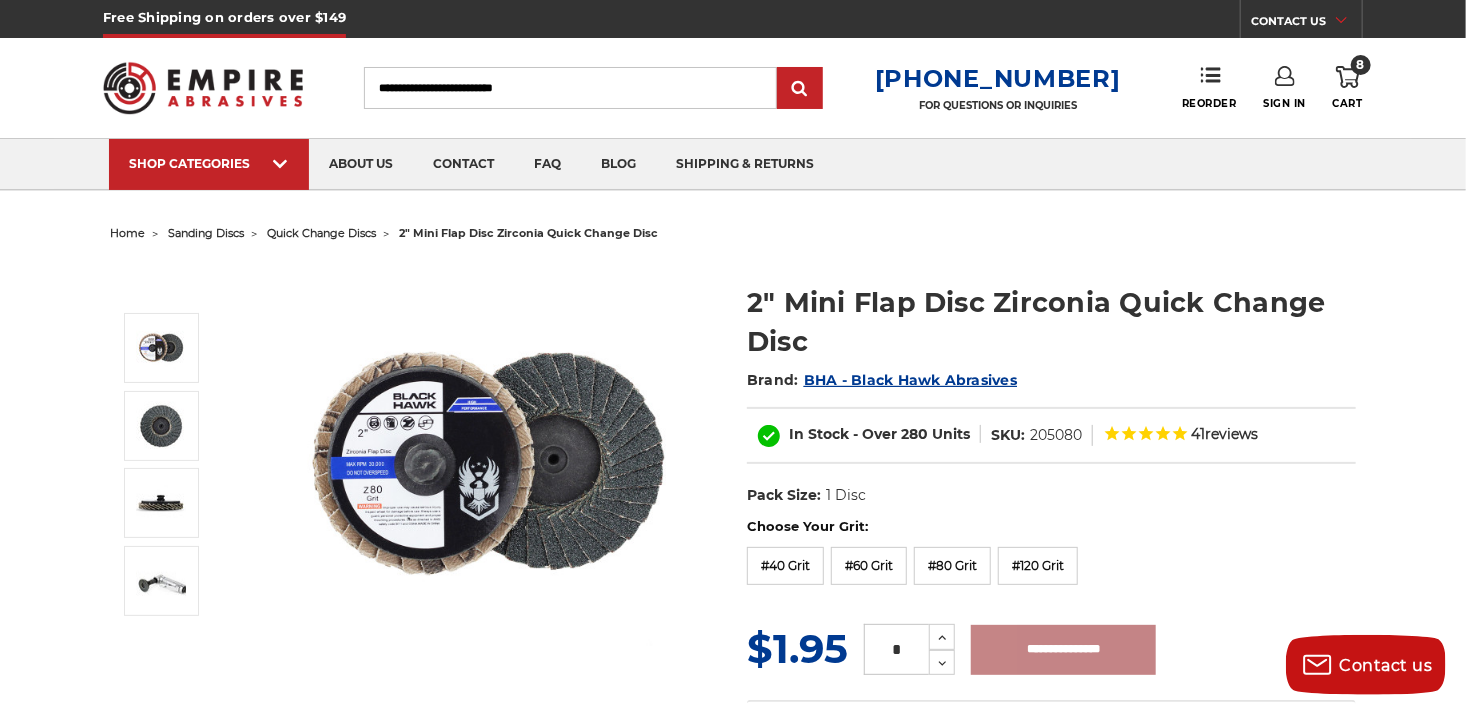type on "**********" 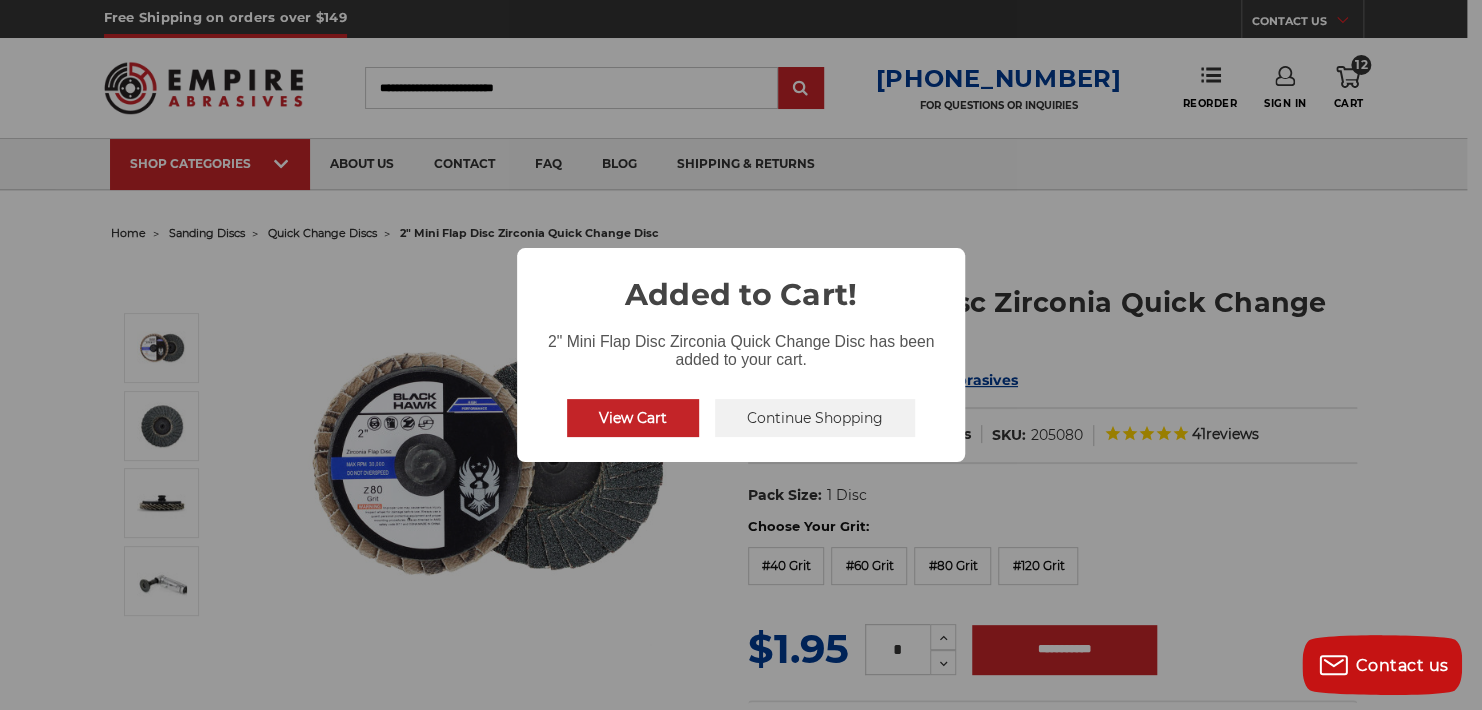click on "× Added to Cart! 2" Mini Flap Disc Zirconia Quick Change Disc has been added to your cart. View Cart No Continue Shopping" at bounding box center [741, 355] 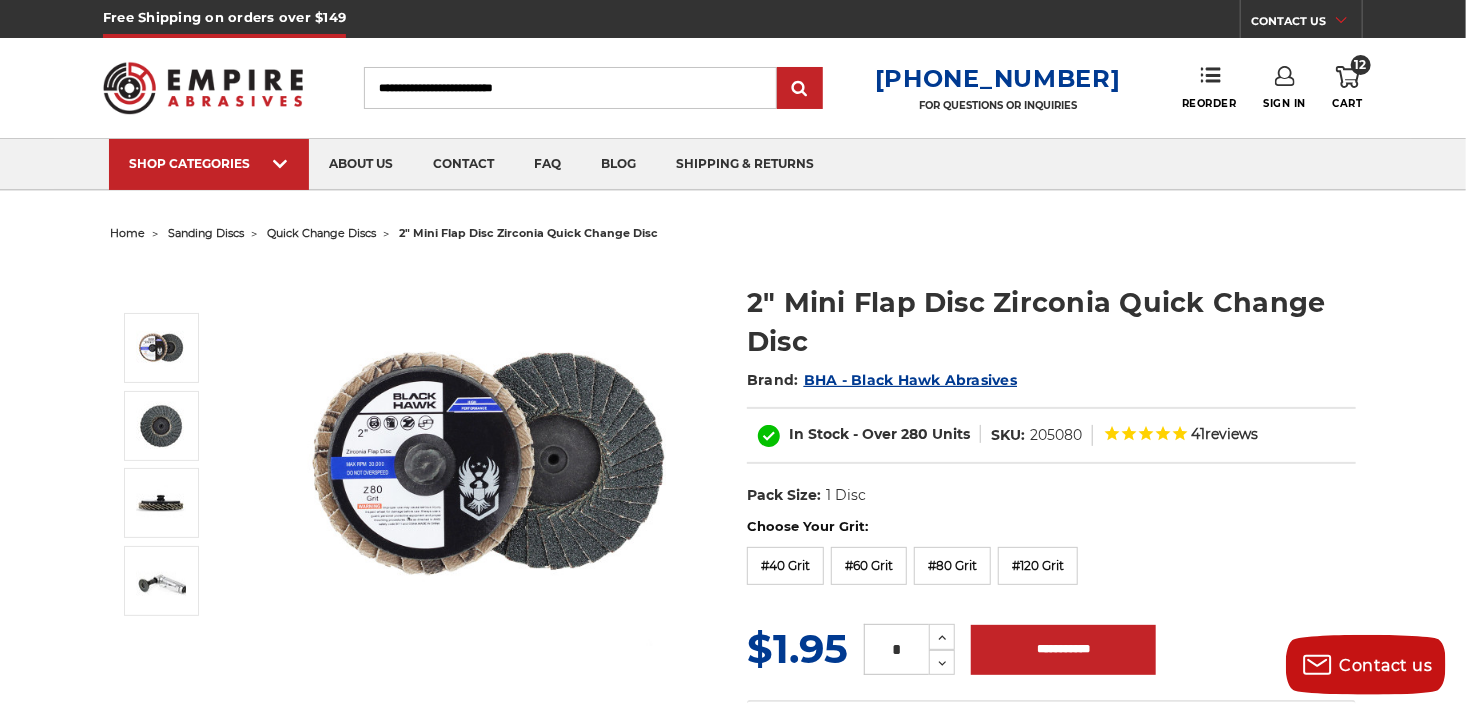 click on "12" at bounding box center (1361, 65) 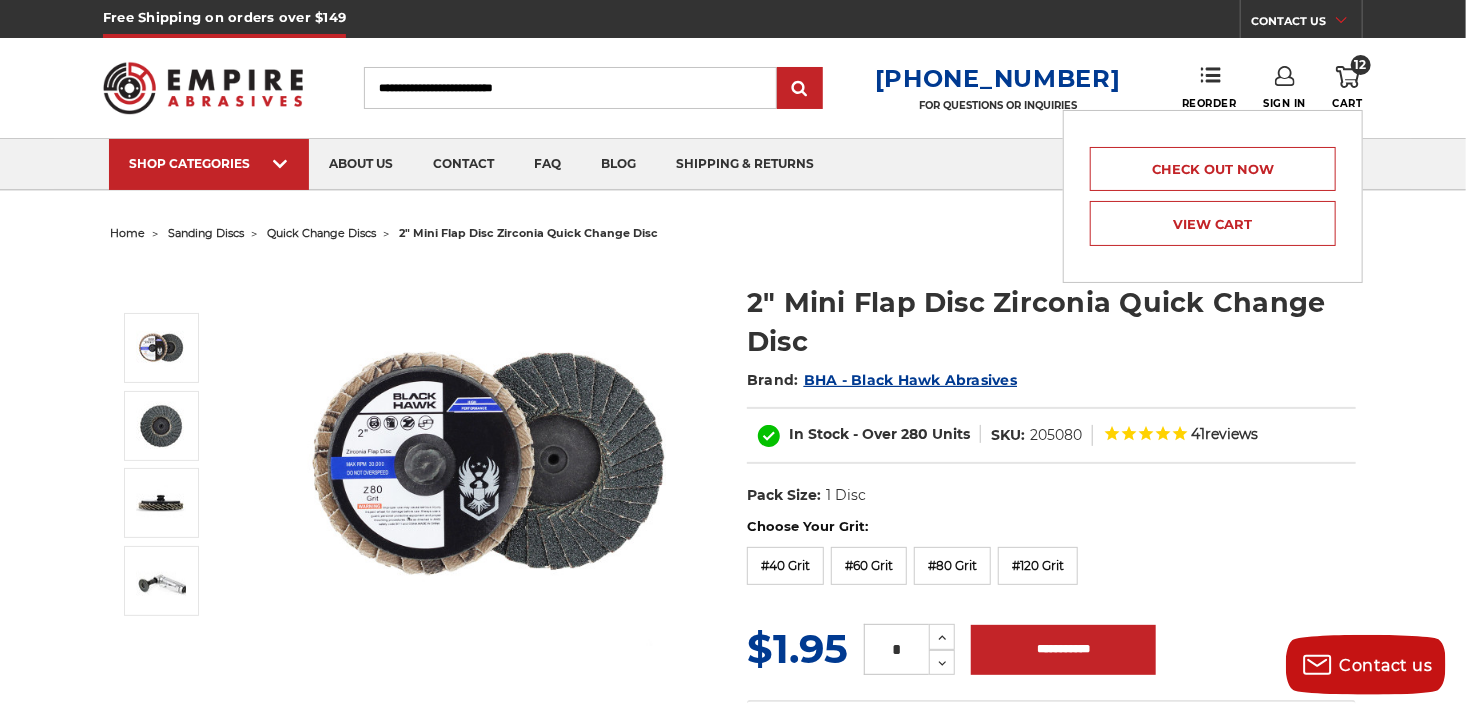 click 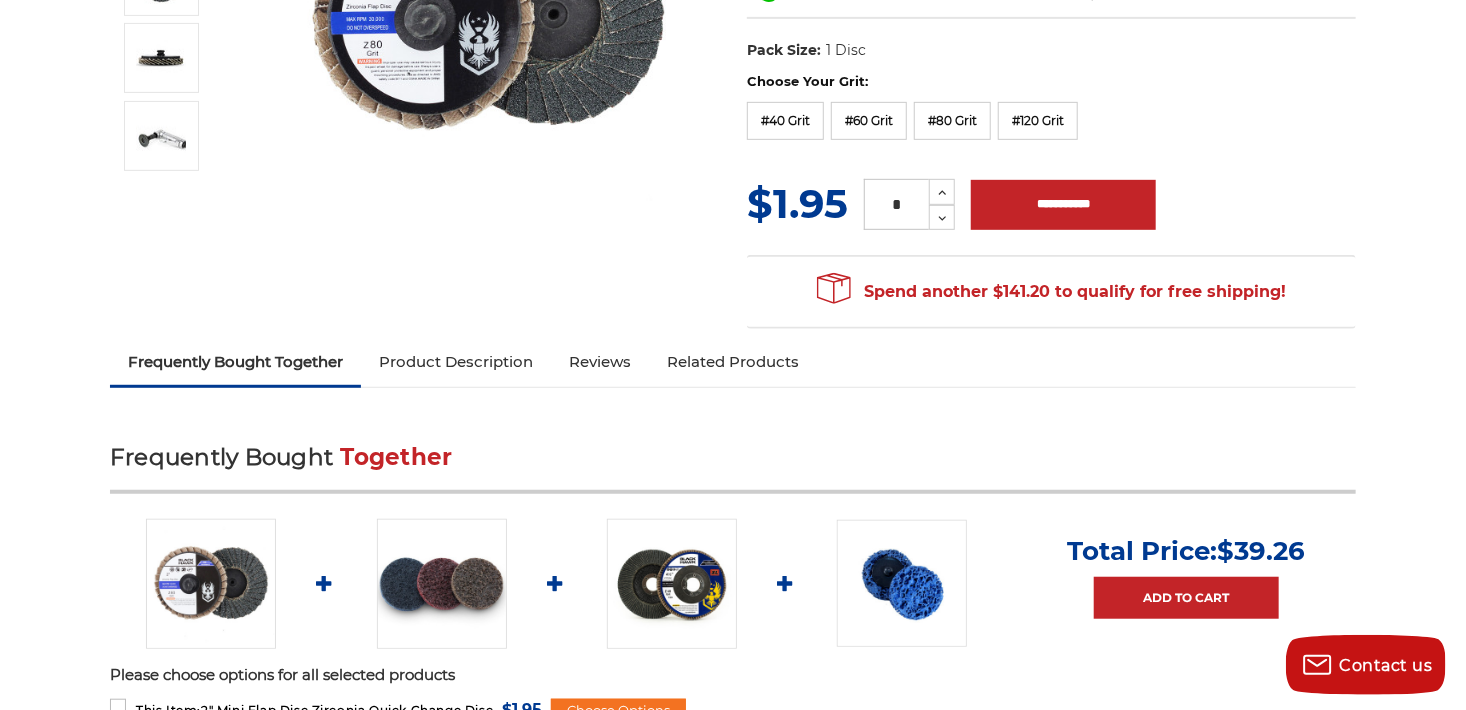 scroll, scrollTop: 539, scrollLeft: 0, axis: vertical 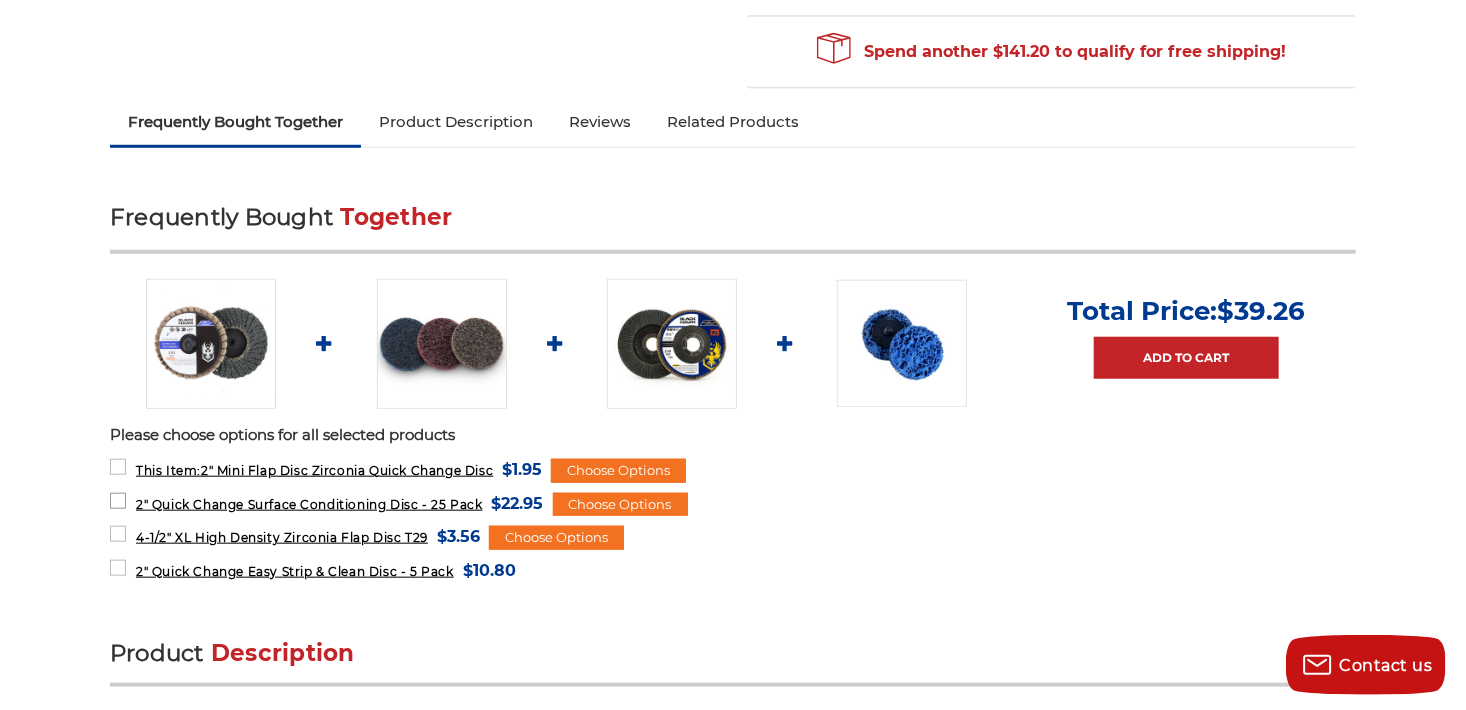 click on "2" Quick Change Surface Conditioning Disc - 25 Pack" at bounding box center (309, 504) 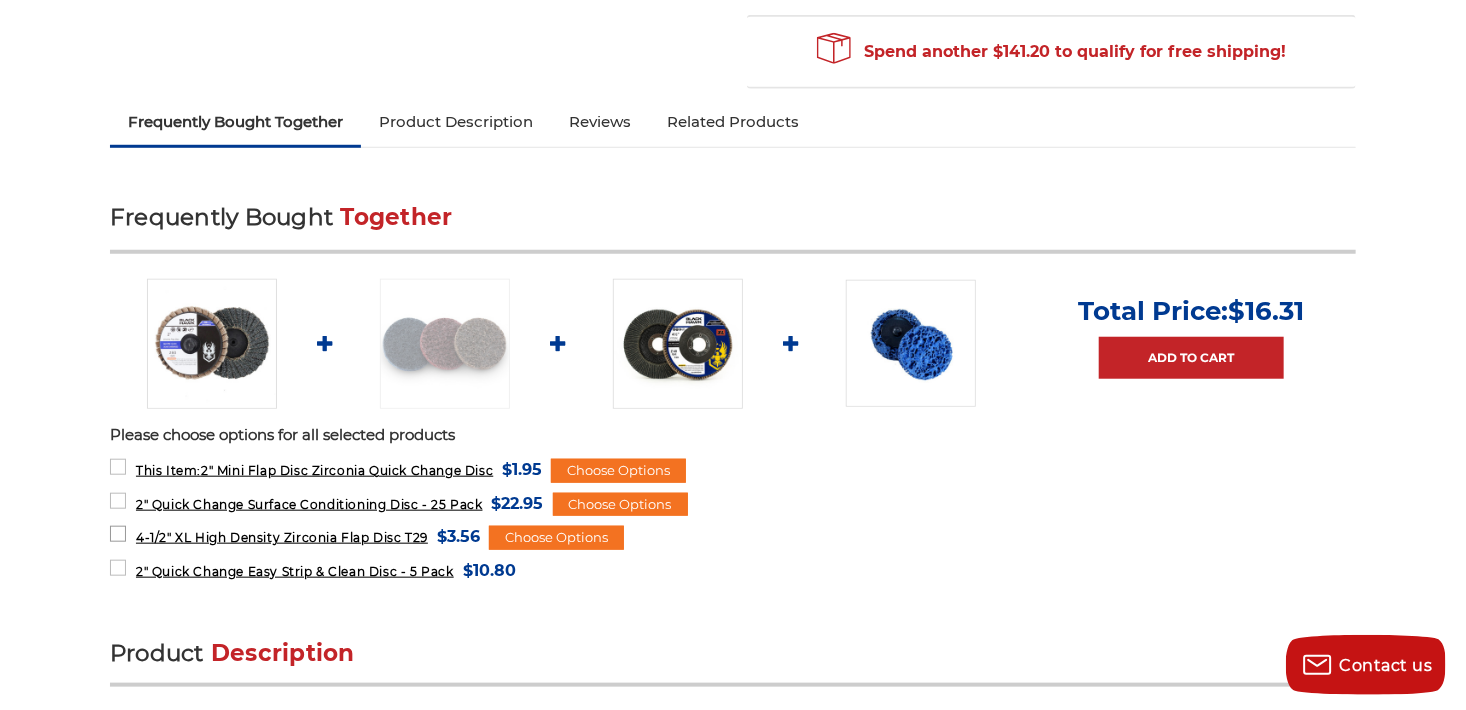 click on "4-1/2" XL High Density Zirconia Flap Disc T29" at bounding box center (282, 537) 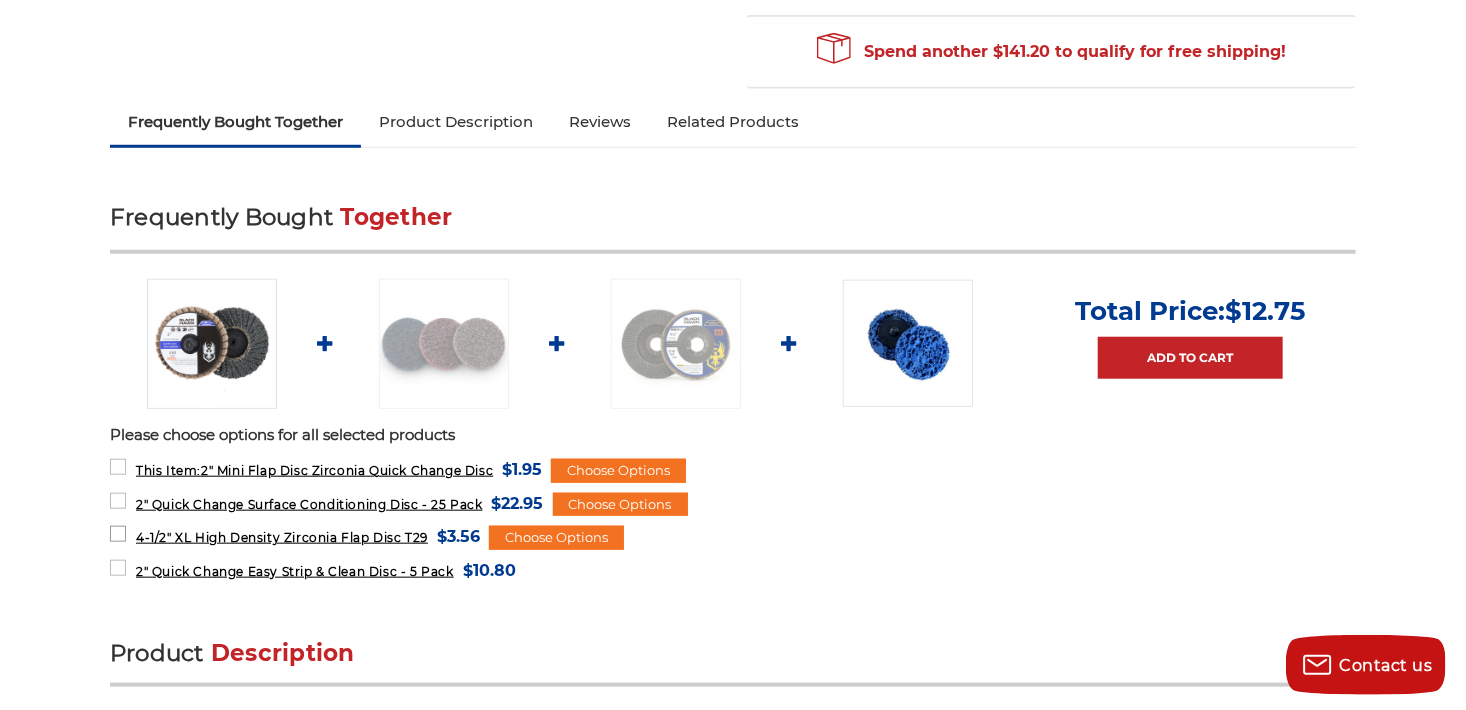 click on "4-1/2" XL High Density Zirconia Flap Disc T29" at bounding box center (282, 537) 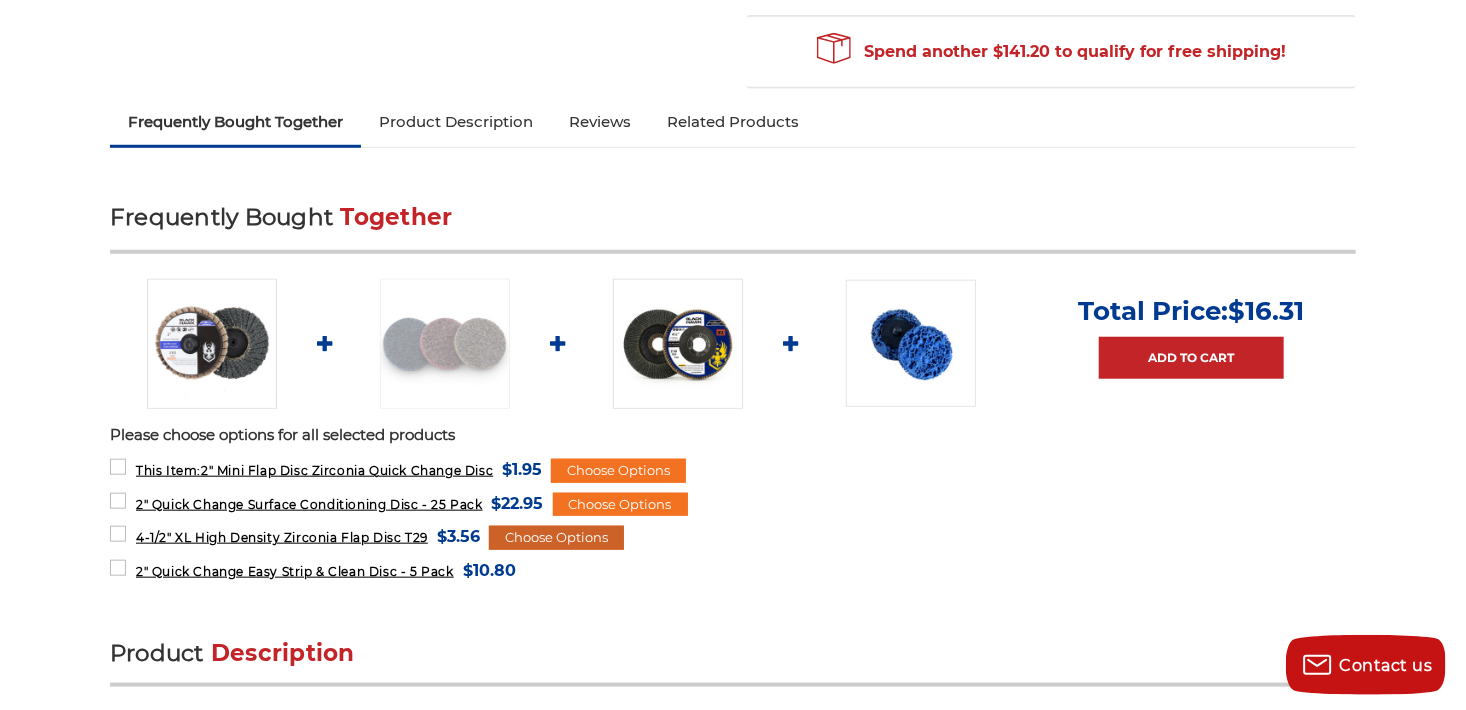 click on "Choose Options" at bounding box center (556, 538) 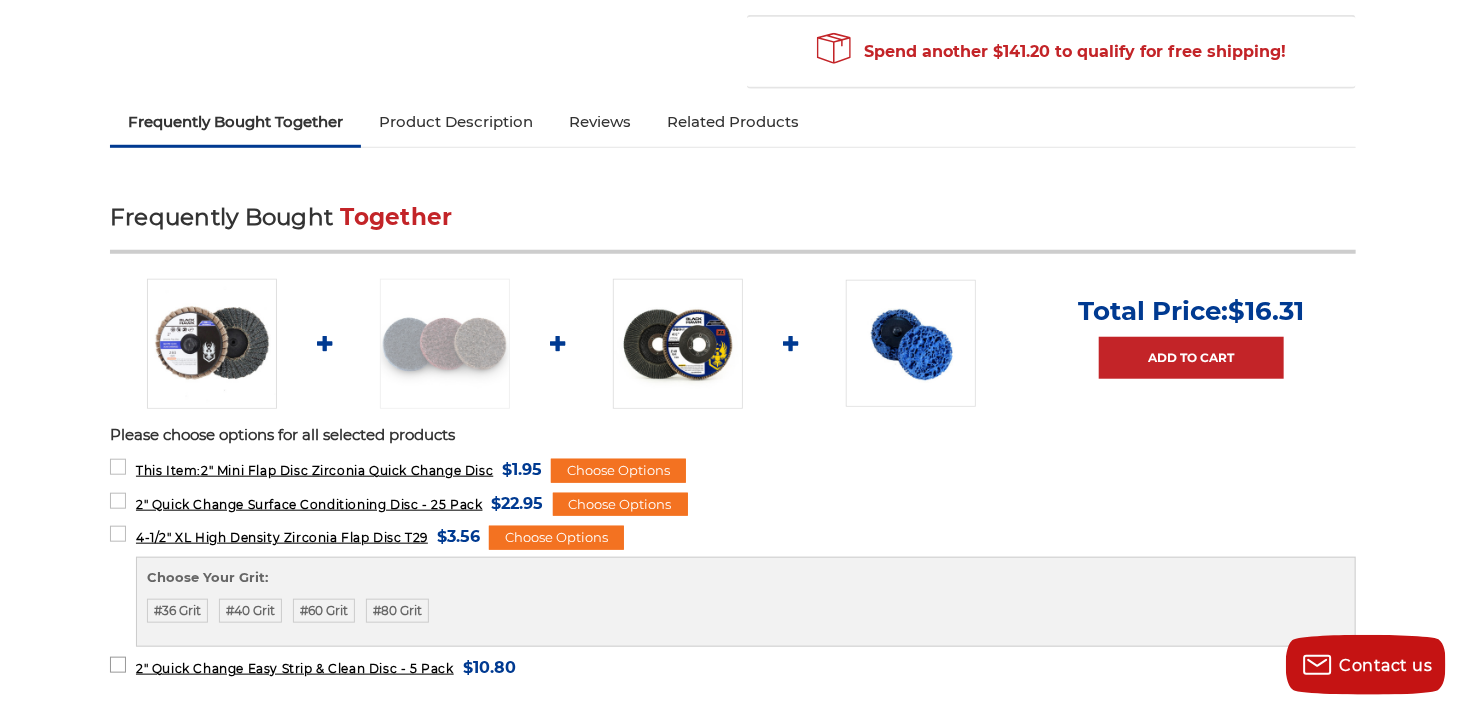 click on "2" Quick Change Easy Strip & Clean Disc - 5 Pack" at bounding box center (295, 668) 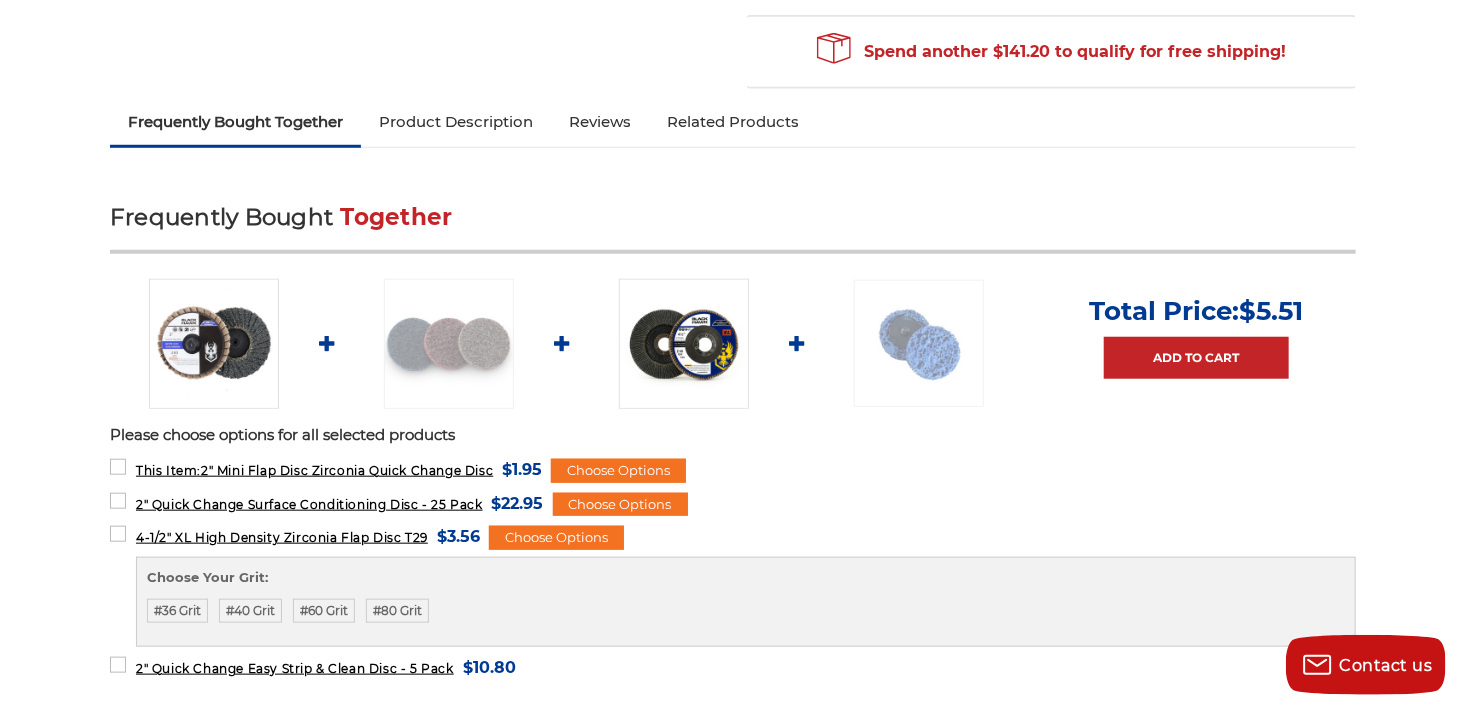 click at bounding box center [684, 344] 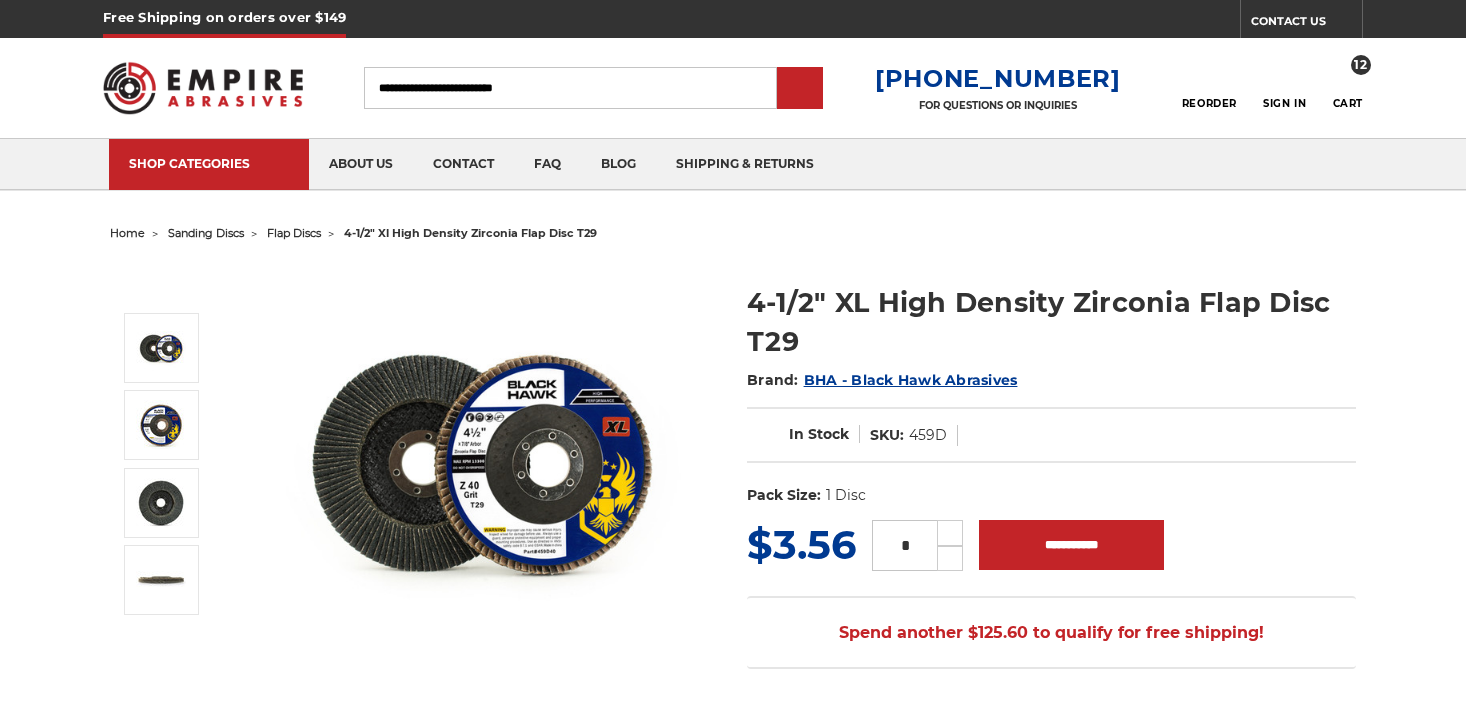 scroll, scrollTop: 0, scrollLeft: 0, axis: both 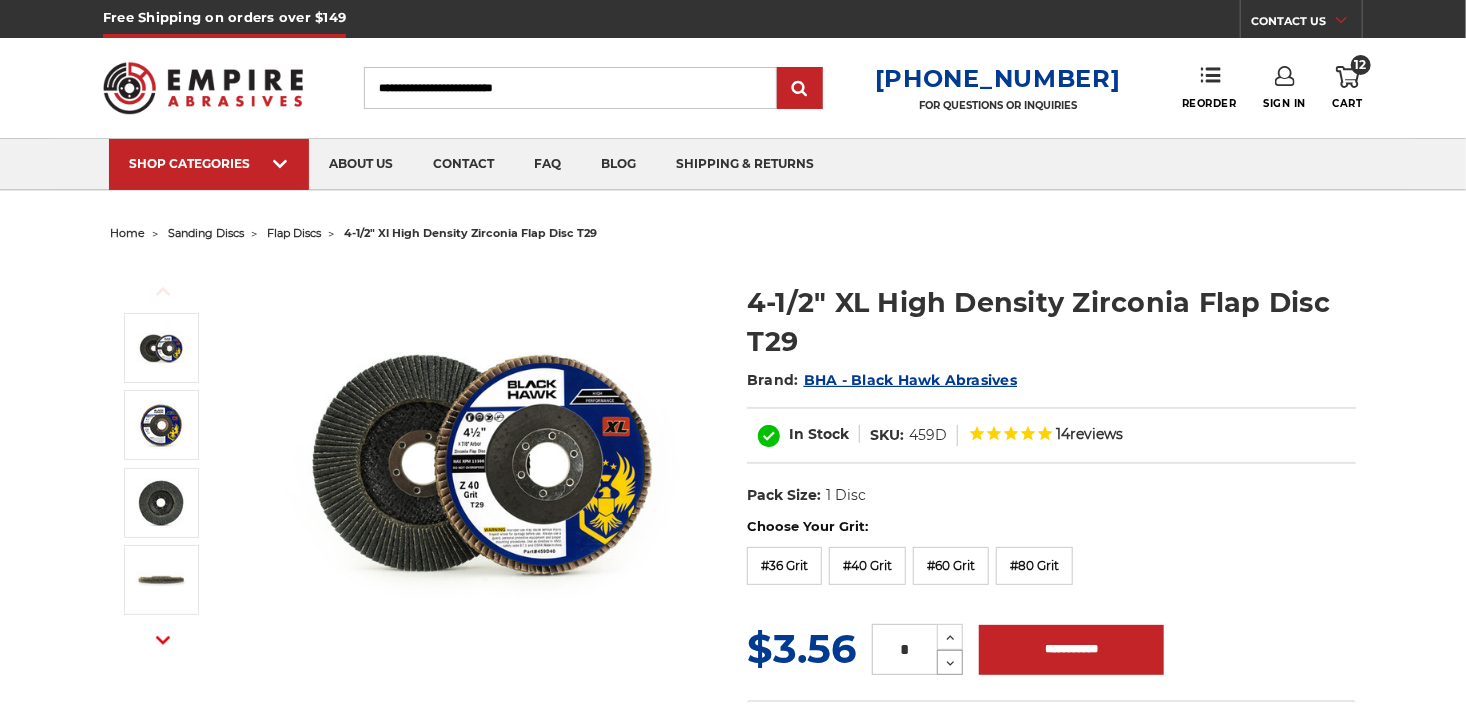 click 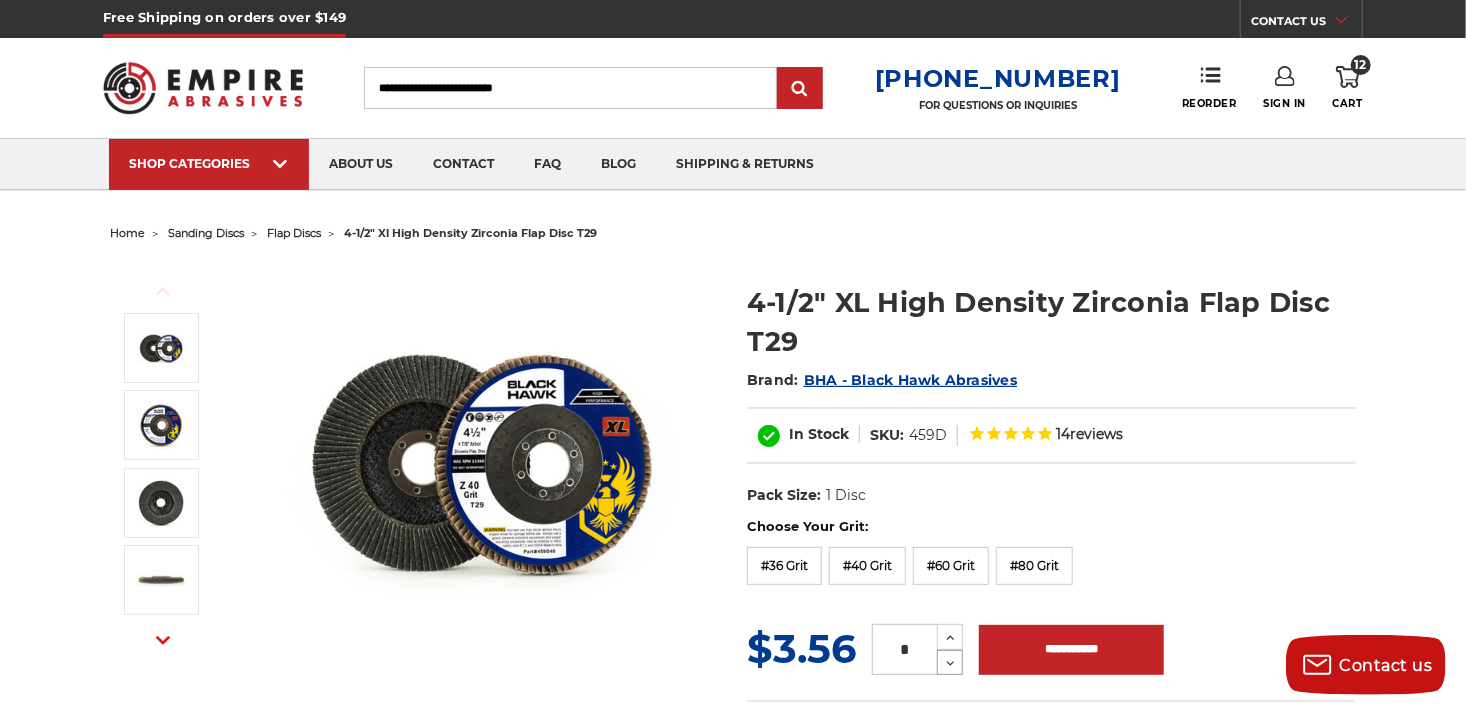 click 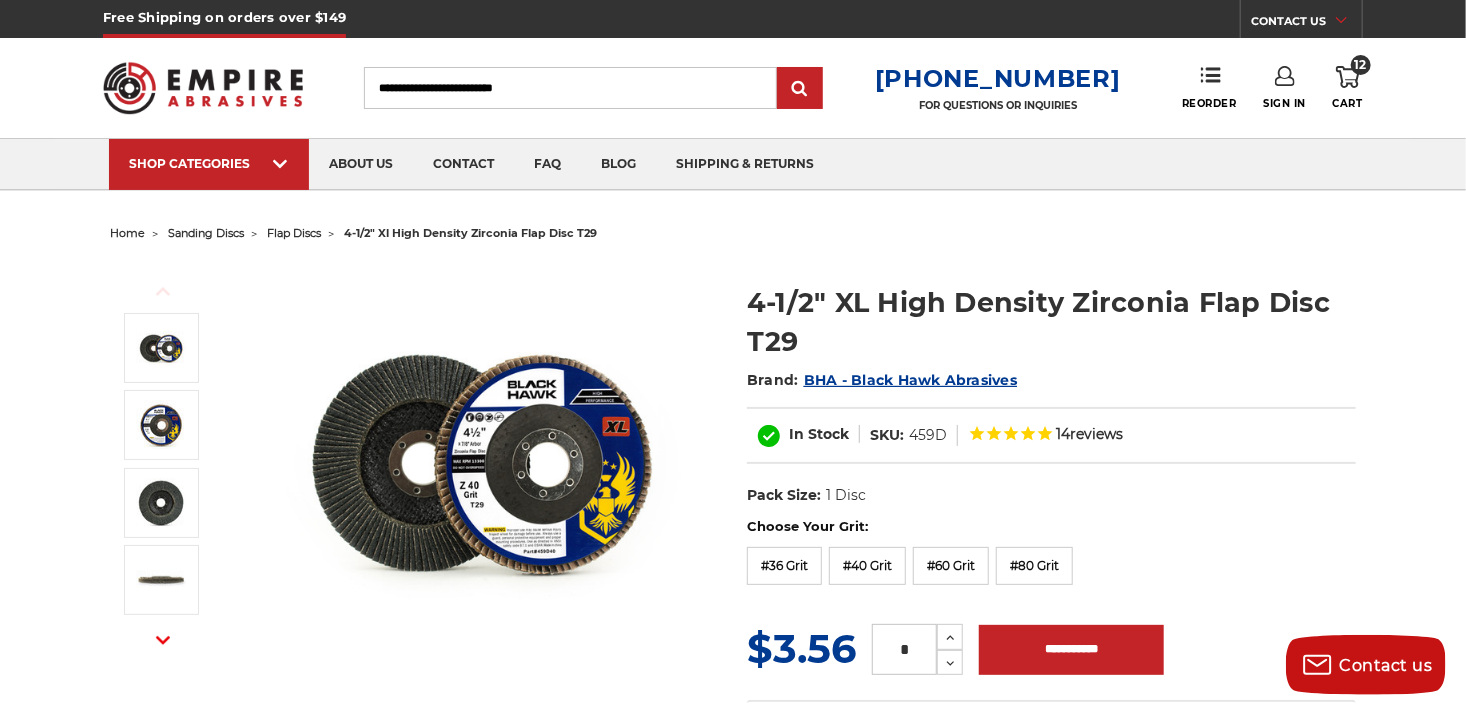 click on "*" at bounding box center [904, 649] 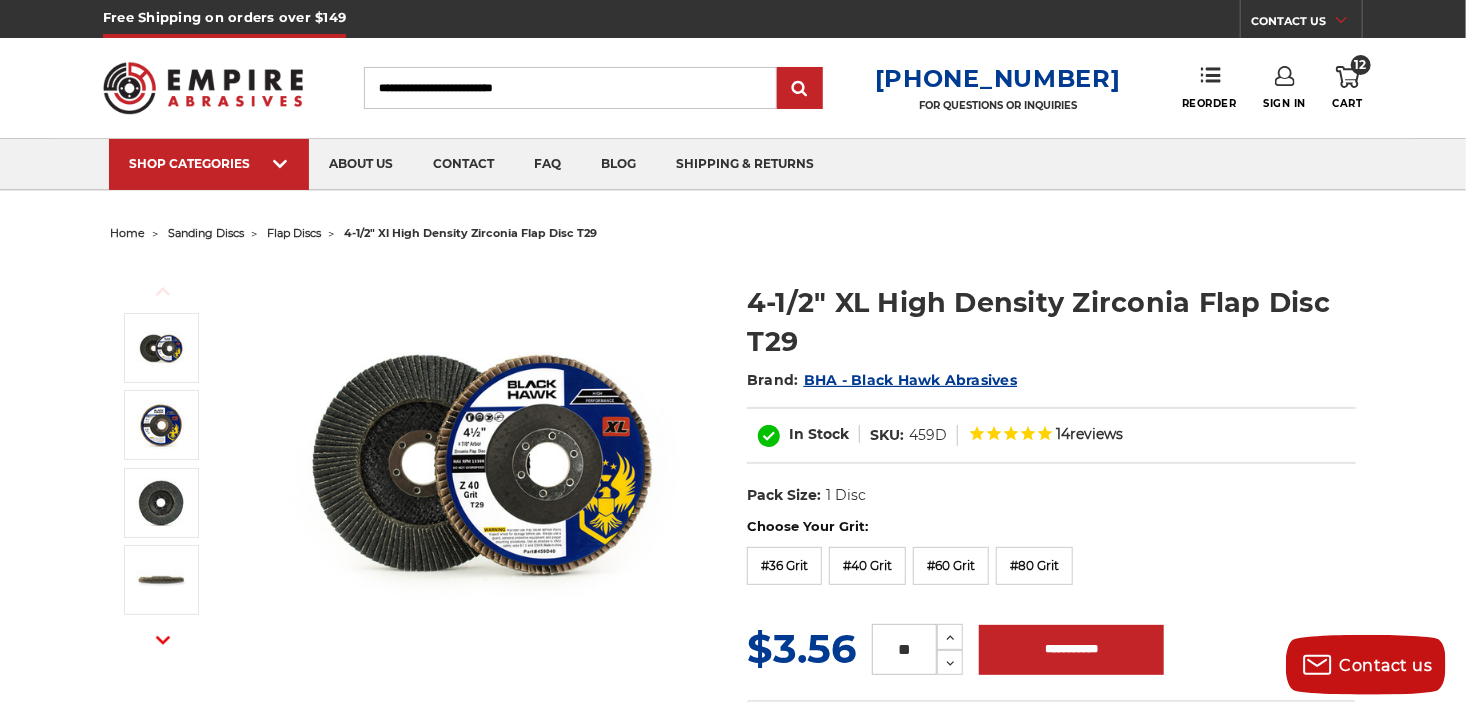 click on "**" at bounding box center [904, 649] 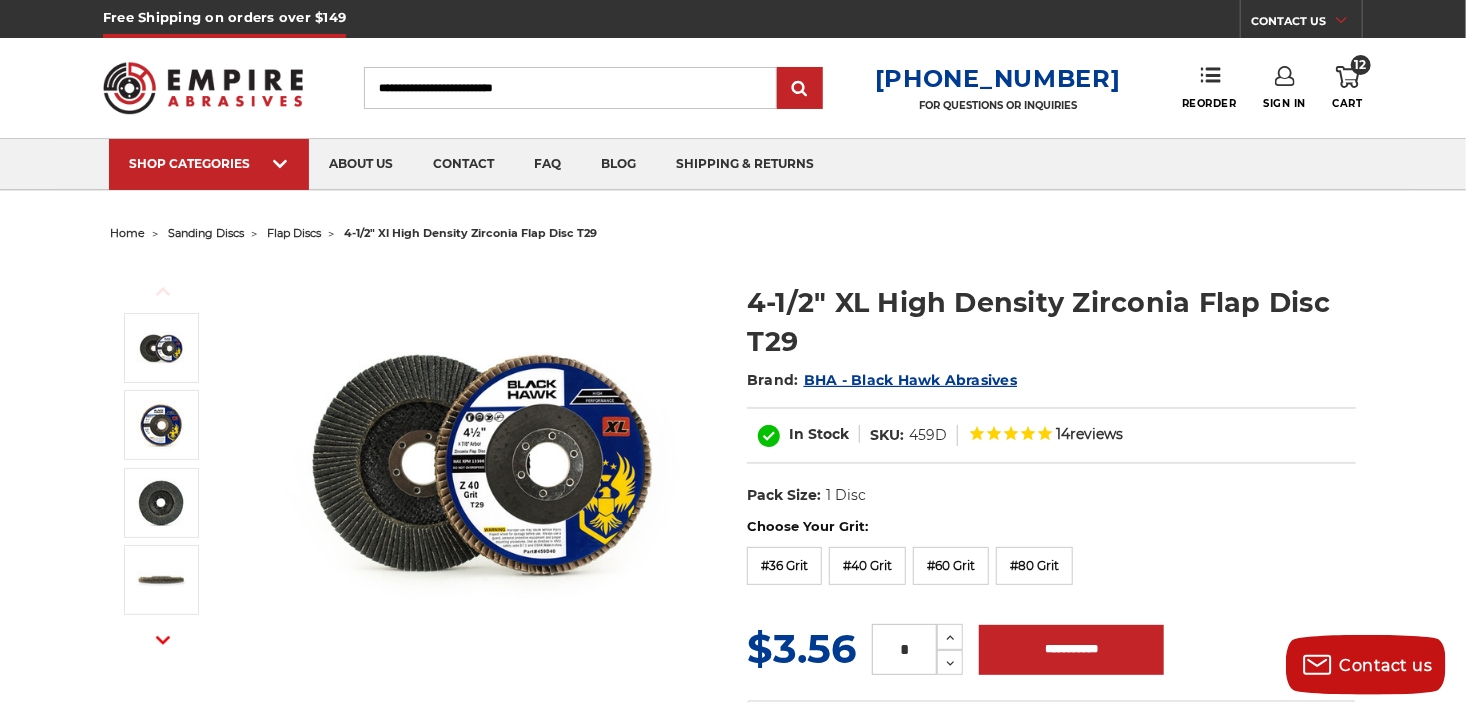 click on "*" at bounding box center [904, 649] 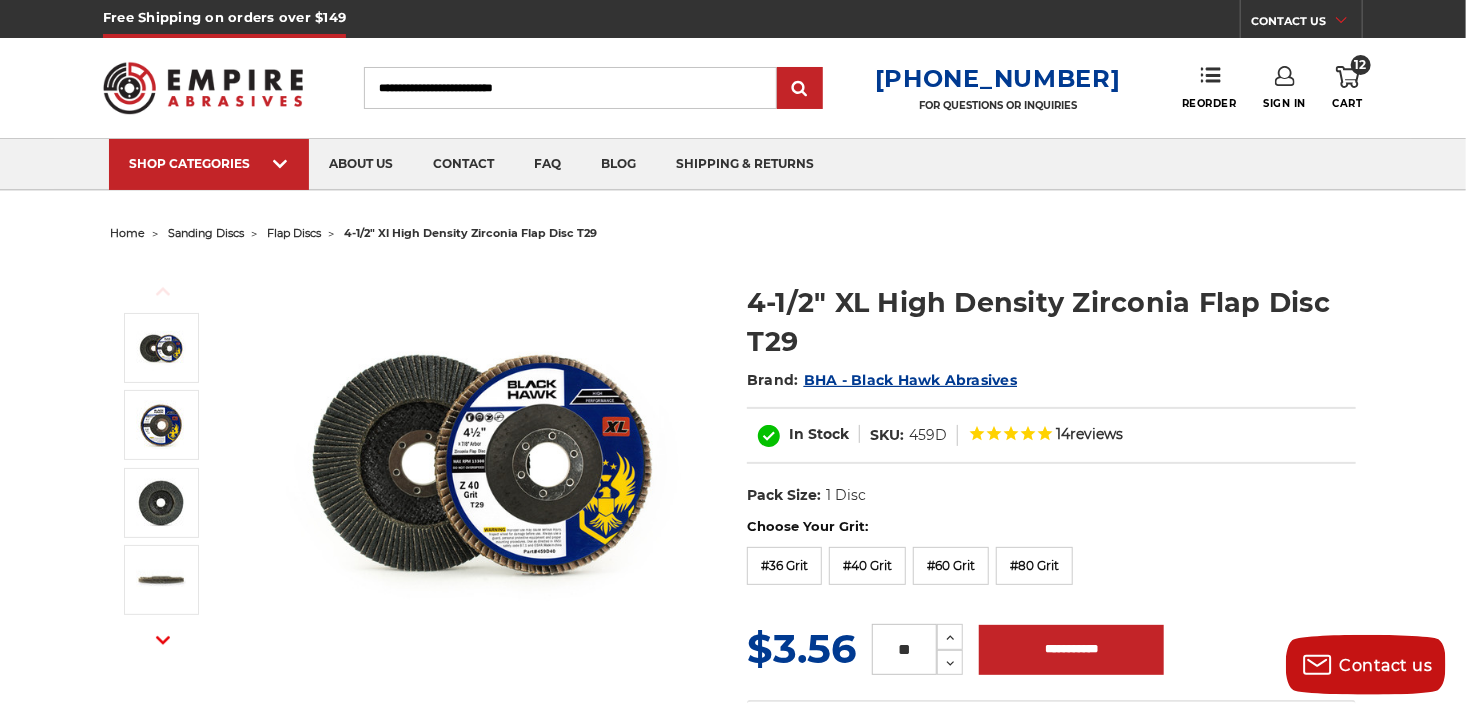 click on "**" at bounding box center (904, 649) 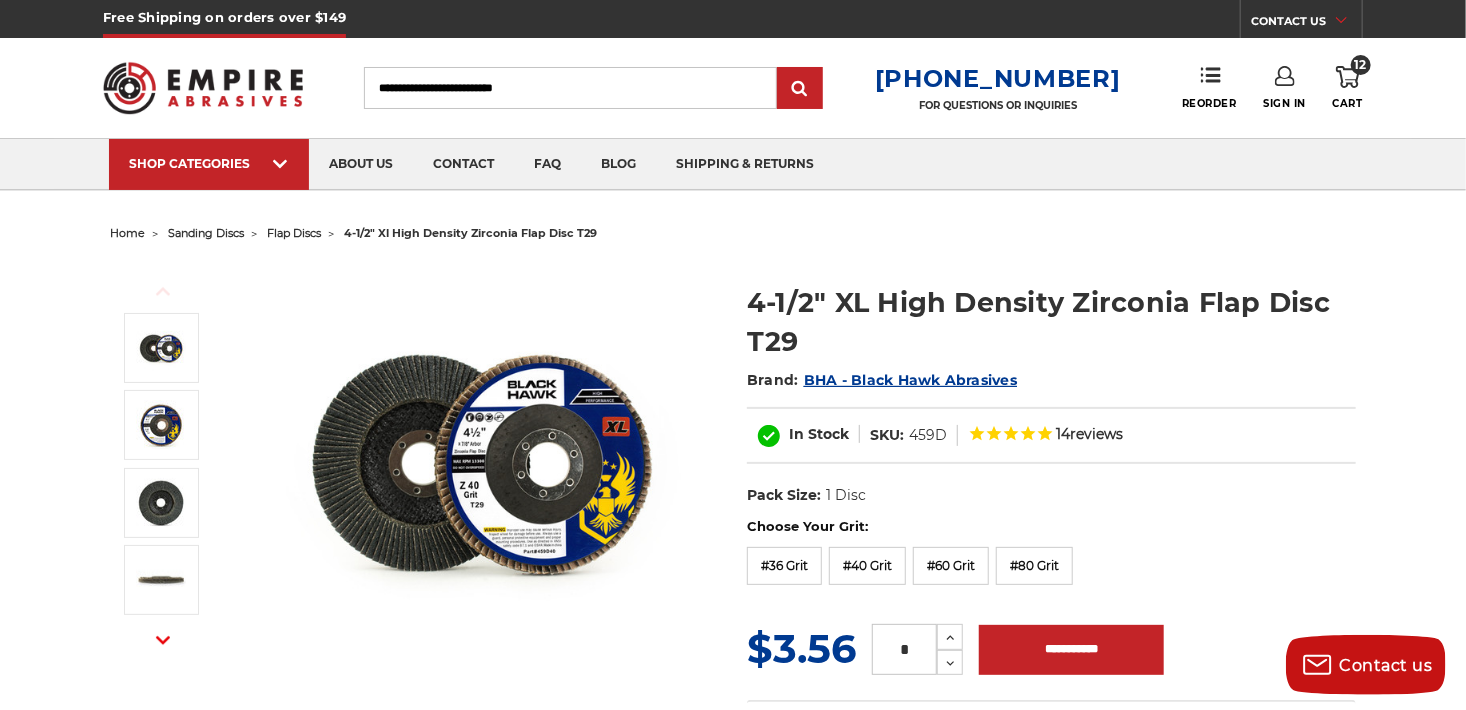 drag, startPoint x: 769, startPoint y: 761, endPoint x: 313, endPoint y: 761, distance: 456 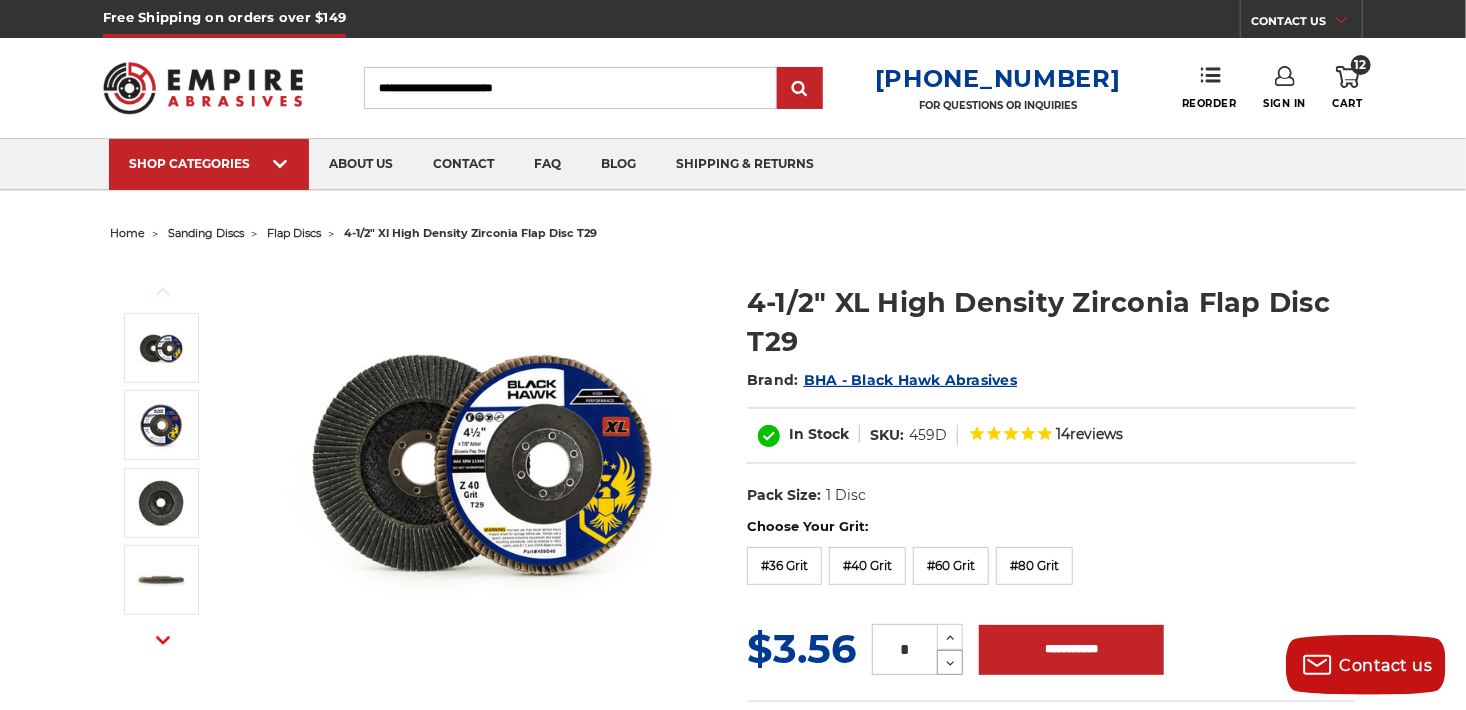 click 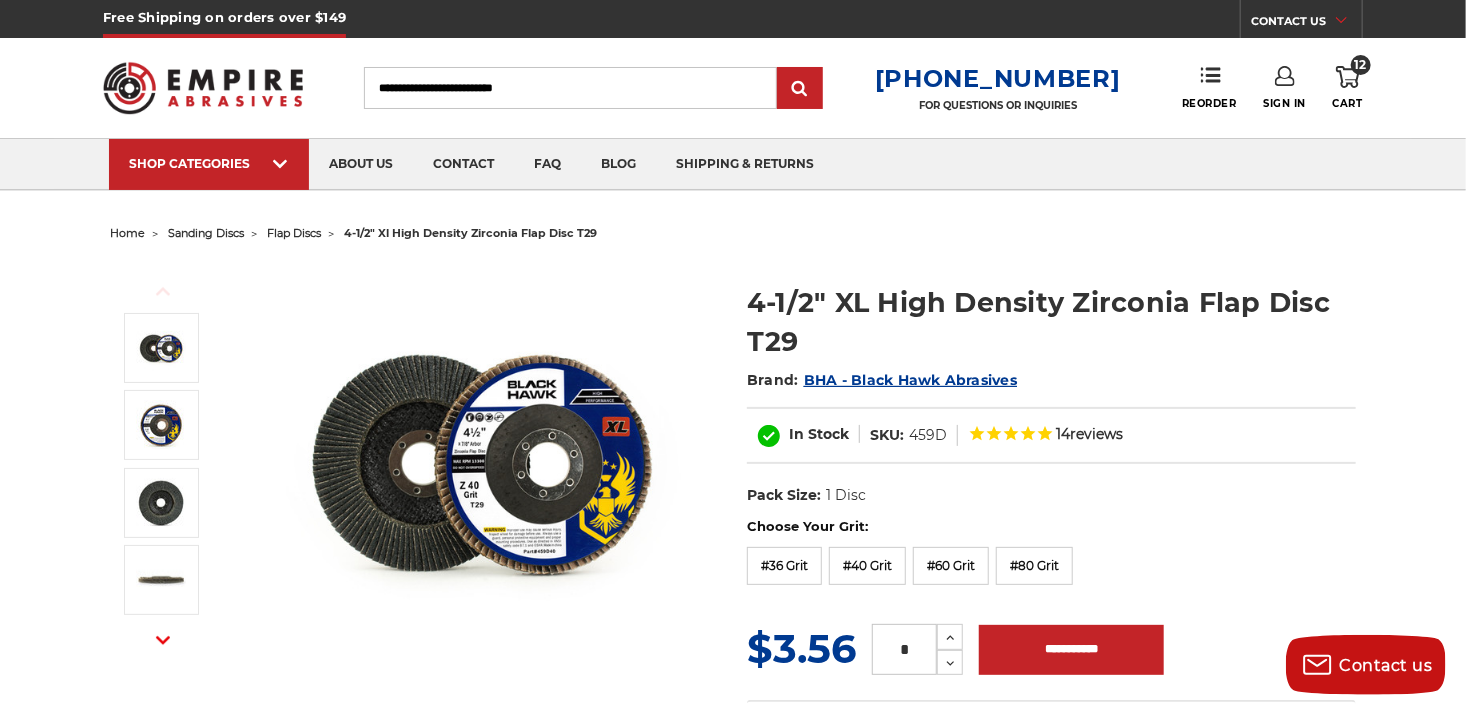 click on "*" at bounding box center (904, 649) 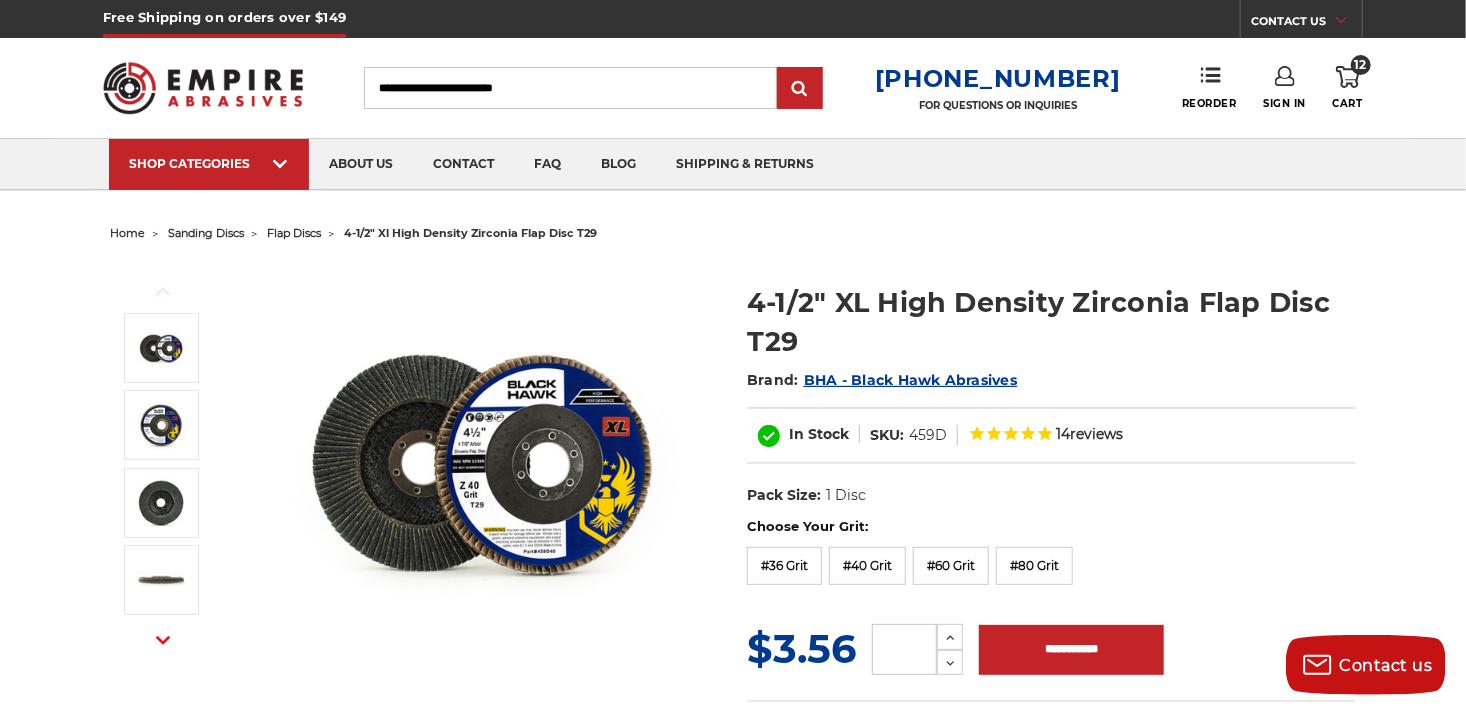 type 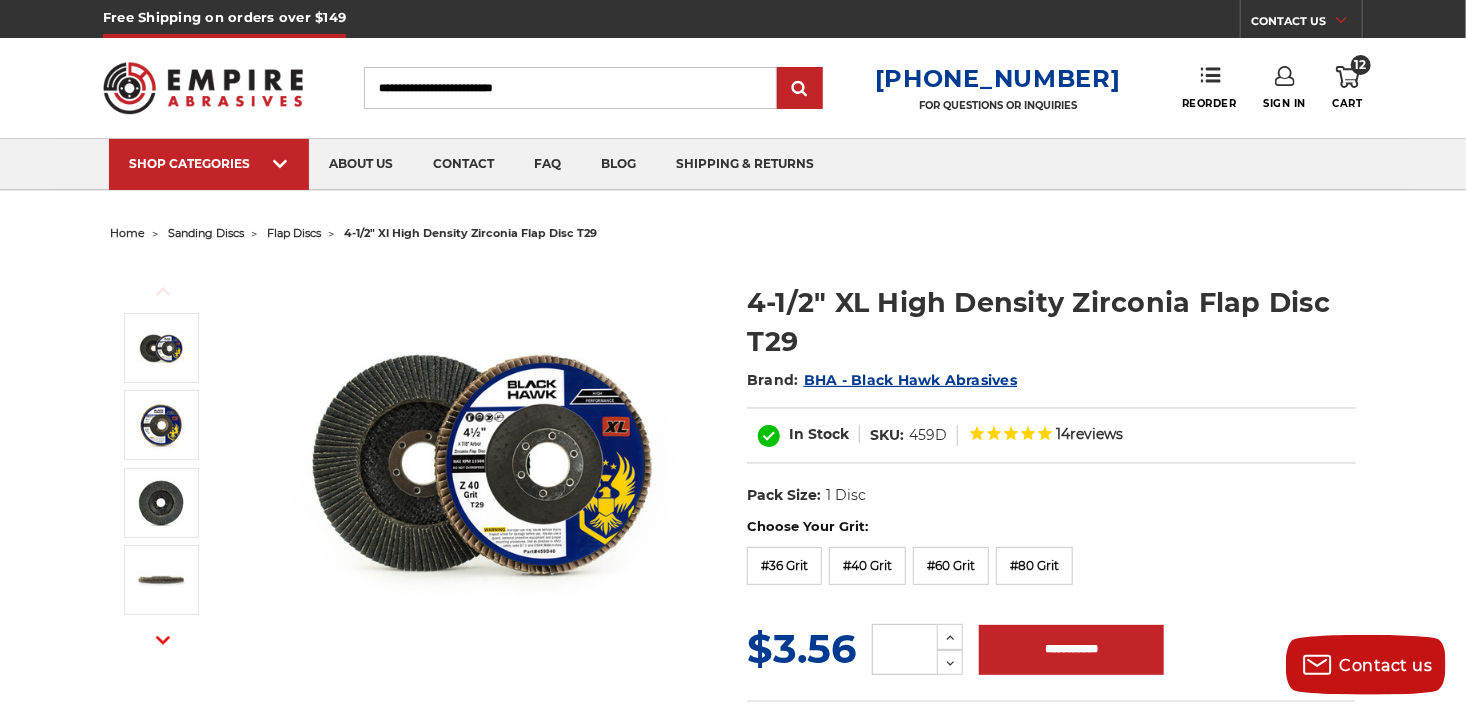 click 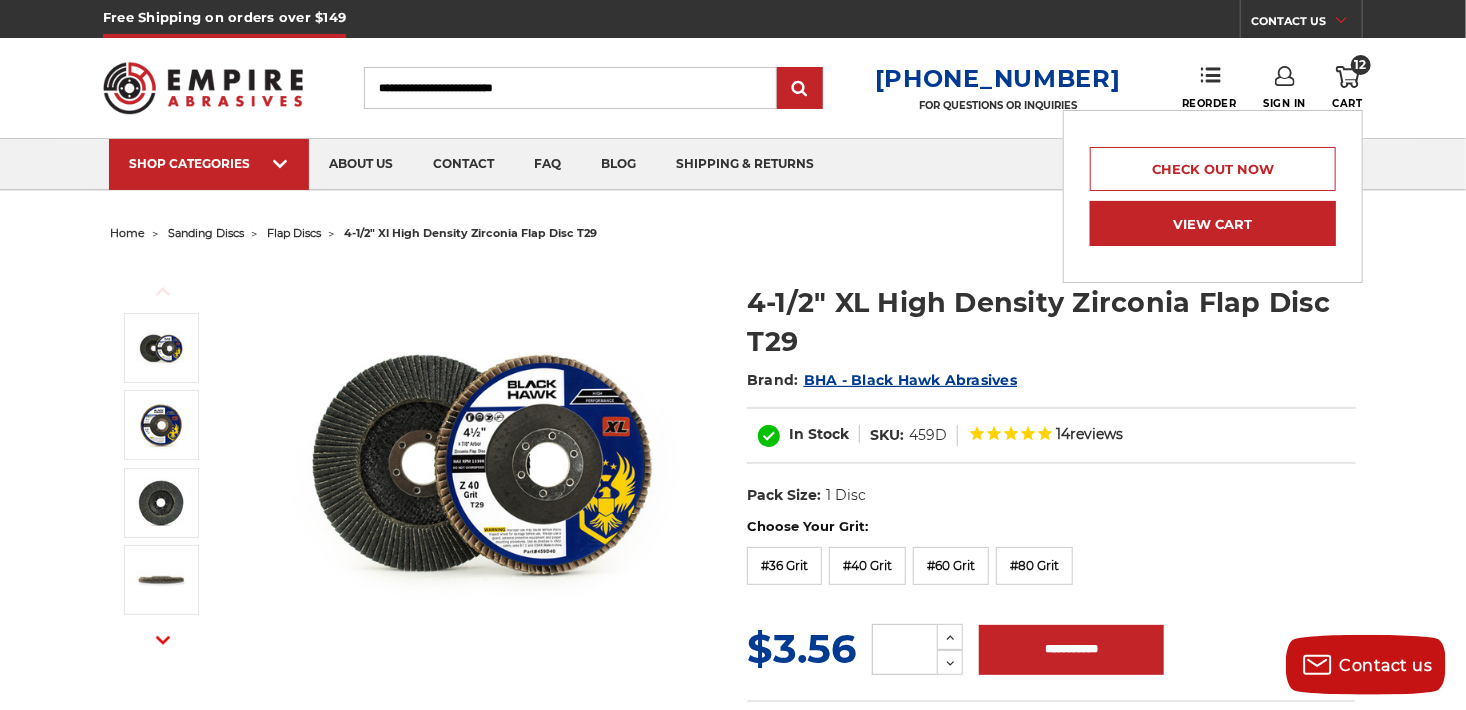 click on "View Cart" at bounding box center (1213, 223) 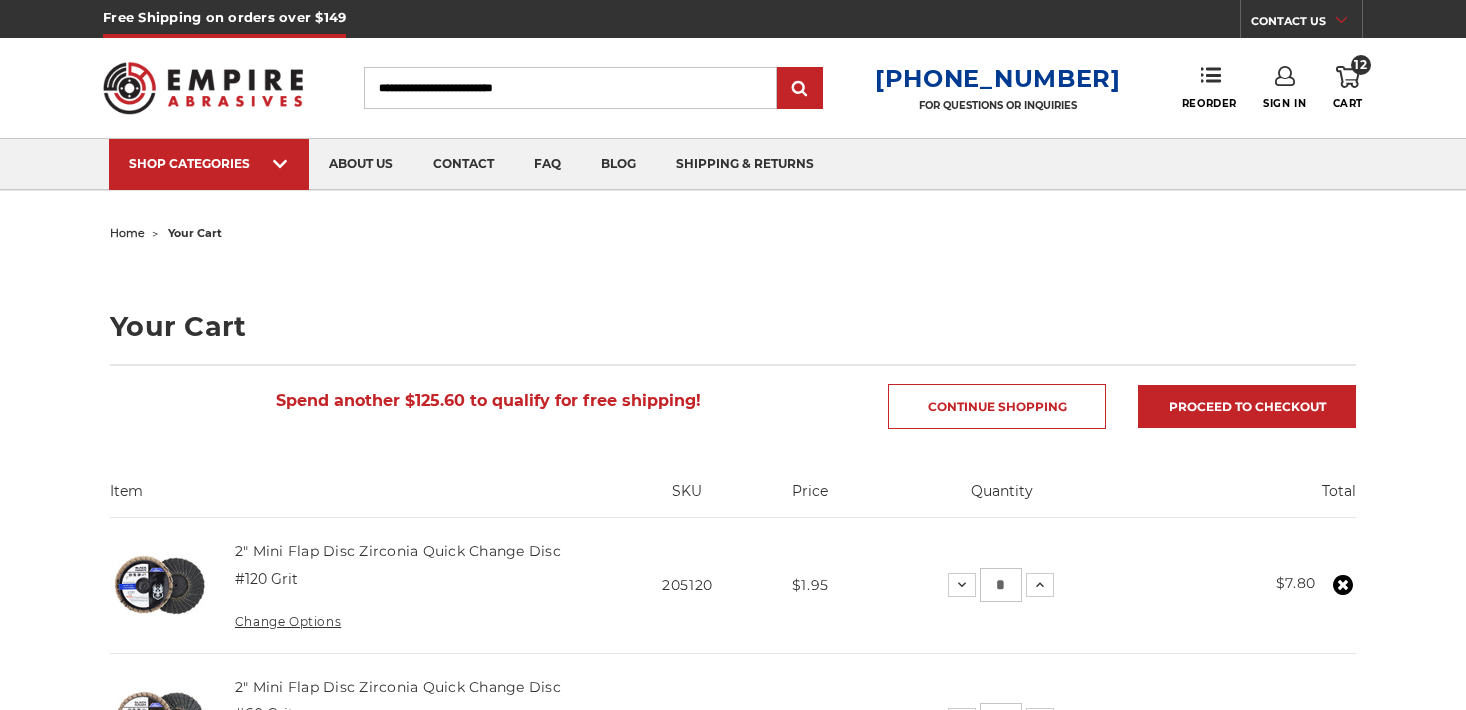 scroll, scrollTop: 0, scrollLeft: 0, axis: both 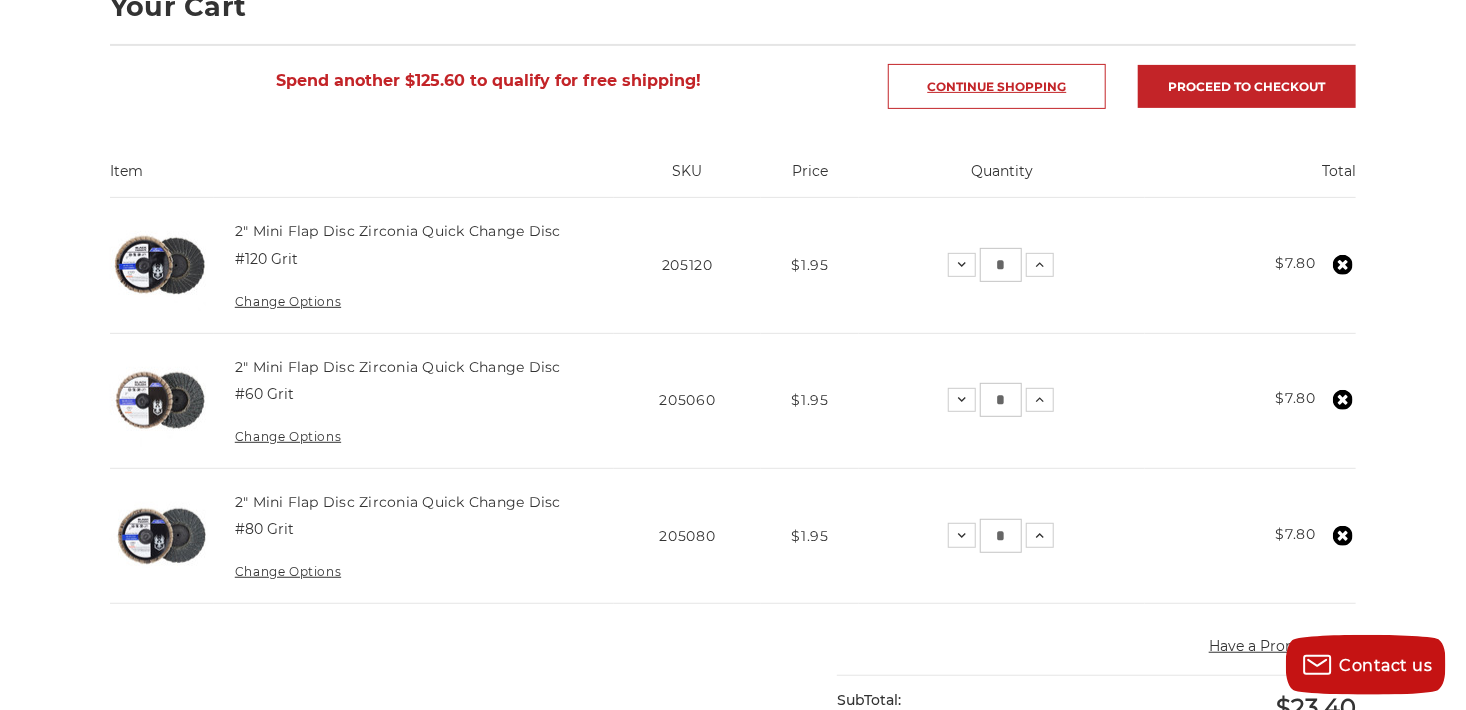 click on "Continue Shopping" at bounding box center [997, 86] 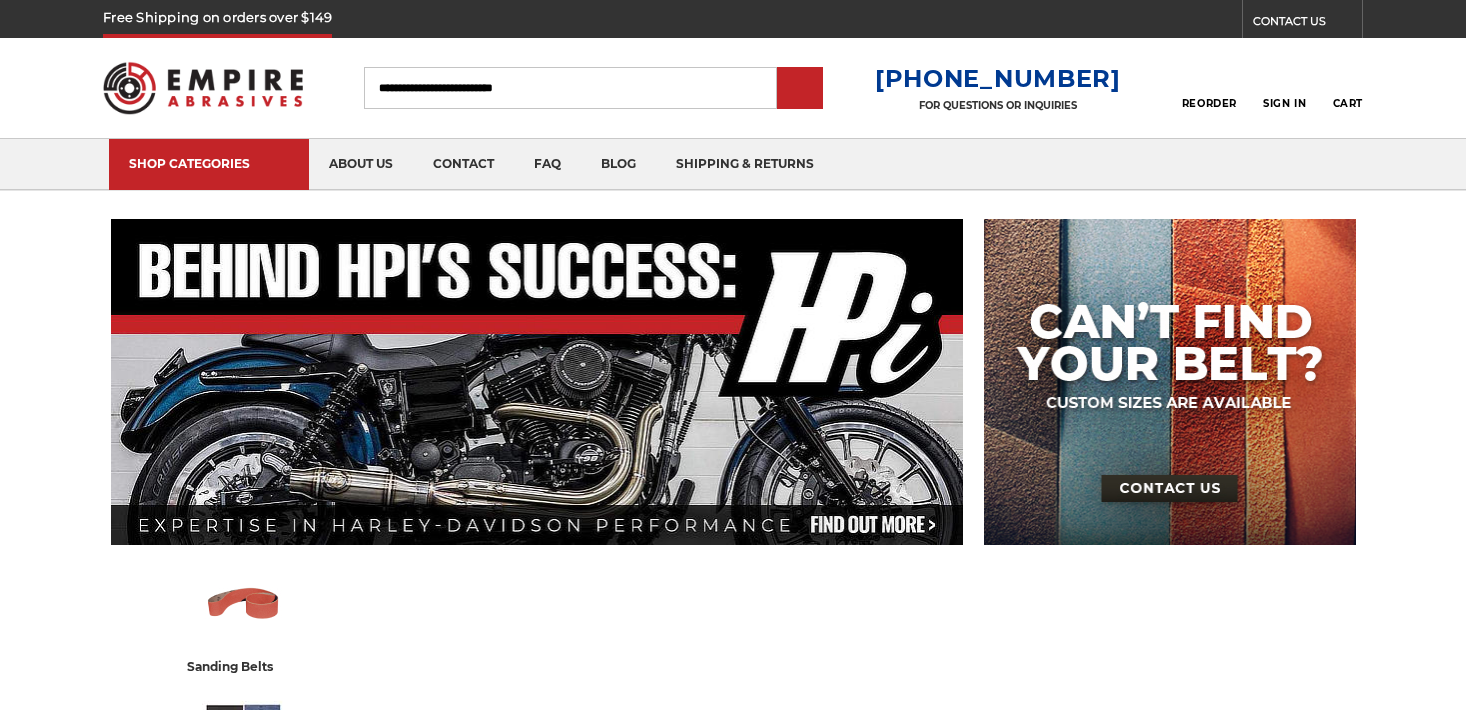 scroll, scrollTop: 0, scrollLeft: 0, axis: both 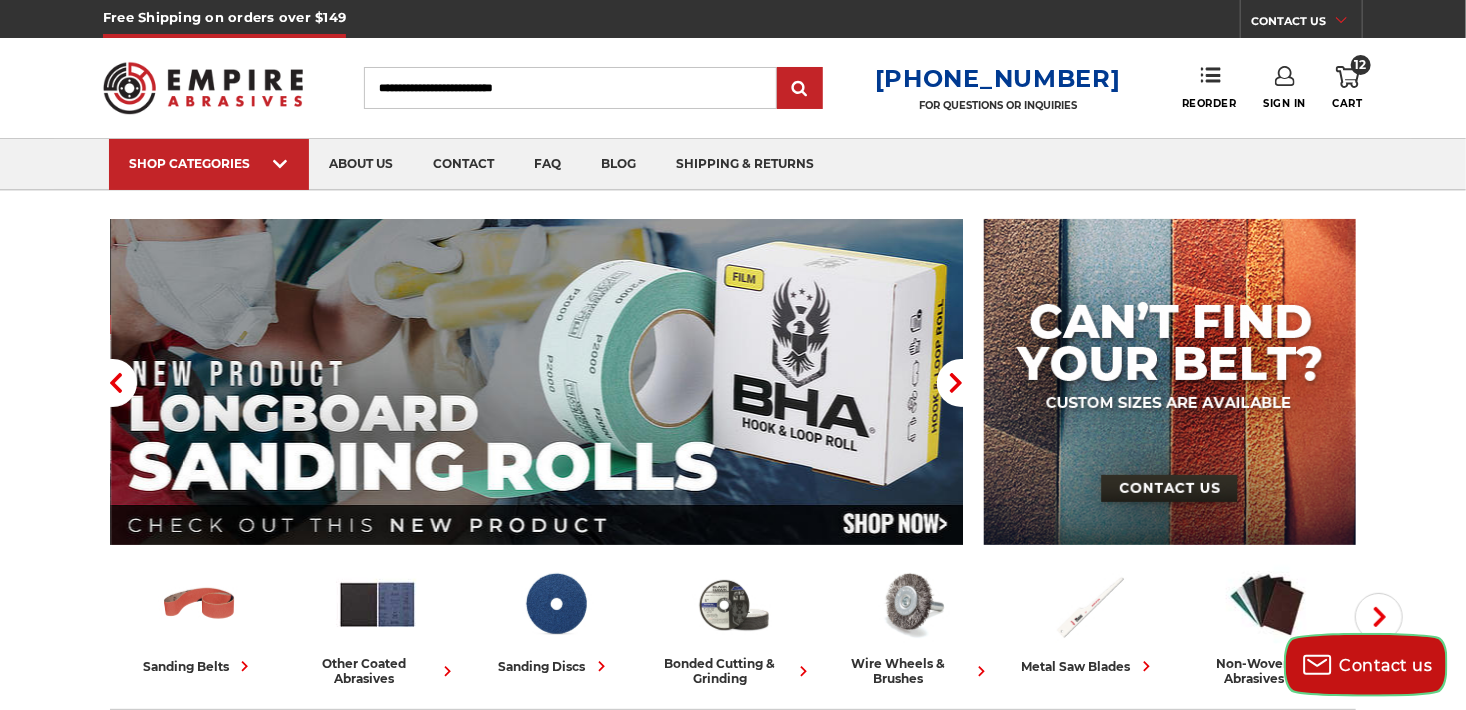 click on "Contact us" at bounding box center [1386, 665] 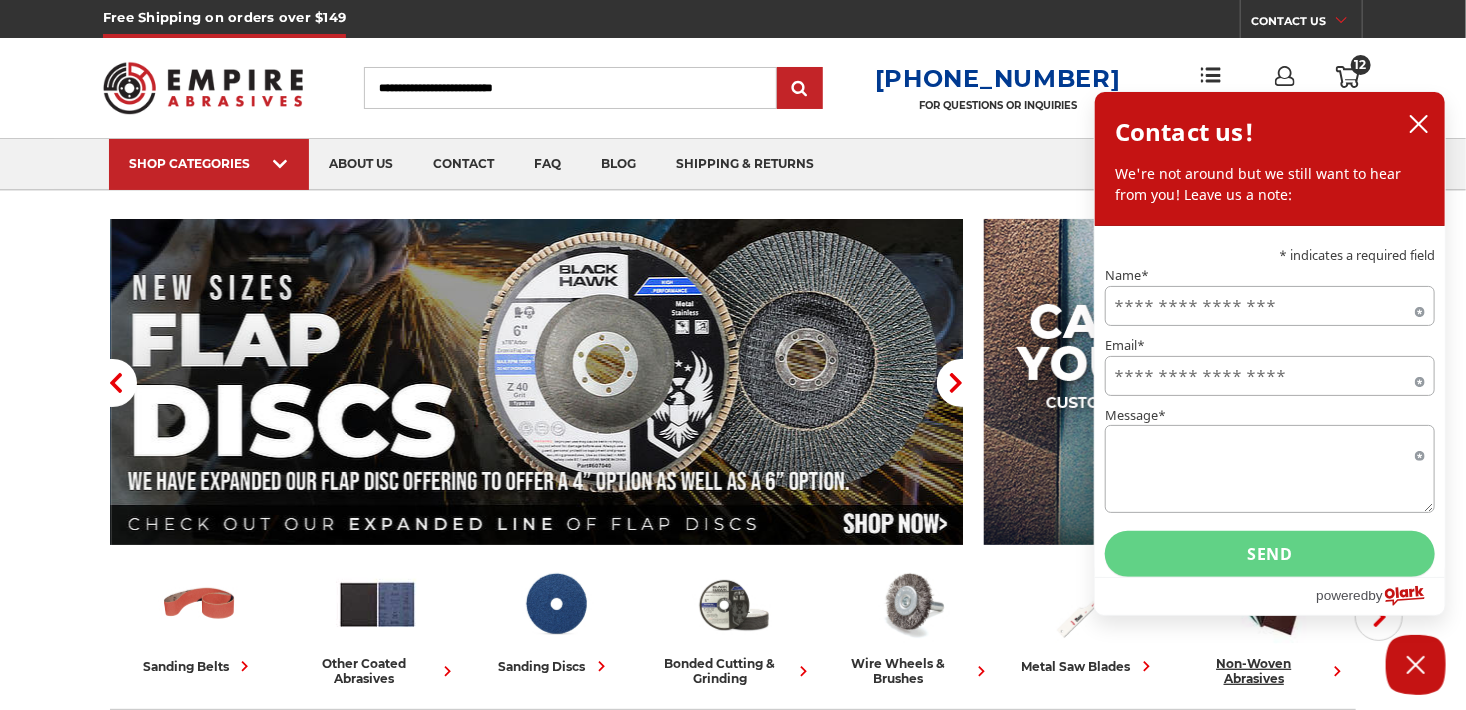 click 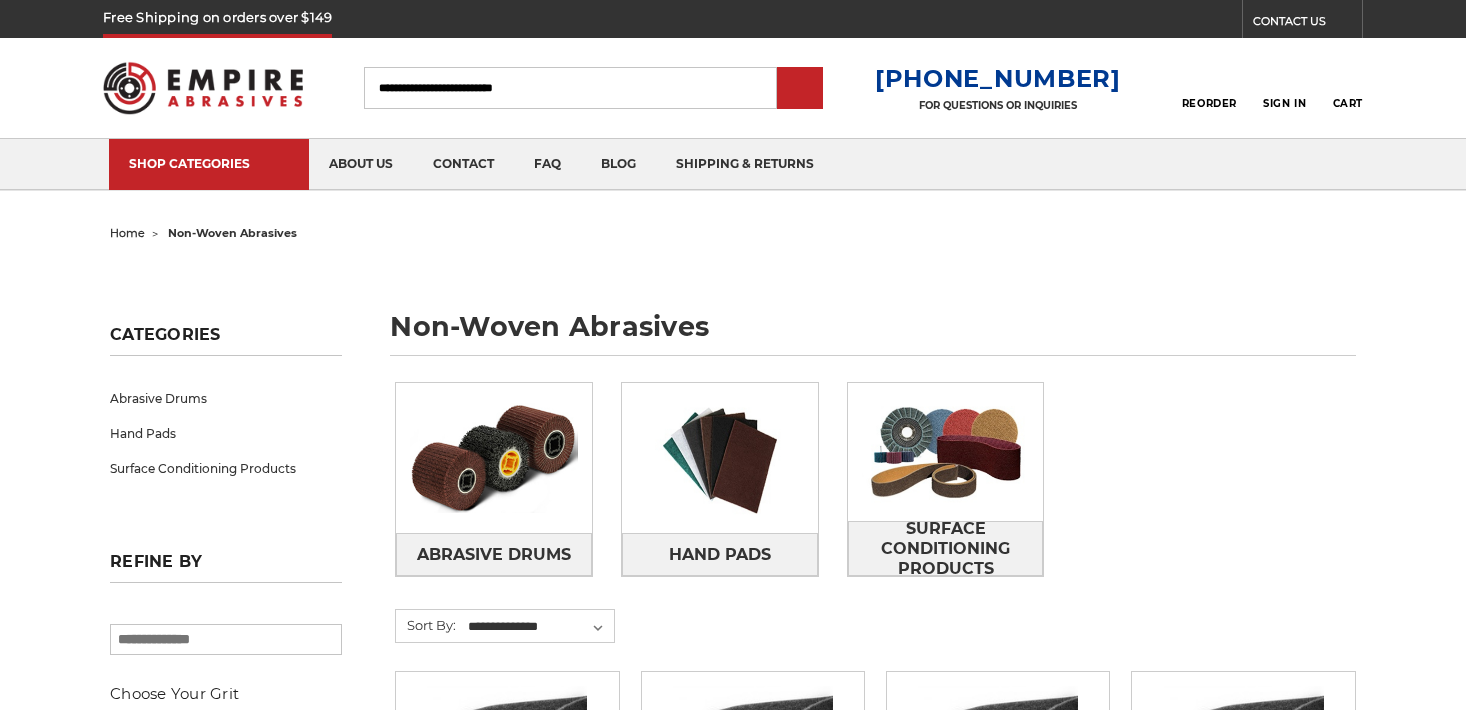 scroll, scrollTop: 0, scrollLeft: 0, axis: both 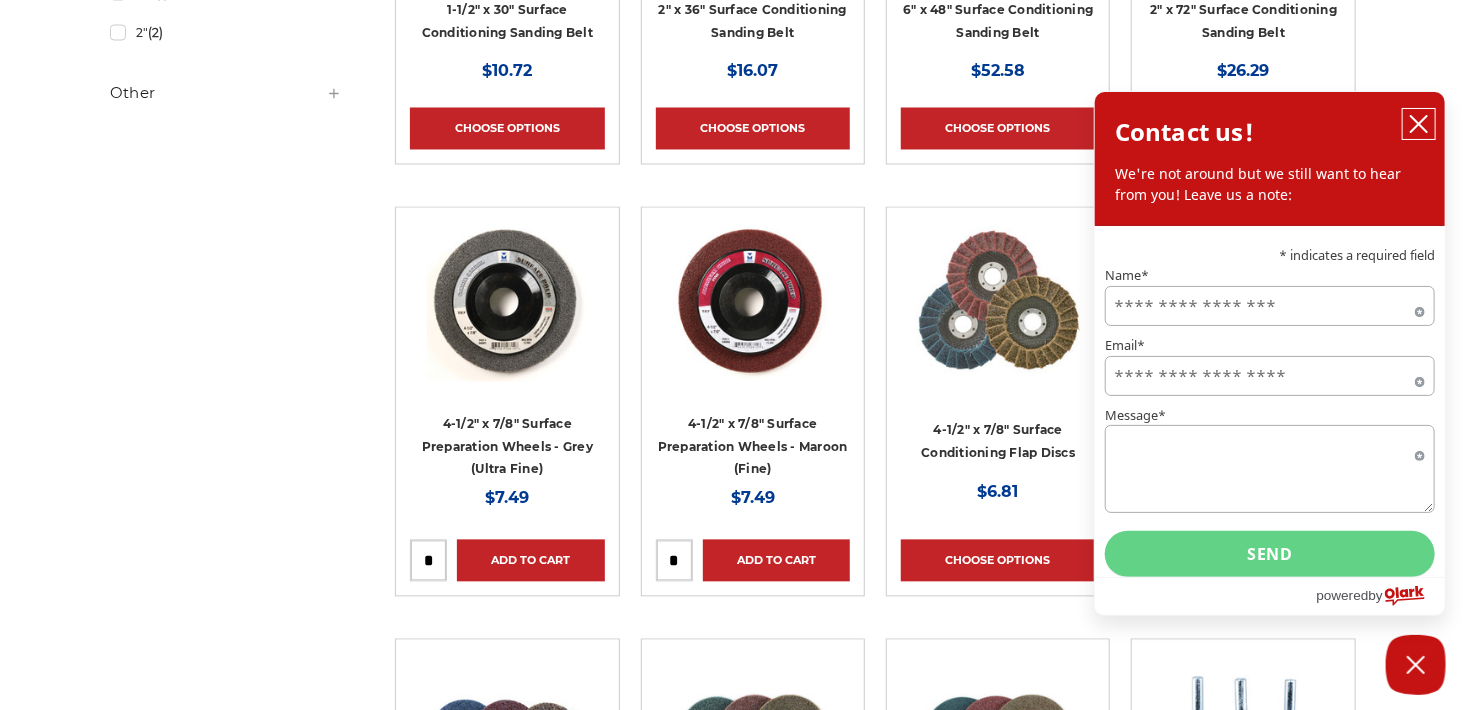 click 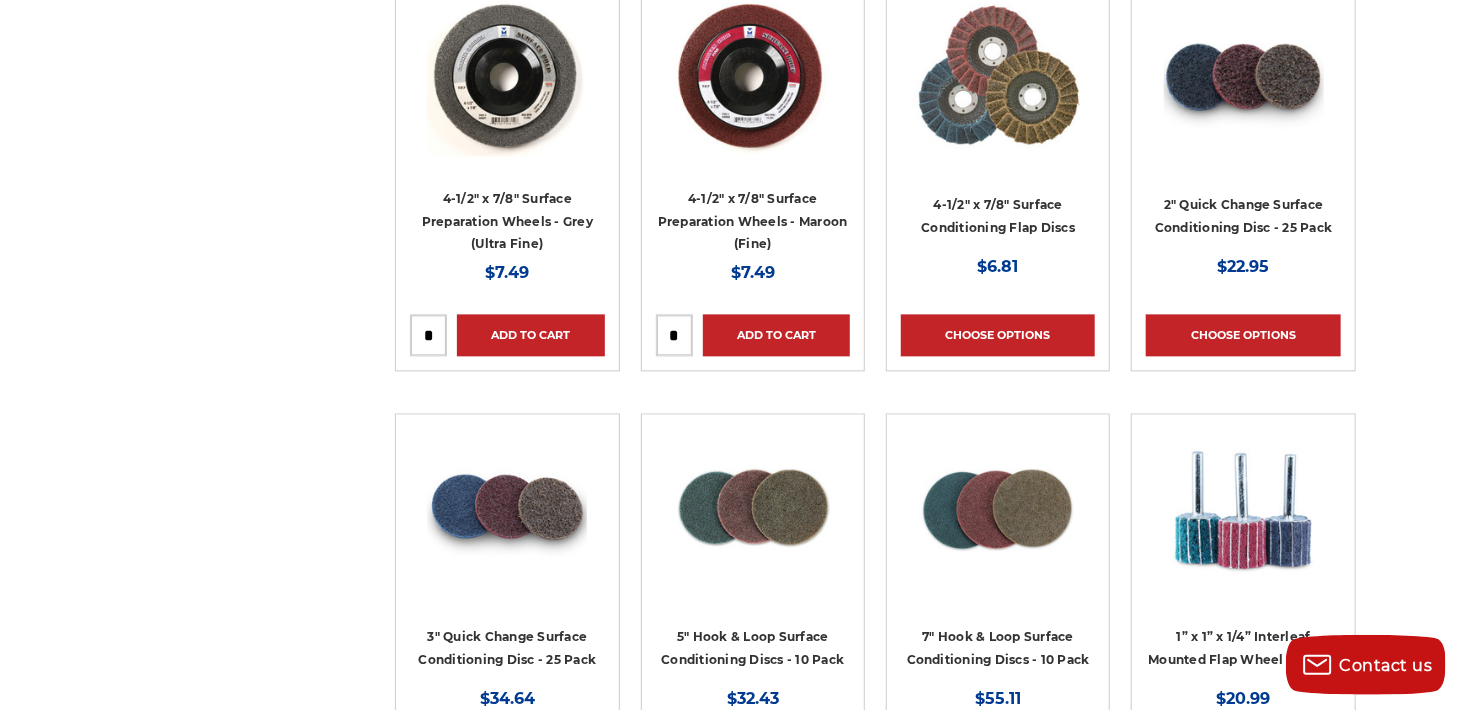 scroll, scrollTop: 2013, scrollLeft: 0, axis: vertical 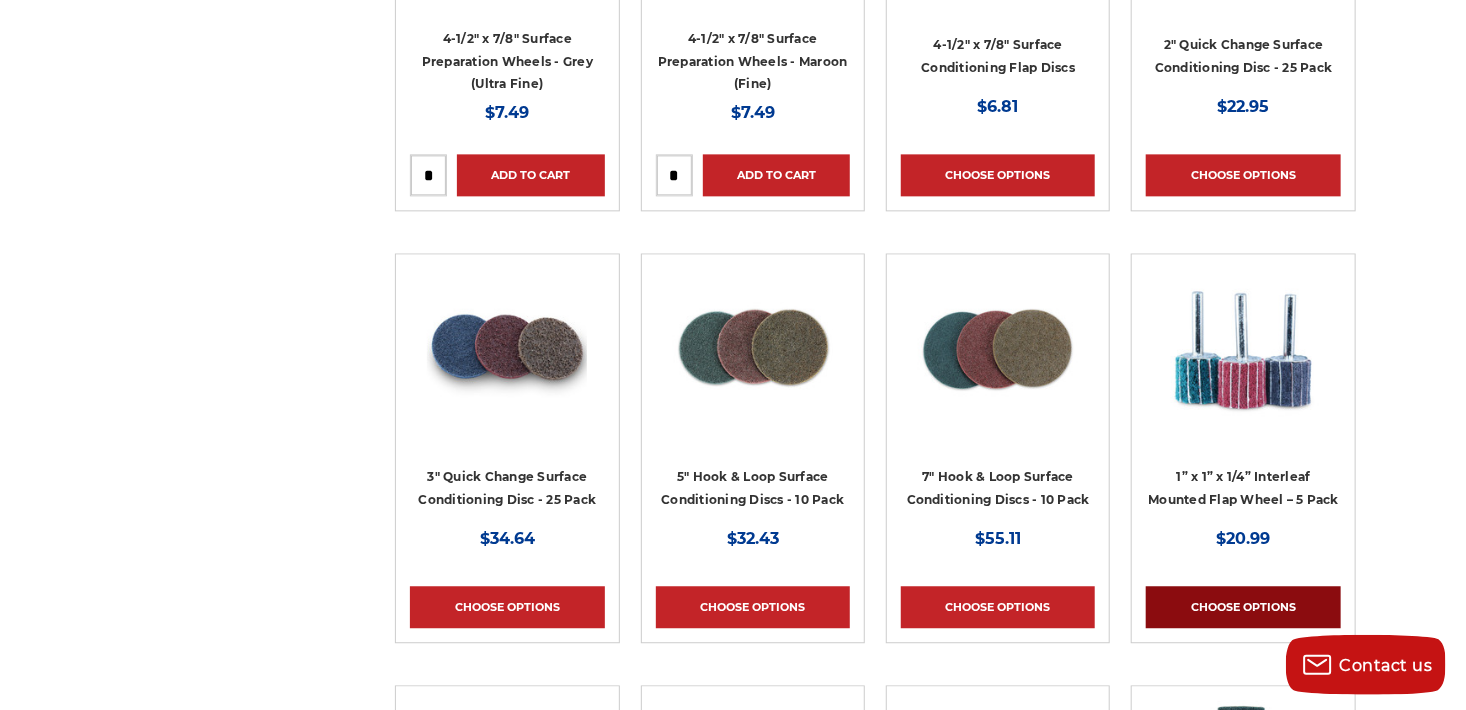 click on "Choose Options" at bounding box center (1243, 607) 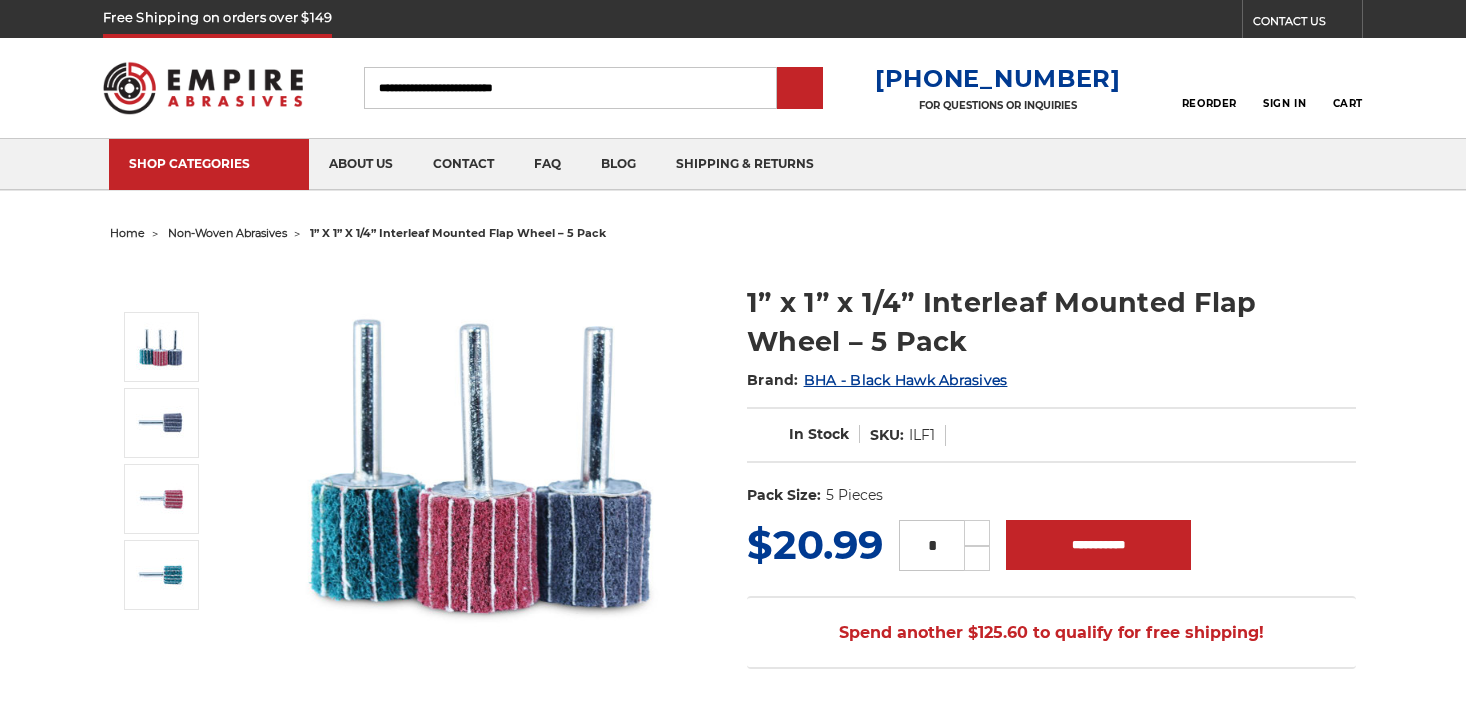scroll, scrollTop: 0, scrollLeft: 0, axis: both 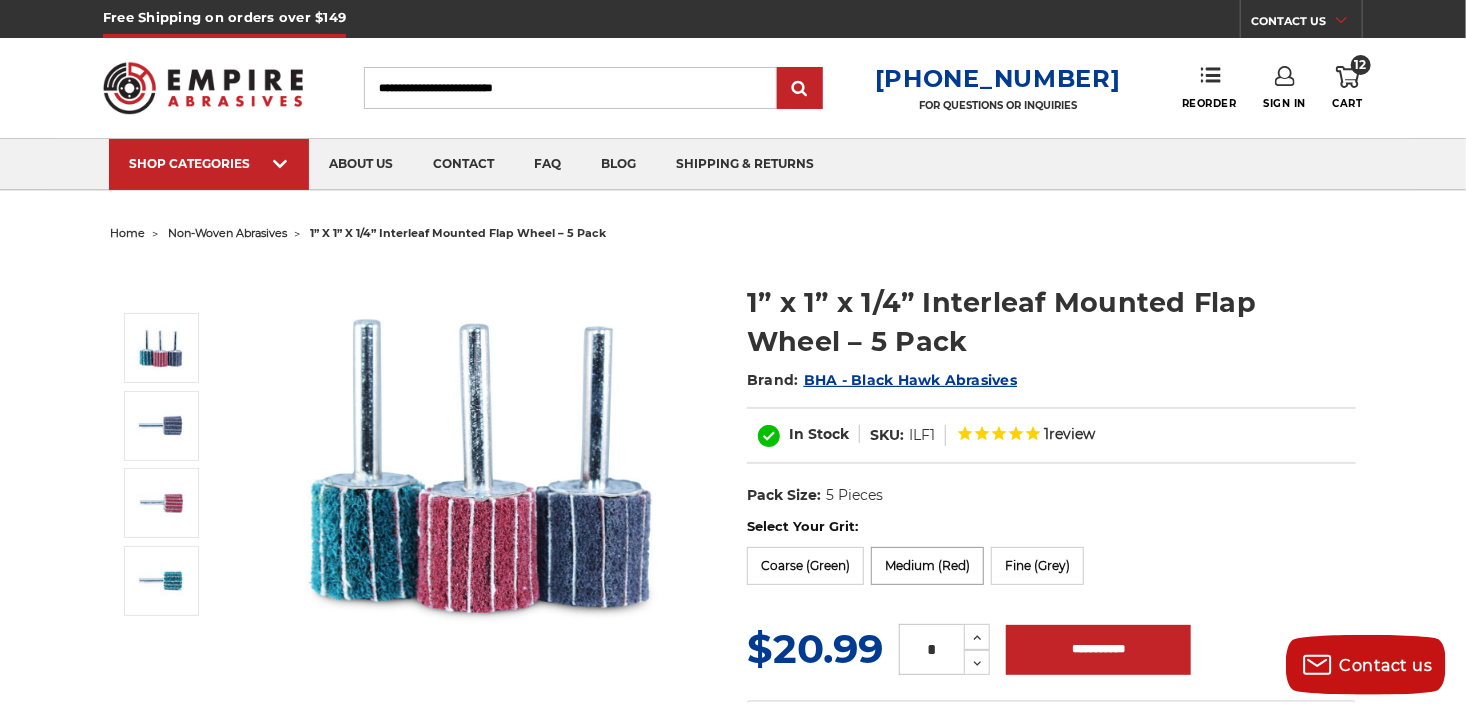 click on "Medium (Red)" at bounding box center [927, 566] 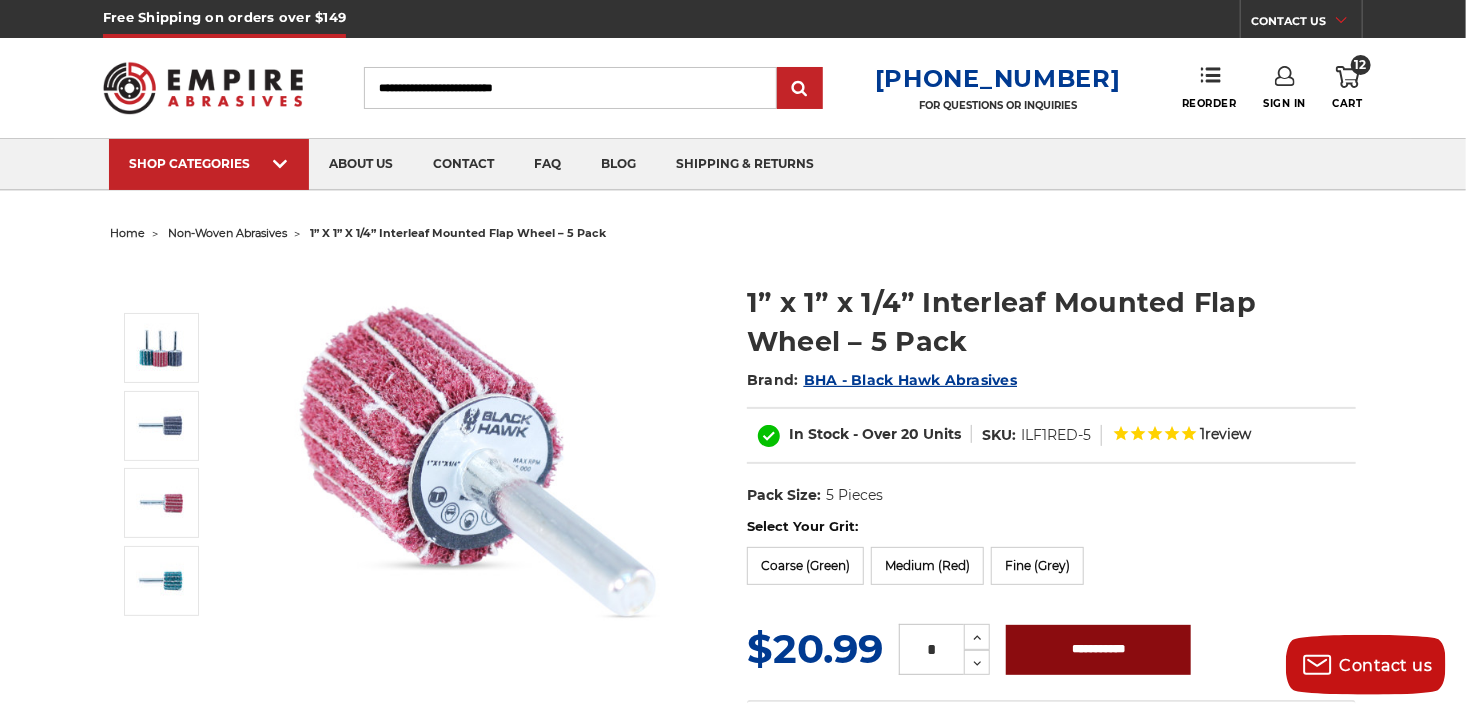 click on "**********" at bounding box center (1098, 650) 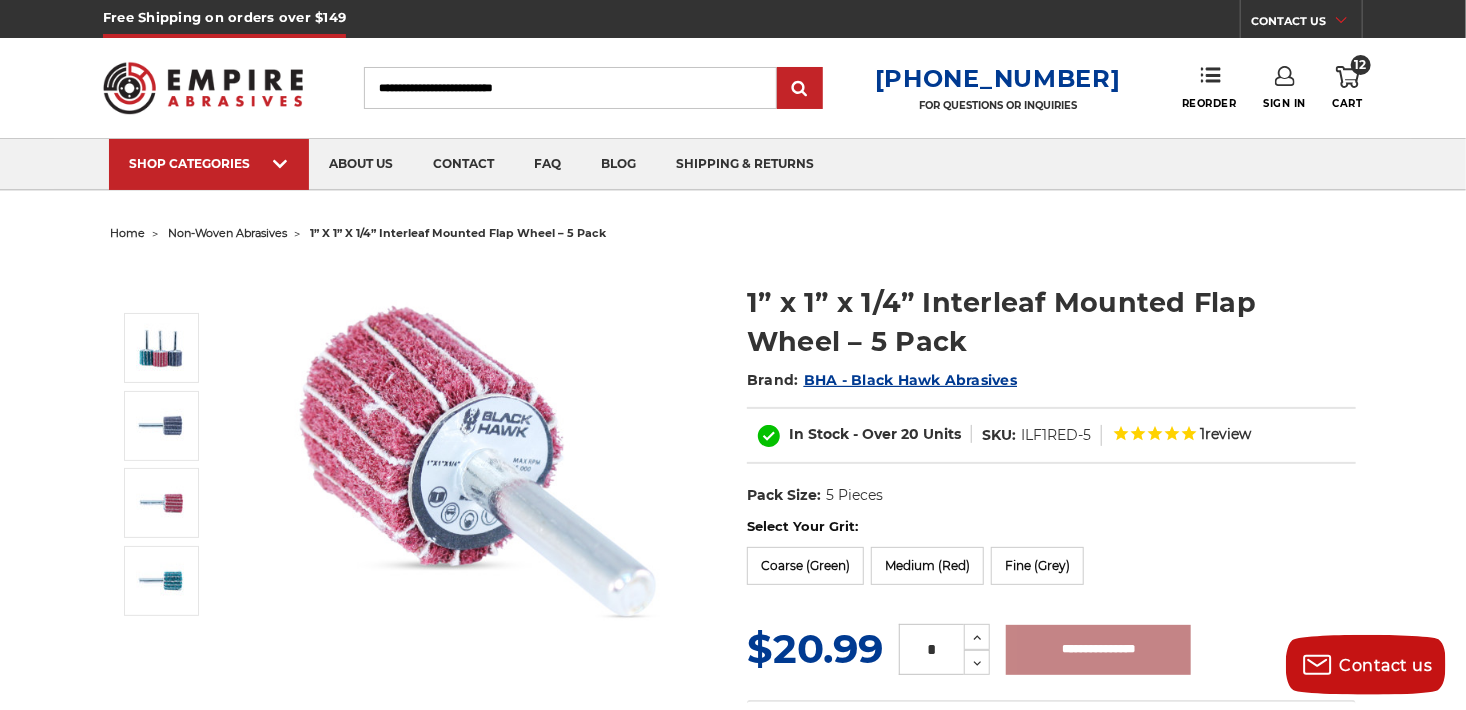 type on "**********" 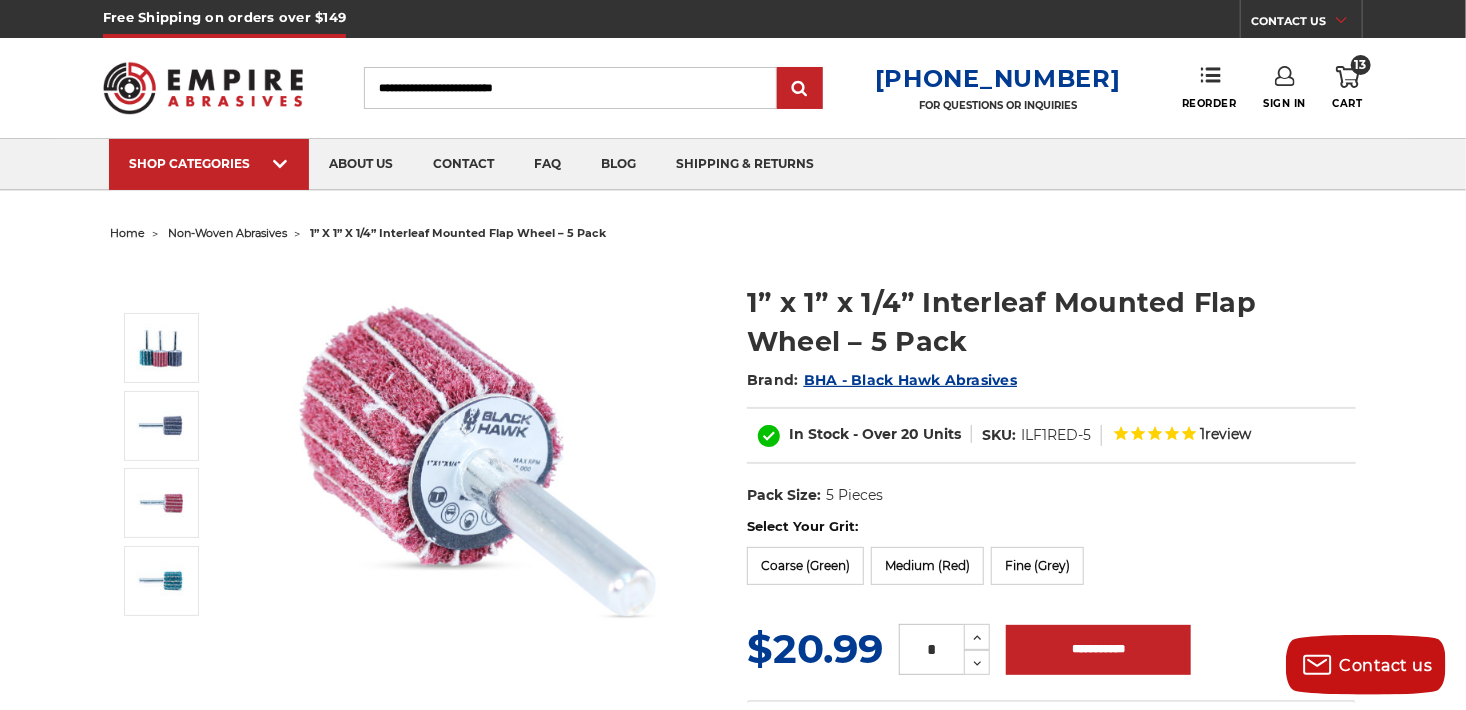 click at bounding box center (482, 462) 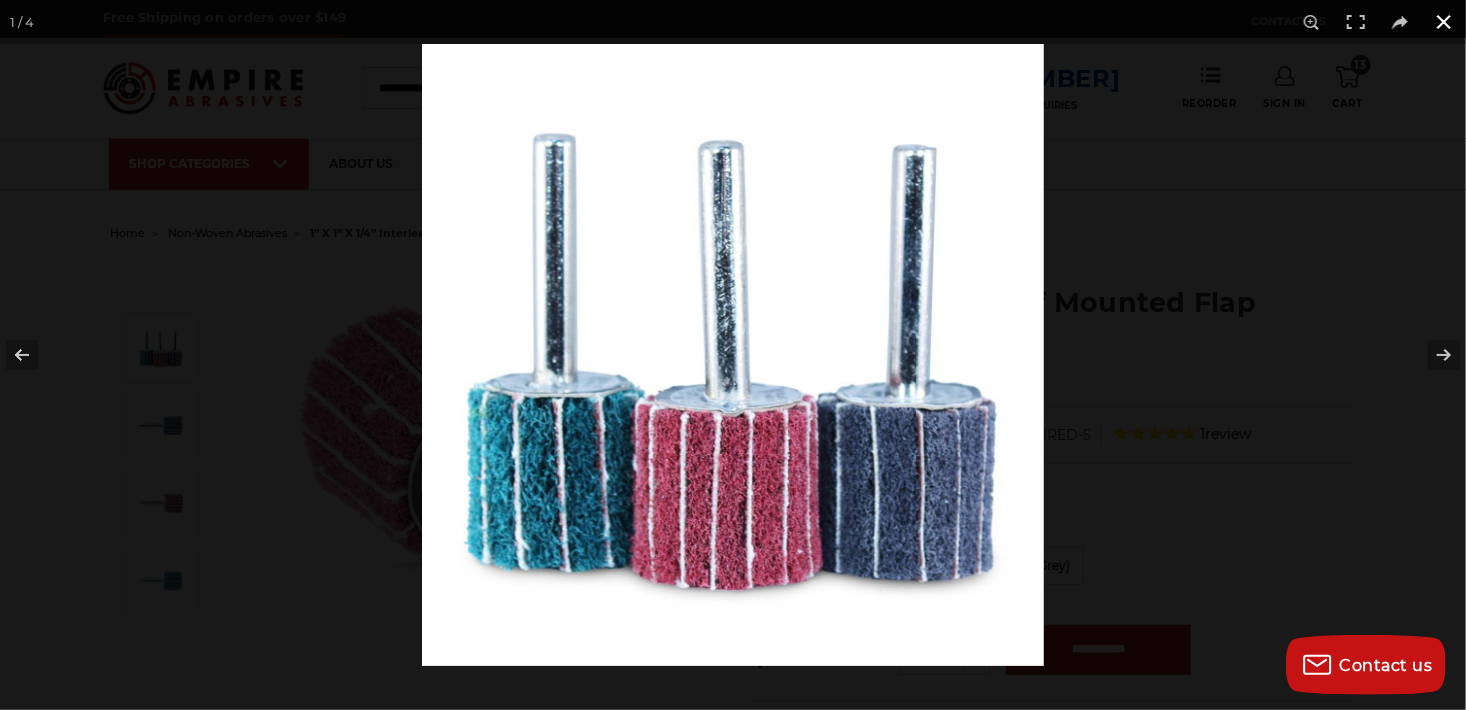 click at bounding box center (1444, 22) 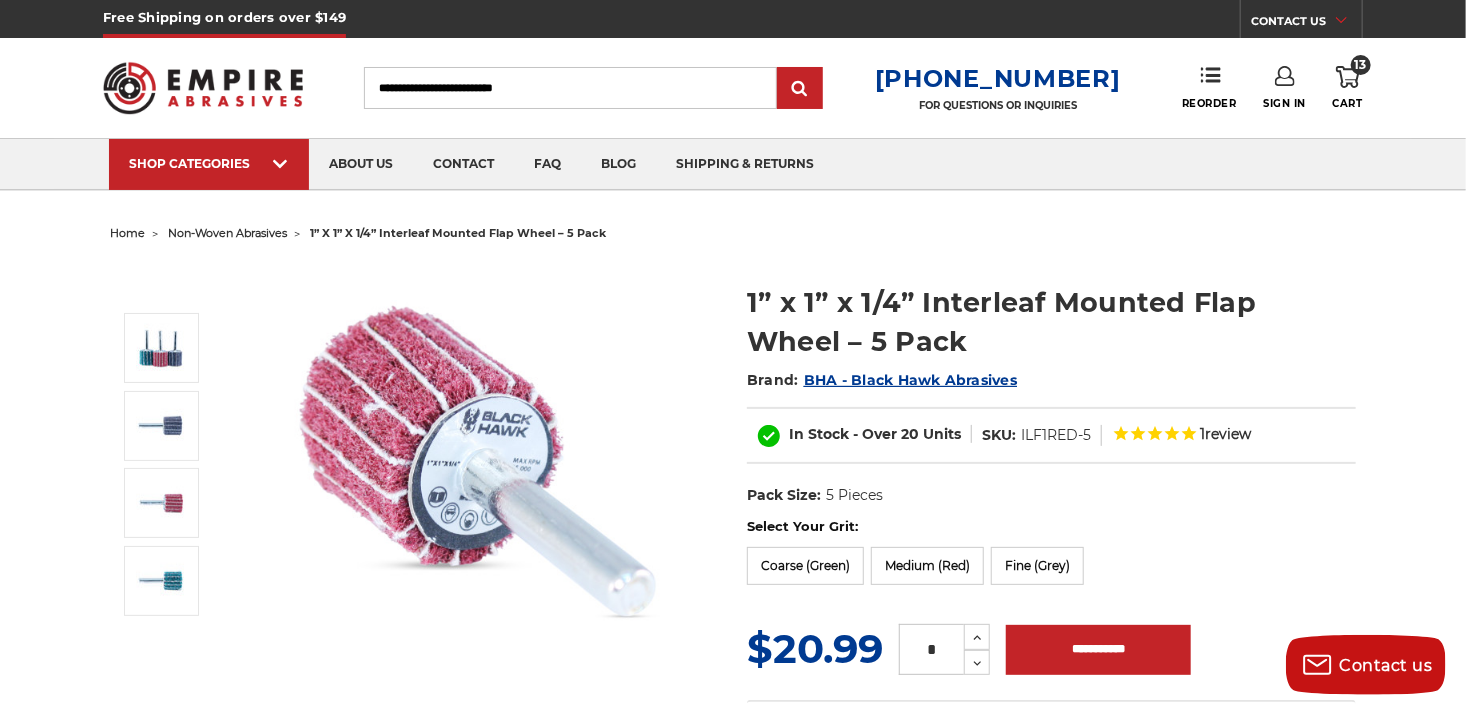 click 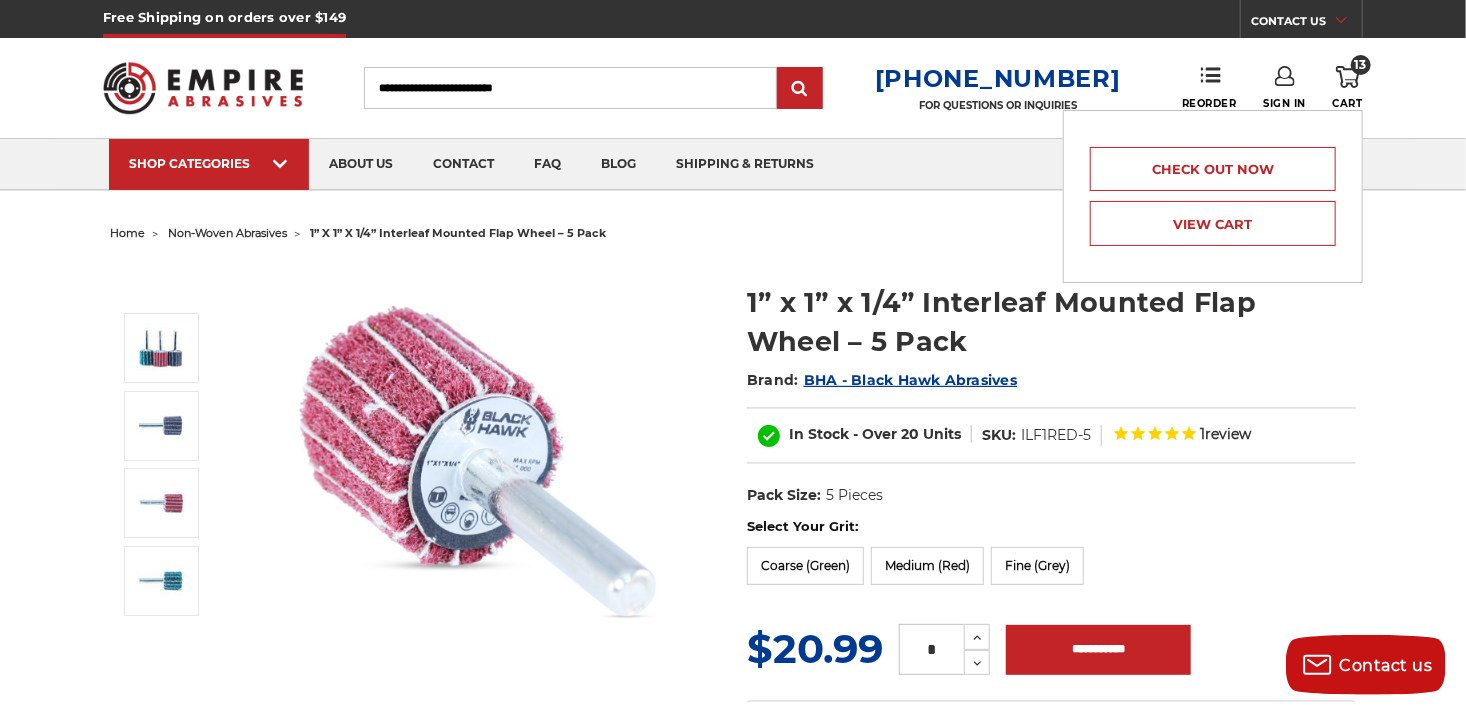 click 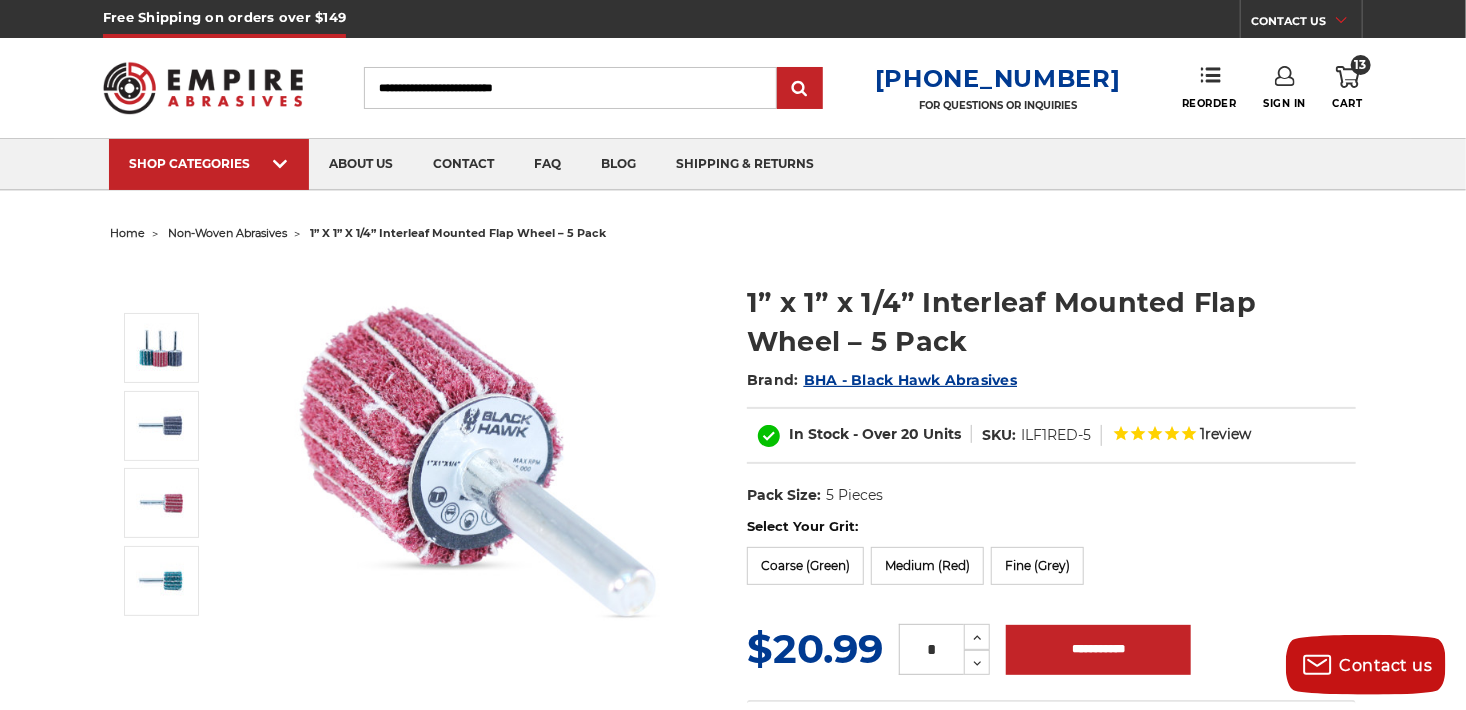 click 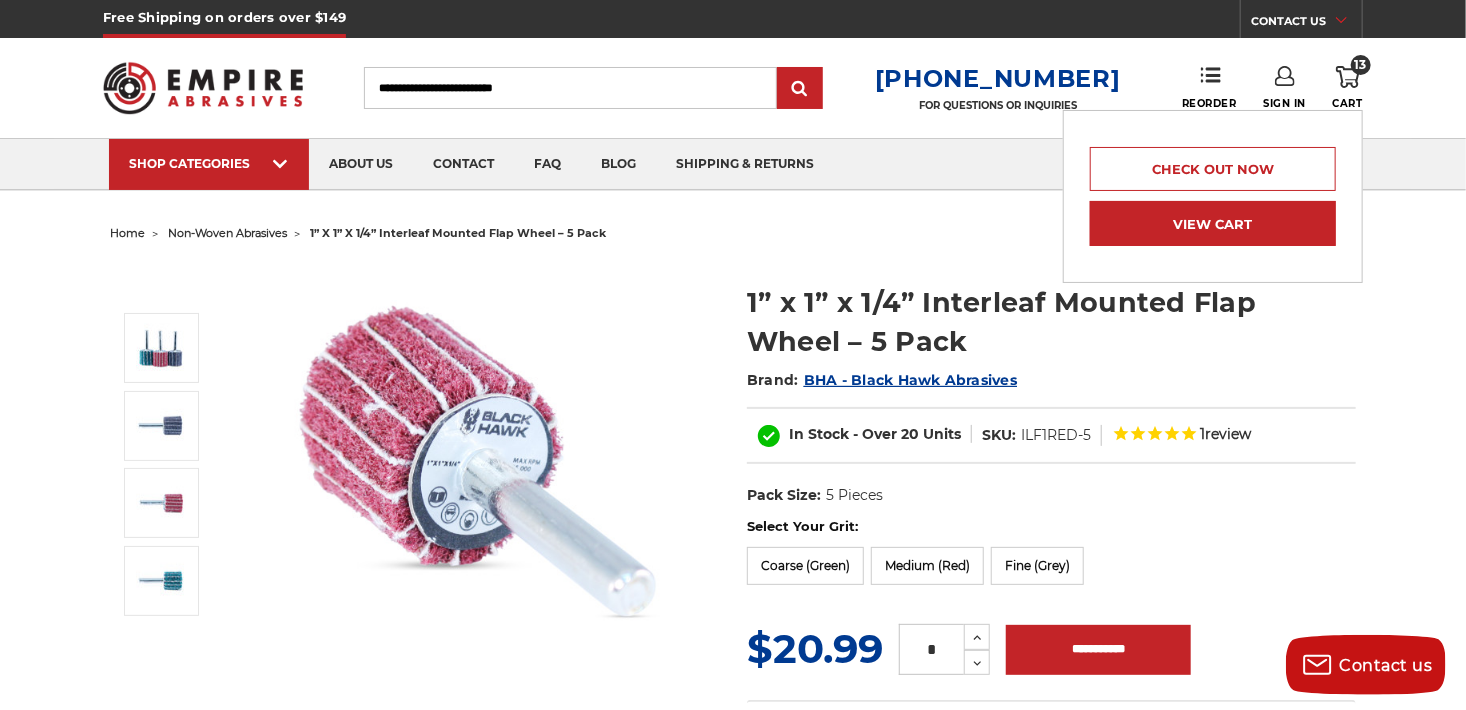 click on "View Cart" at bounding box center (1213, 223) 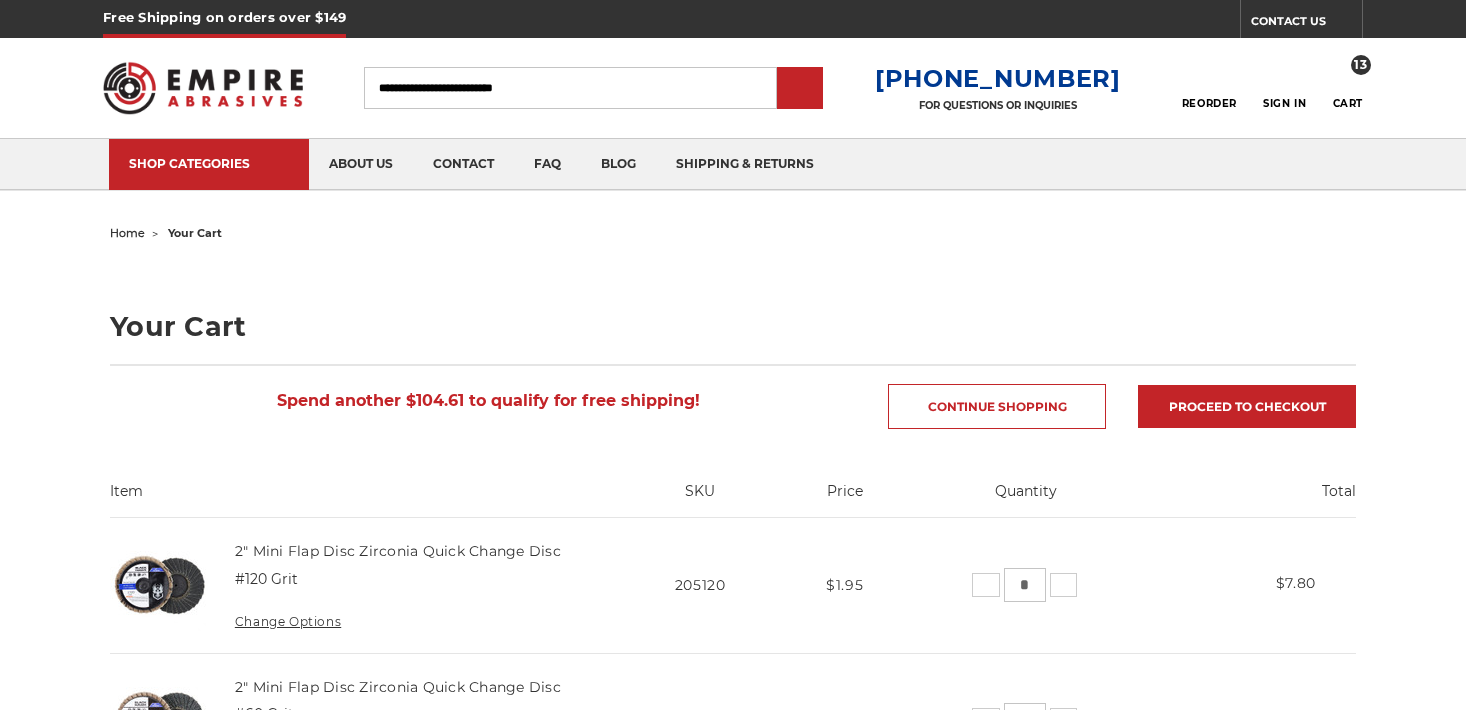 scroll, scrollTop: 0, scrollLeft: 0, axis: both 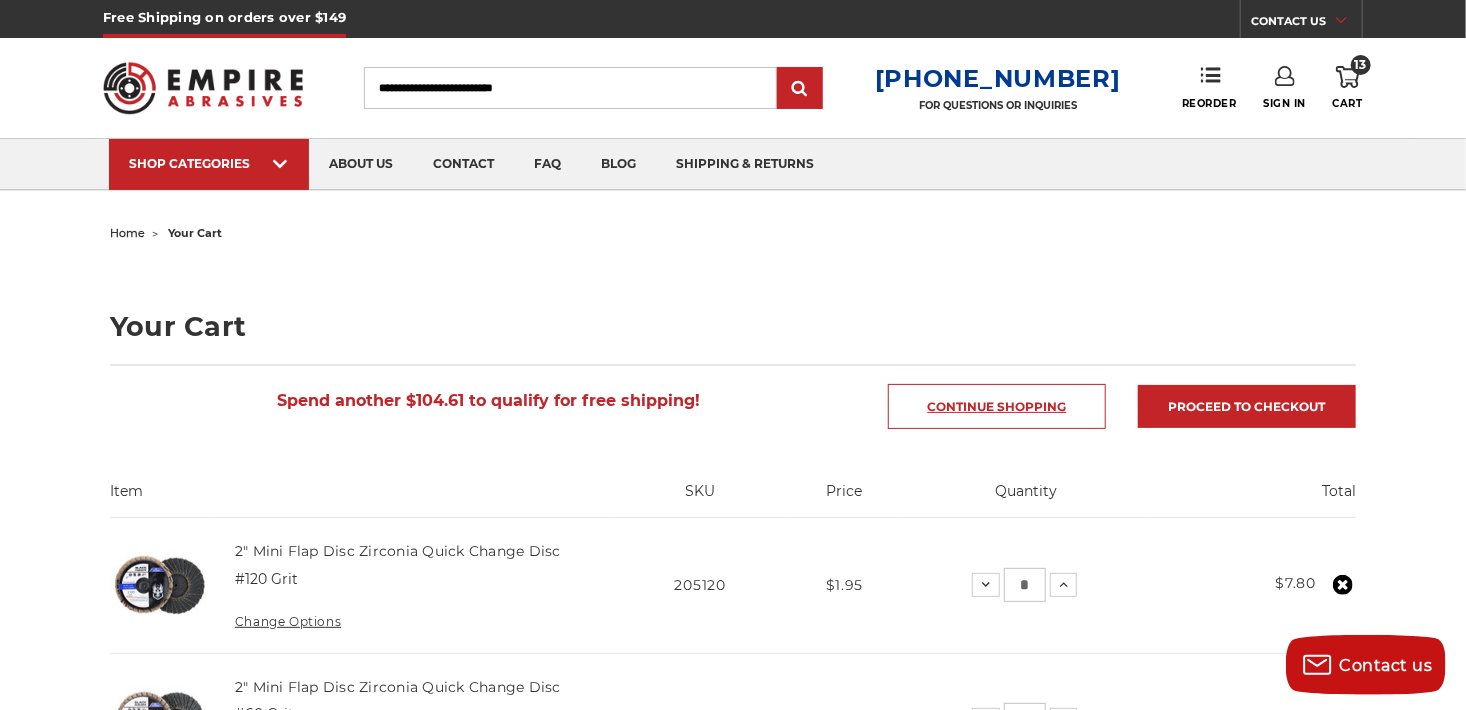 click on "Continue Shopping" at bounding box center (997, 406) 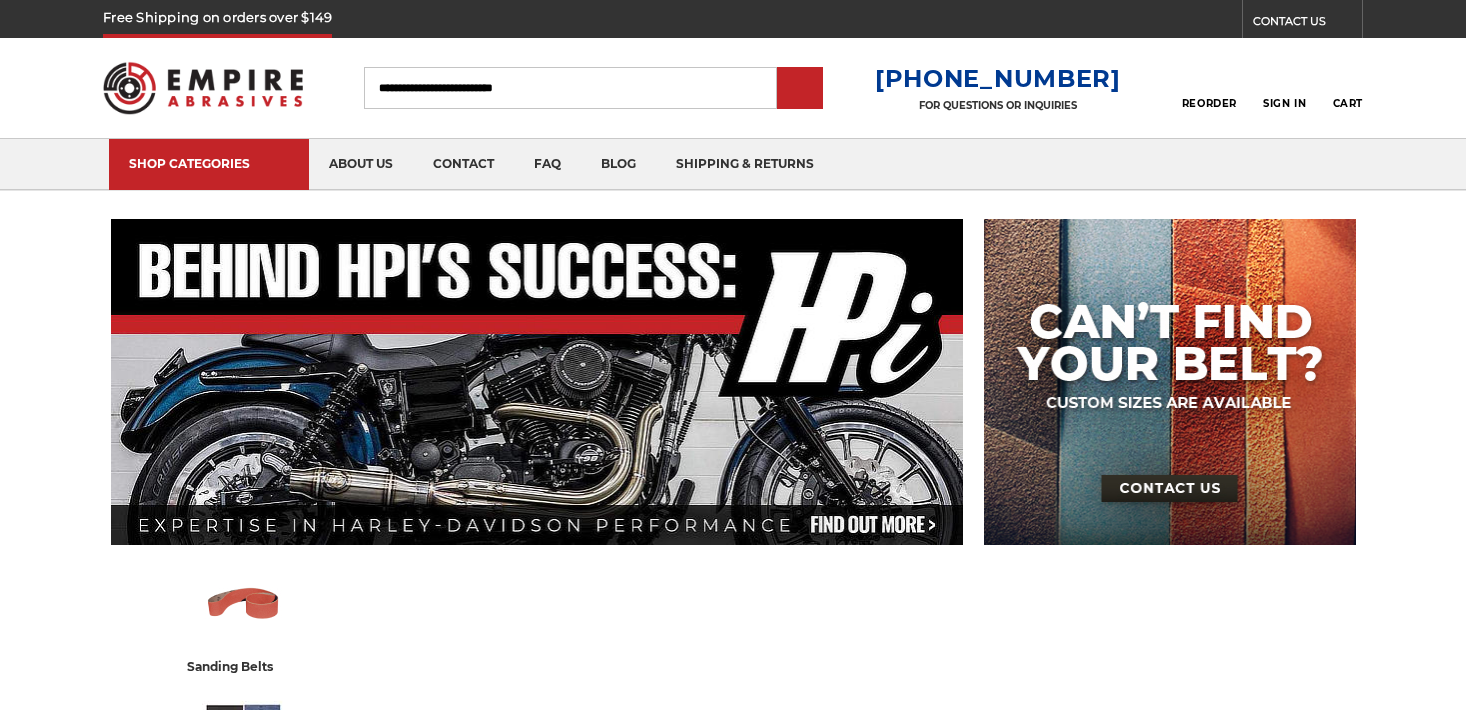 scroll, scrollTop: 0, scrollLeft: 0, axis: both 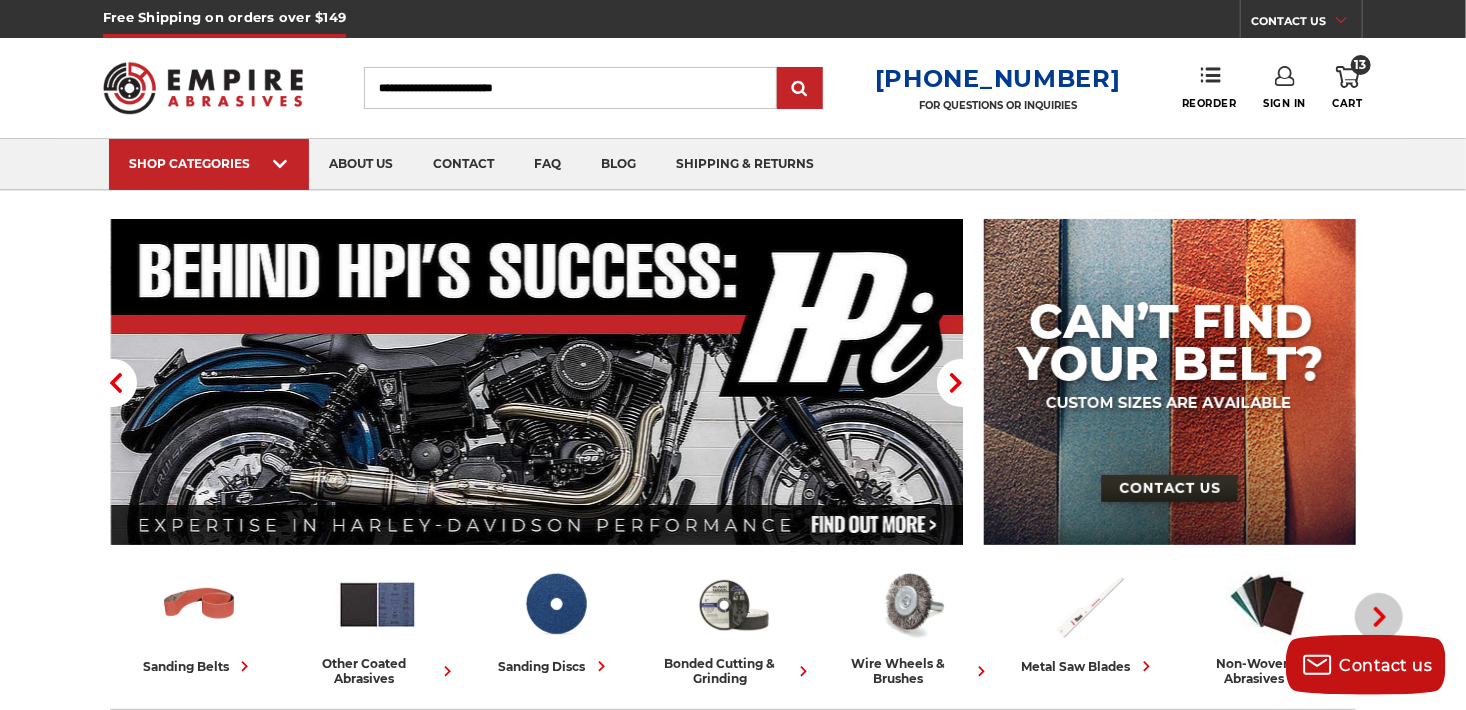 click 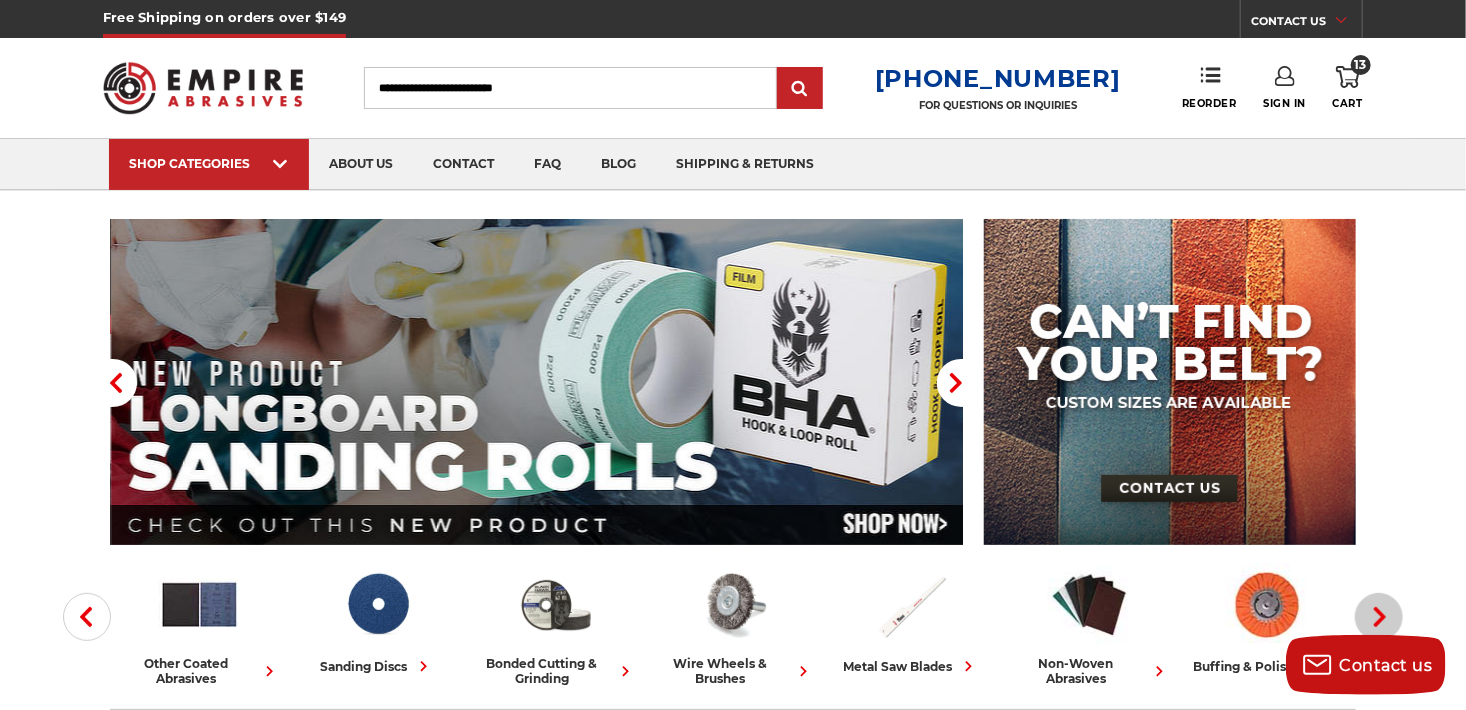 click 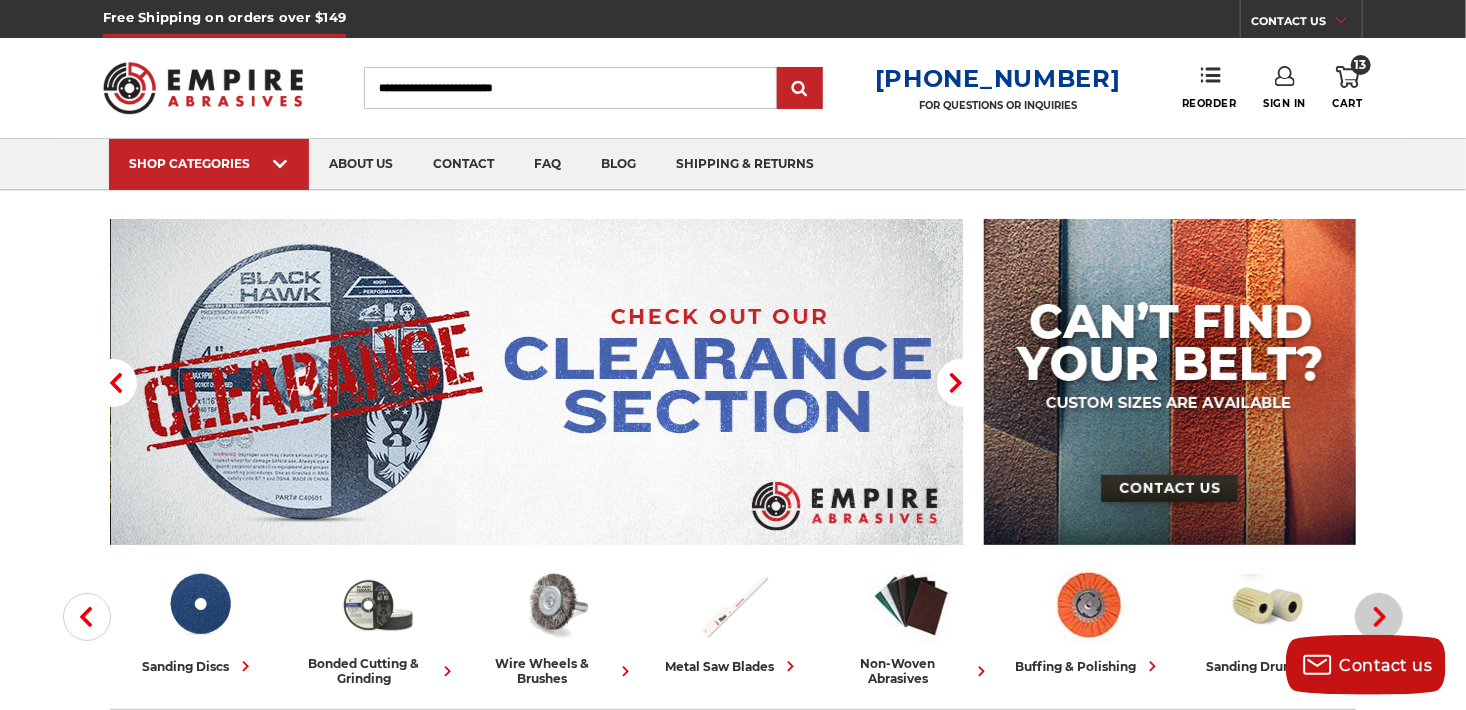 click on "Next" at bounding box center (1379, 617) 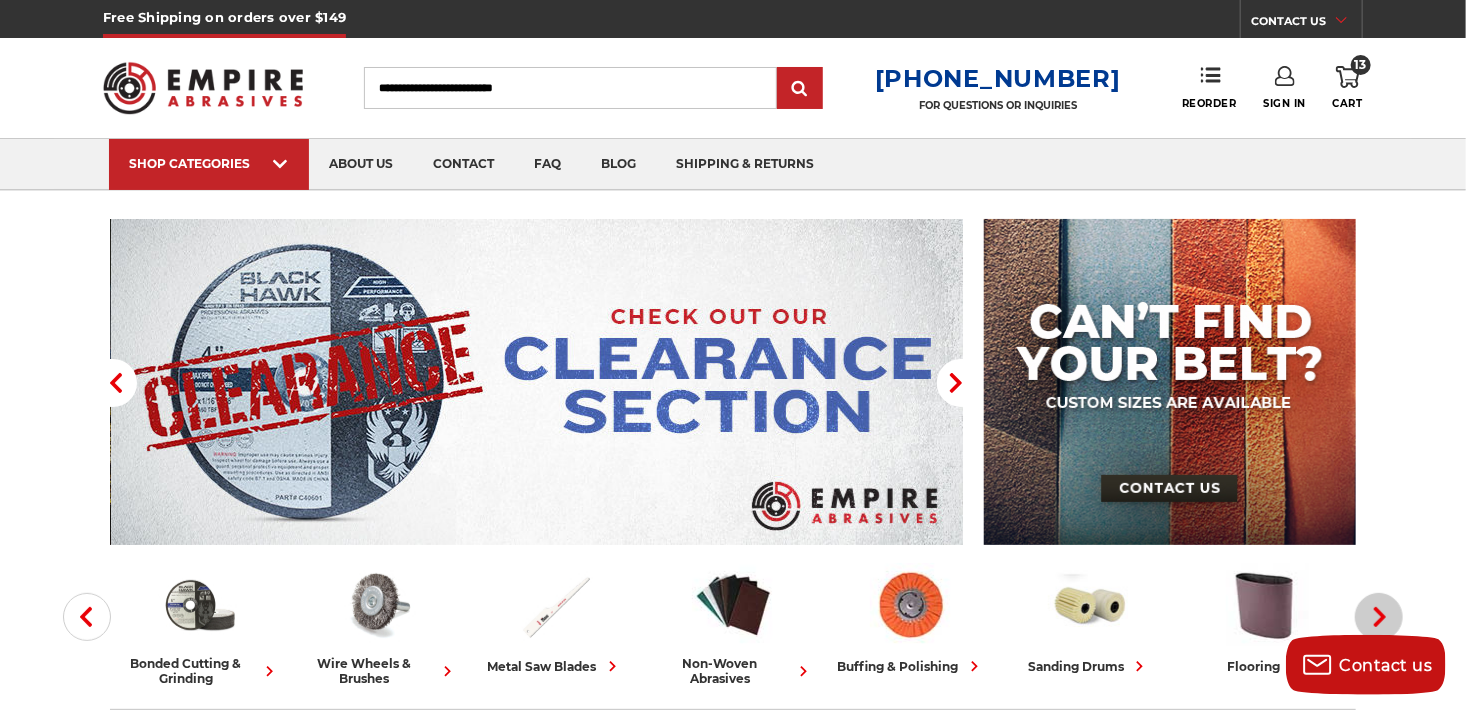 click on "Next" at bounding box center [1379, 617] 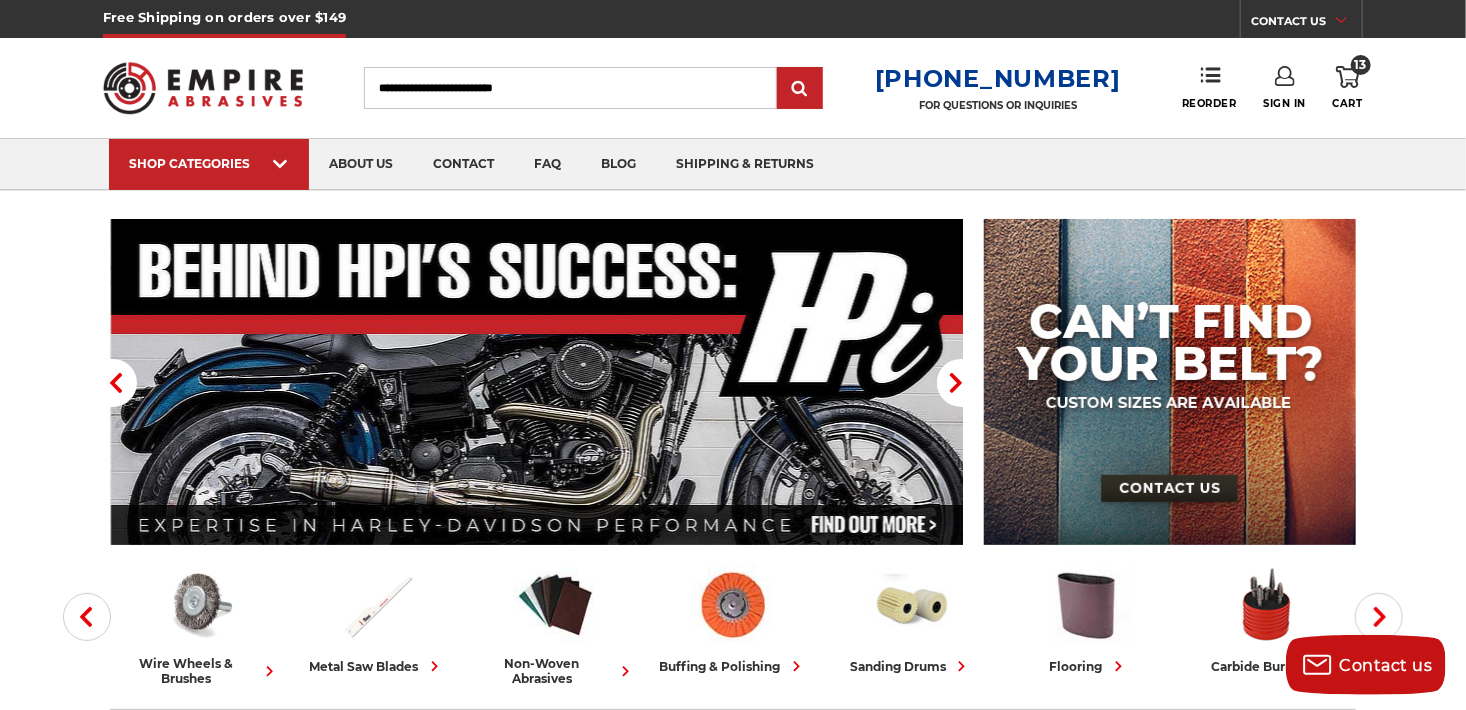click on "Search" at bounding box center [570, 88] 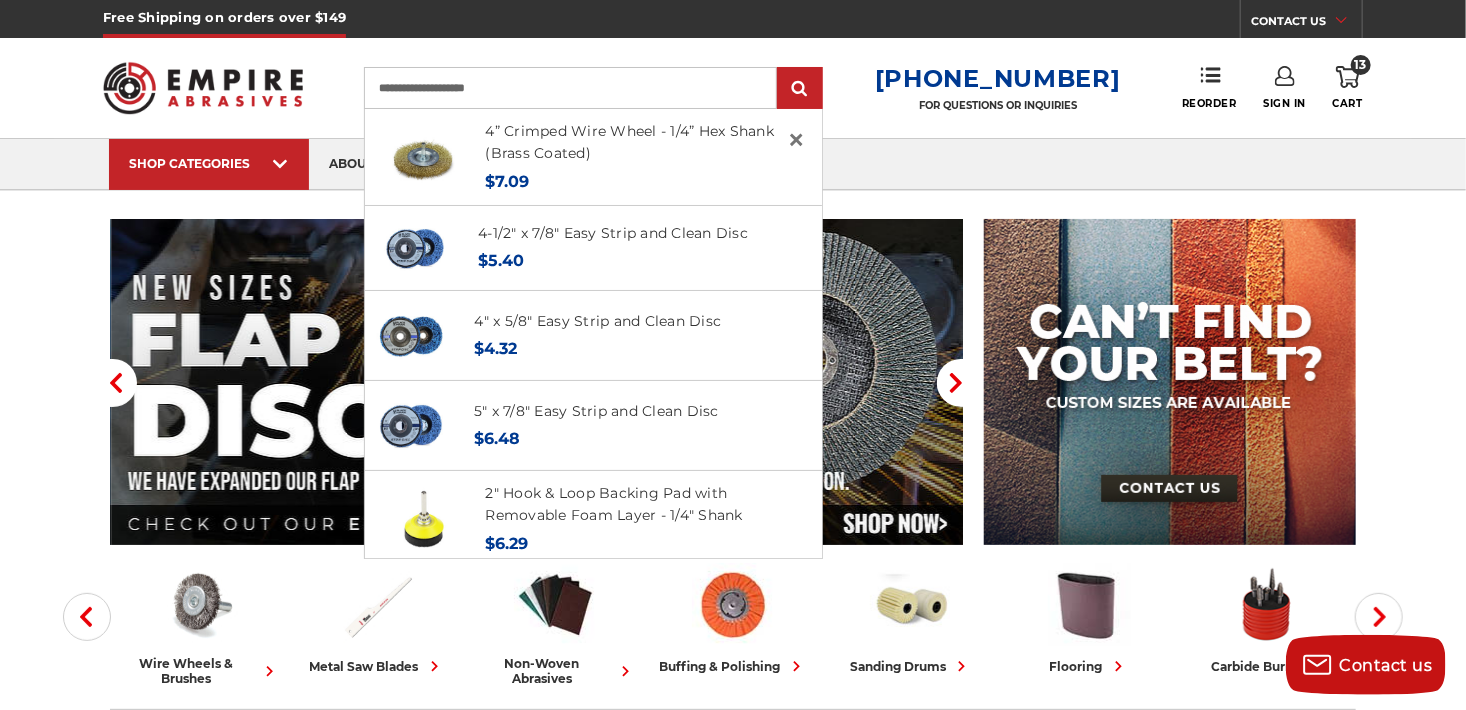 click on "**********" at bounding box center (570, 88) 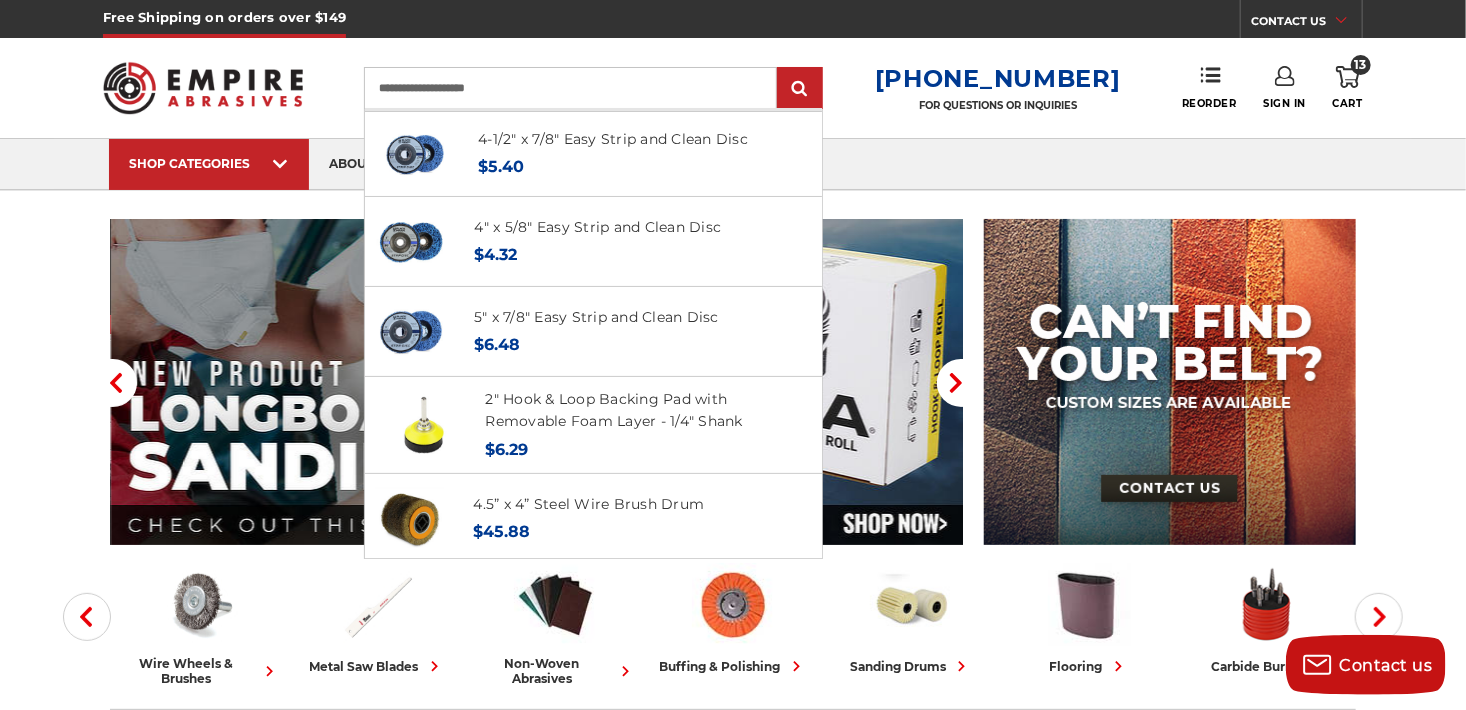scroll, scrollTop: 200, scrollLeft: 0, axis: vertical 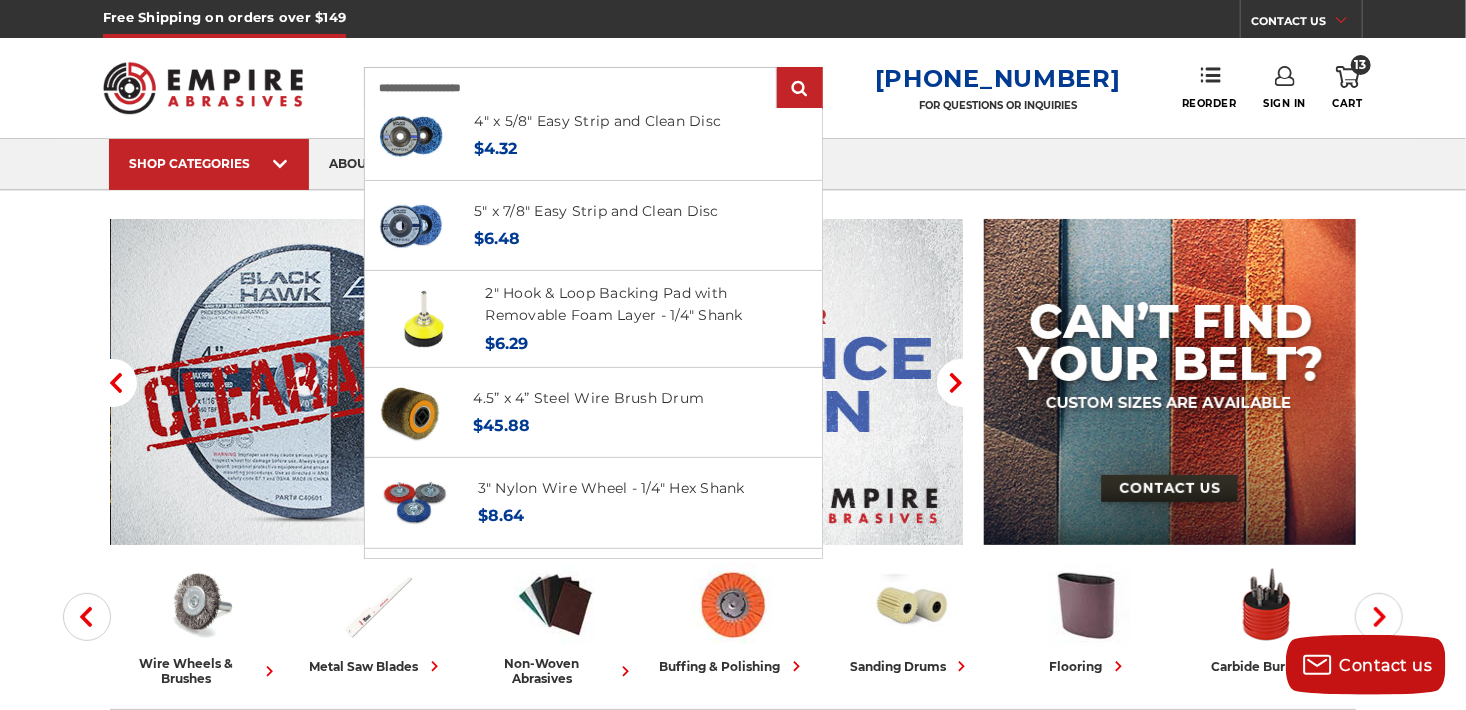 click on "**********" at bounding box center [570, 88] 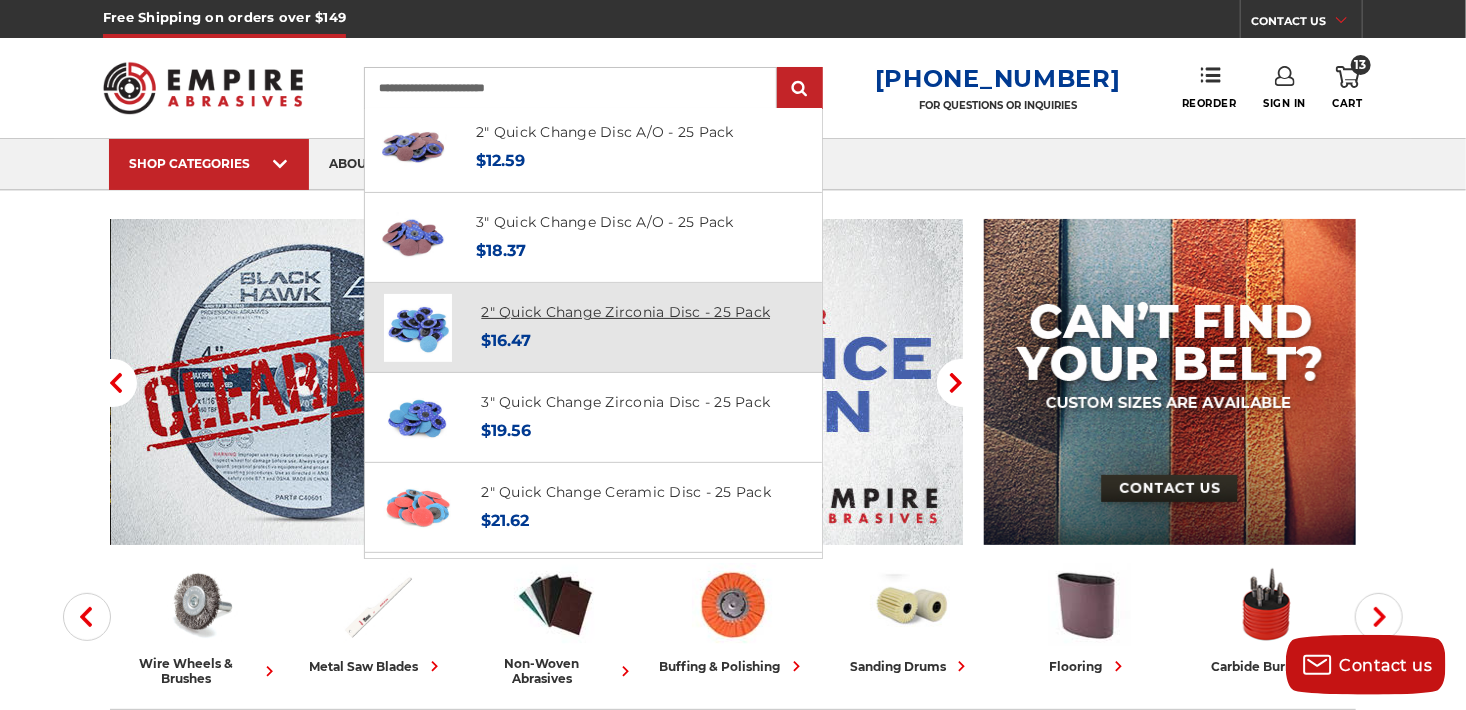 type on "**********" 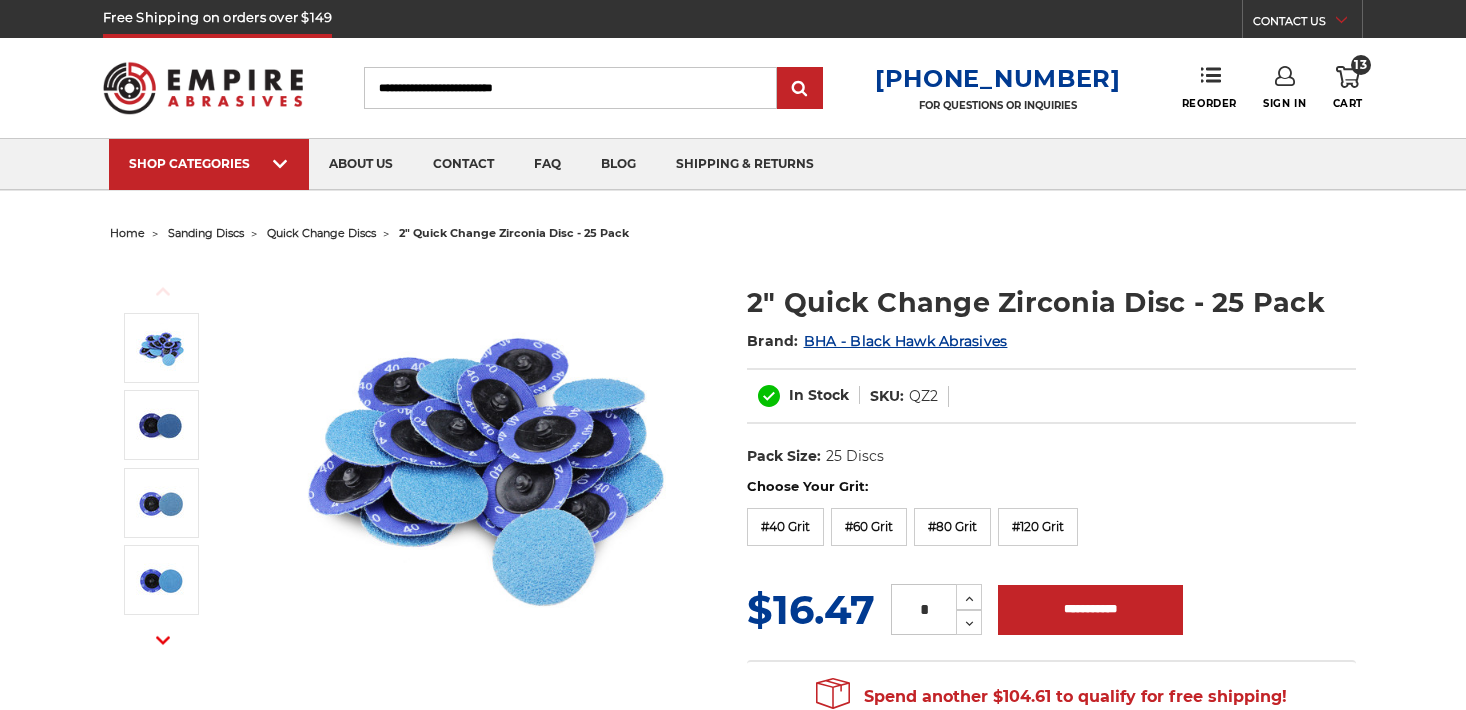 scroll, scrollTop: 0, scrollLeft: 0, axis: both 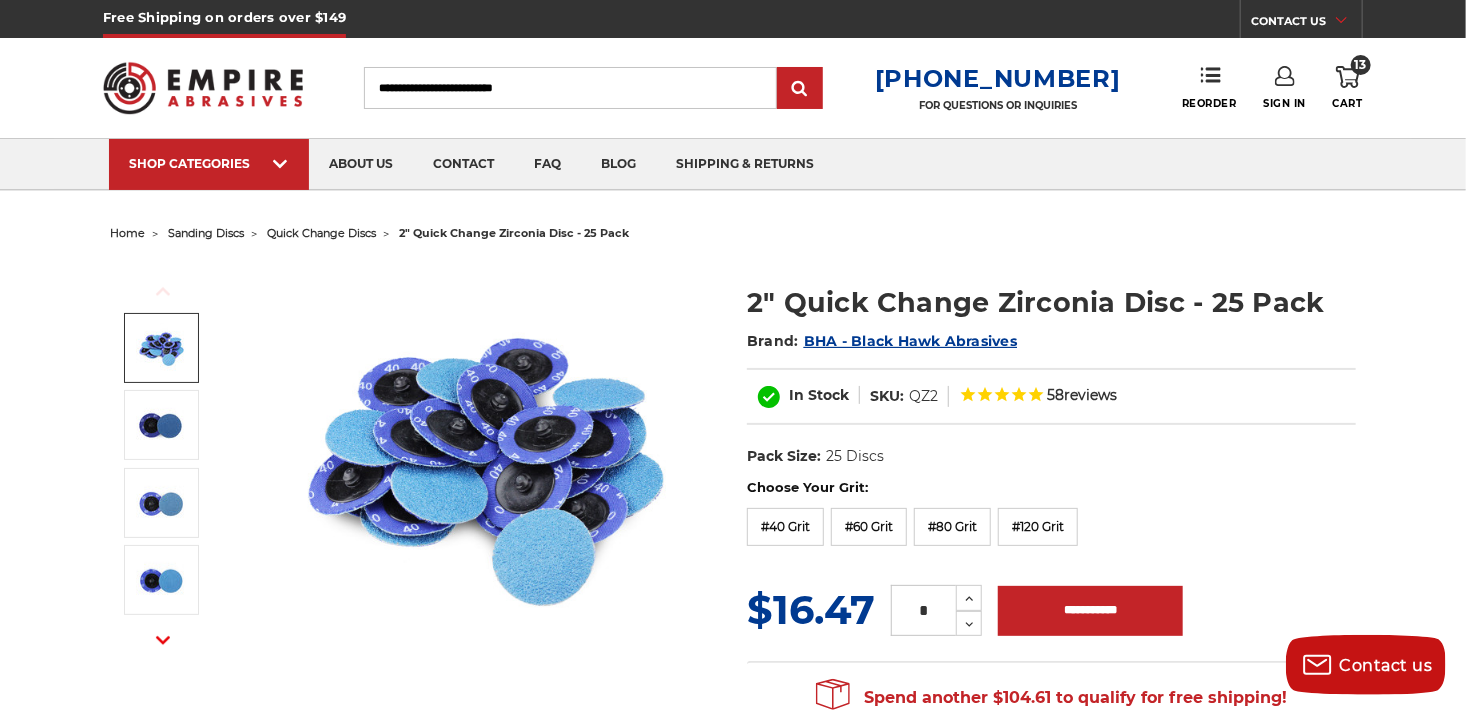 click on "13" at bounding box center [1361, 65] 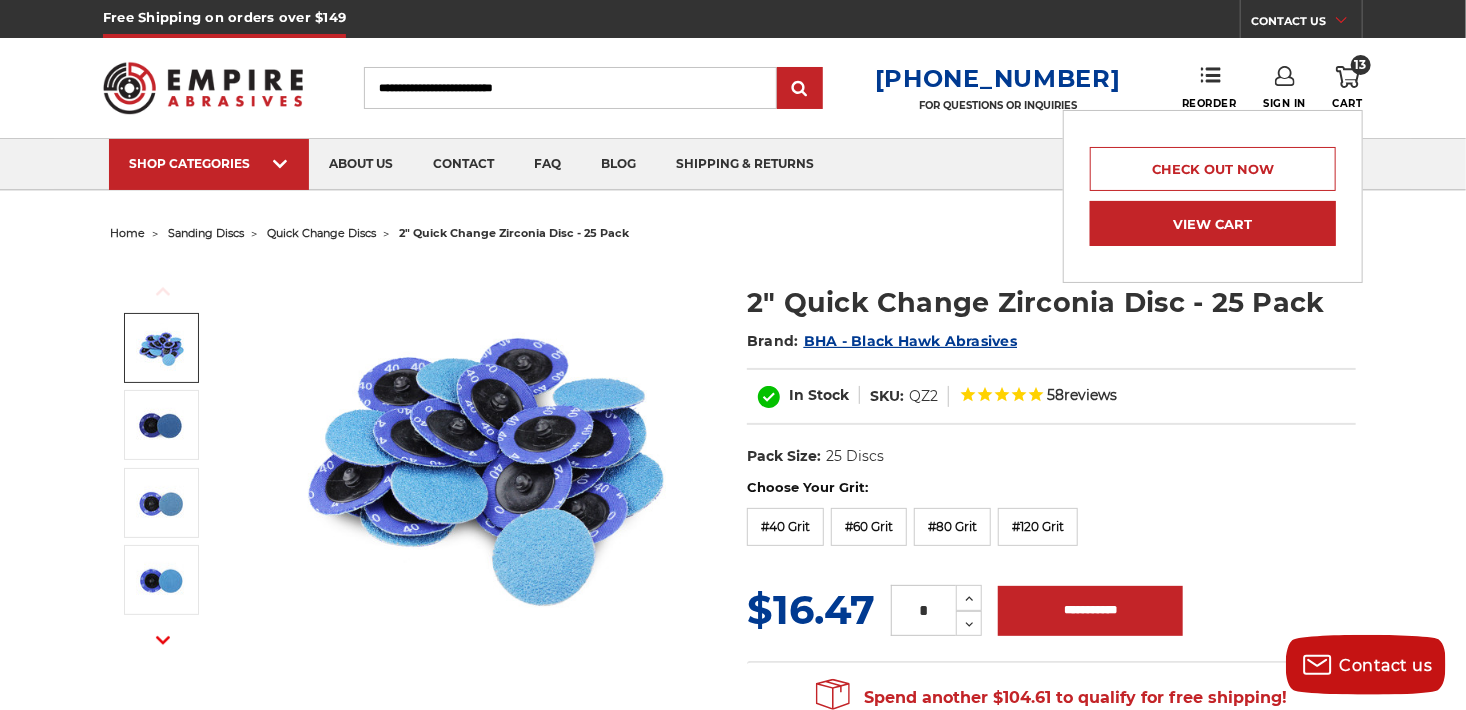 click on "View Cart" at bounding box center [1213, 223] 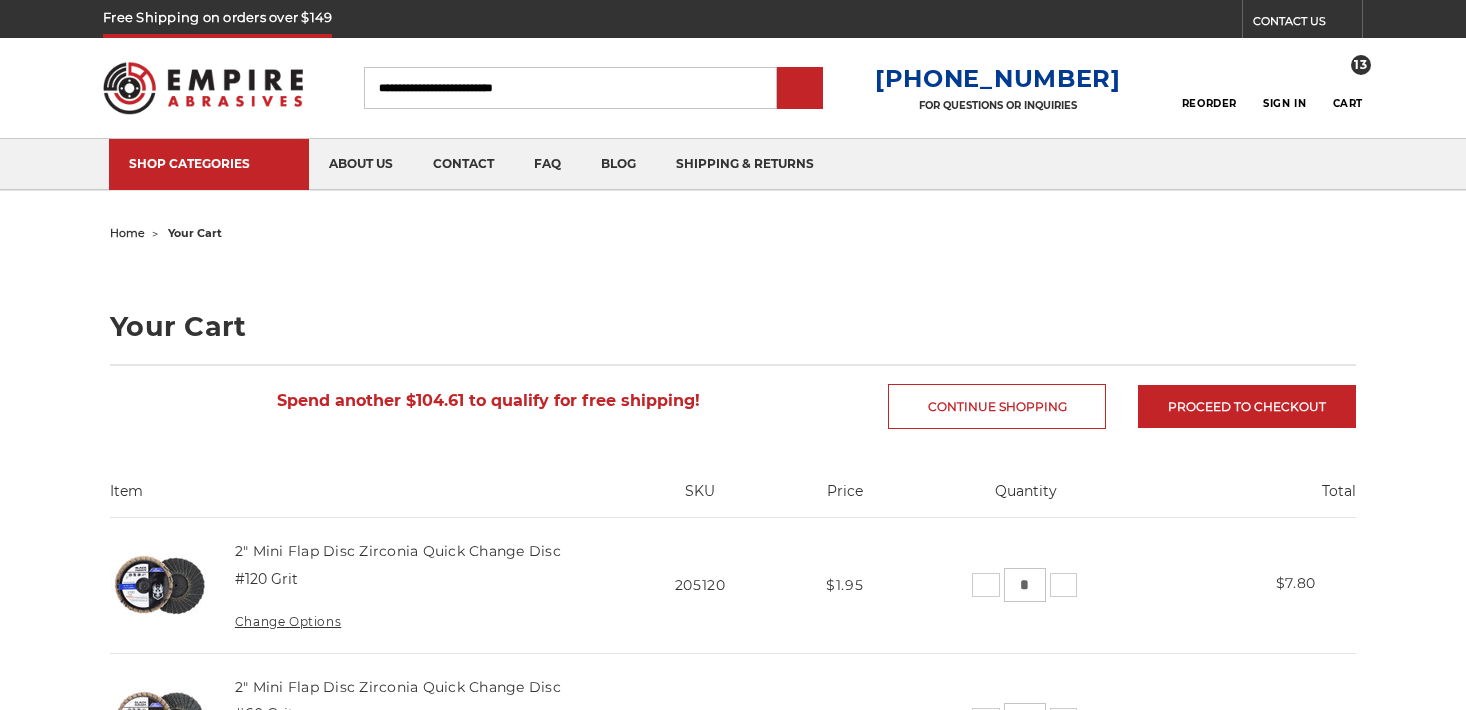 scroll, scrollTop: 0, scrollLeft: 0, axis: both 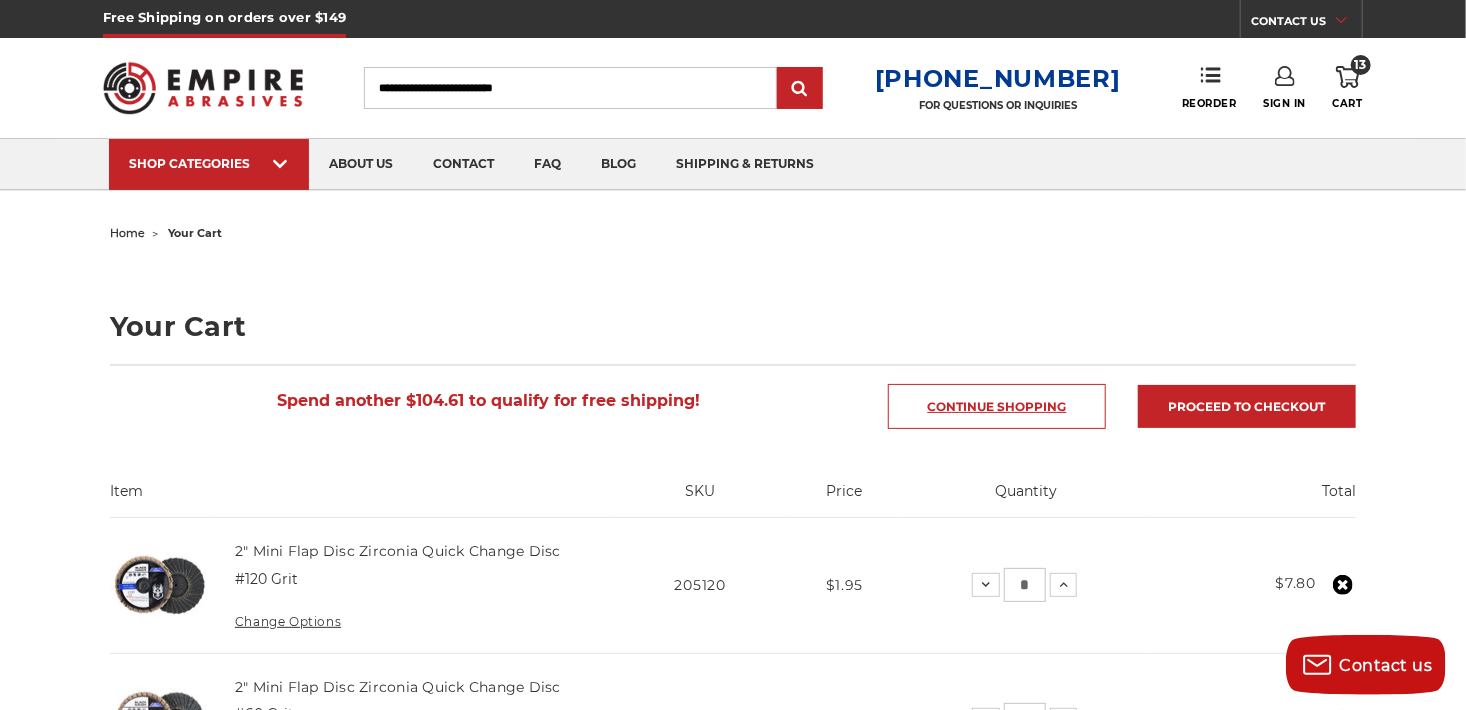 click on "Continue Shopping" at bounding box center (997, 406) 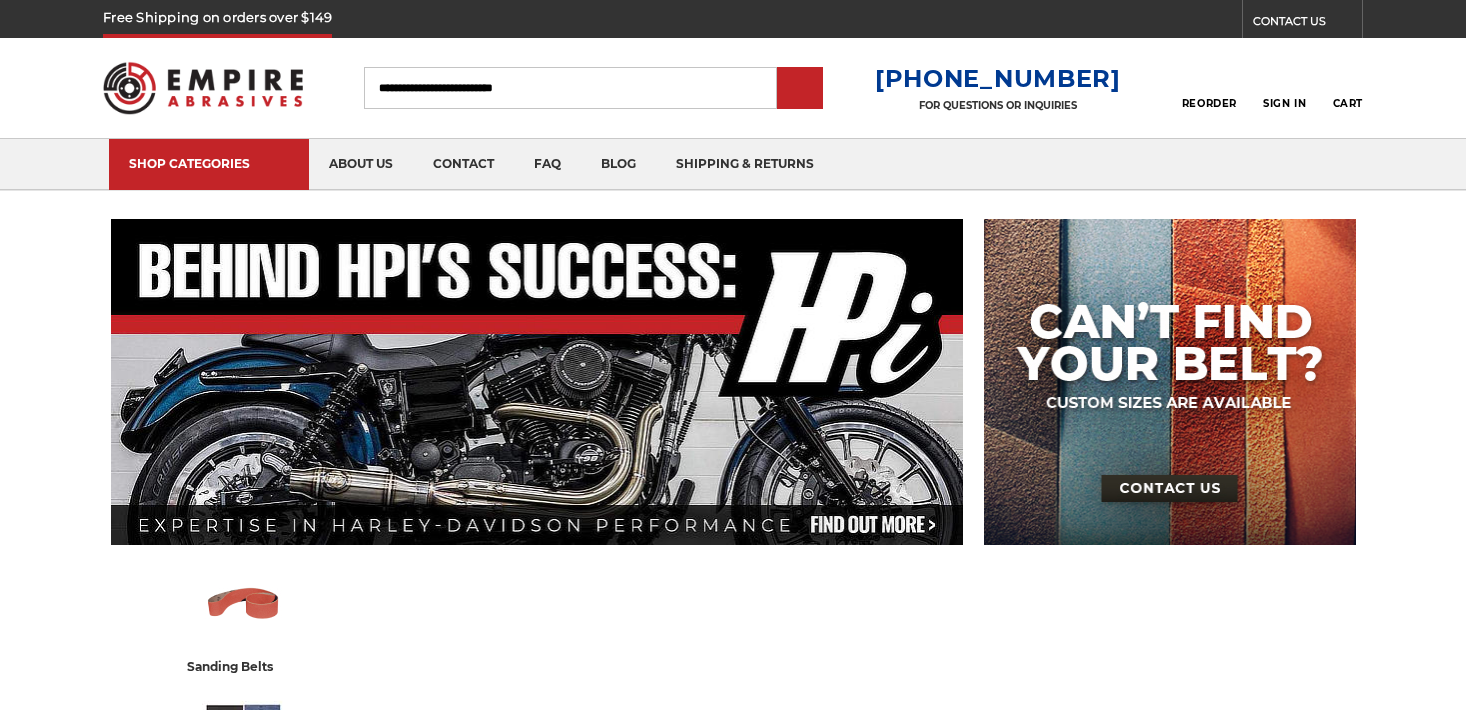 scroll, scrollTop: 0, scrollLeft: 0, axis: both 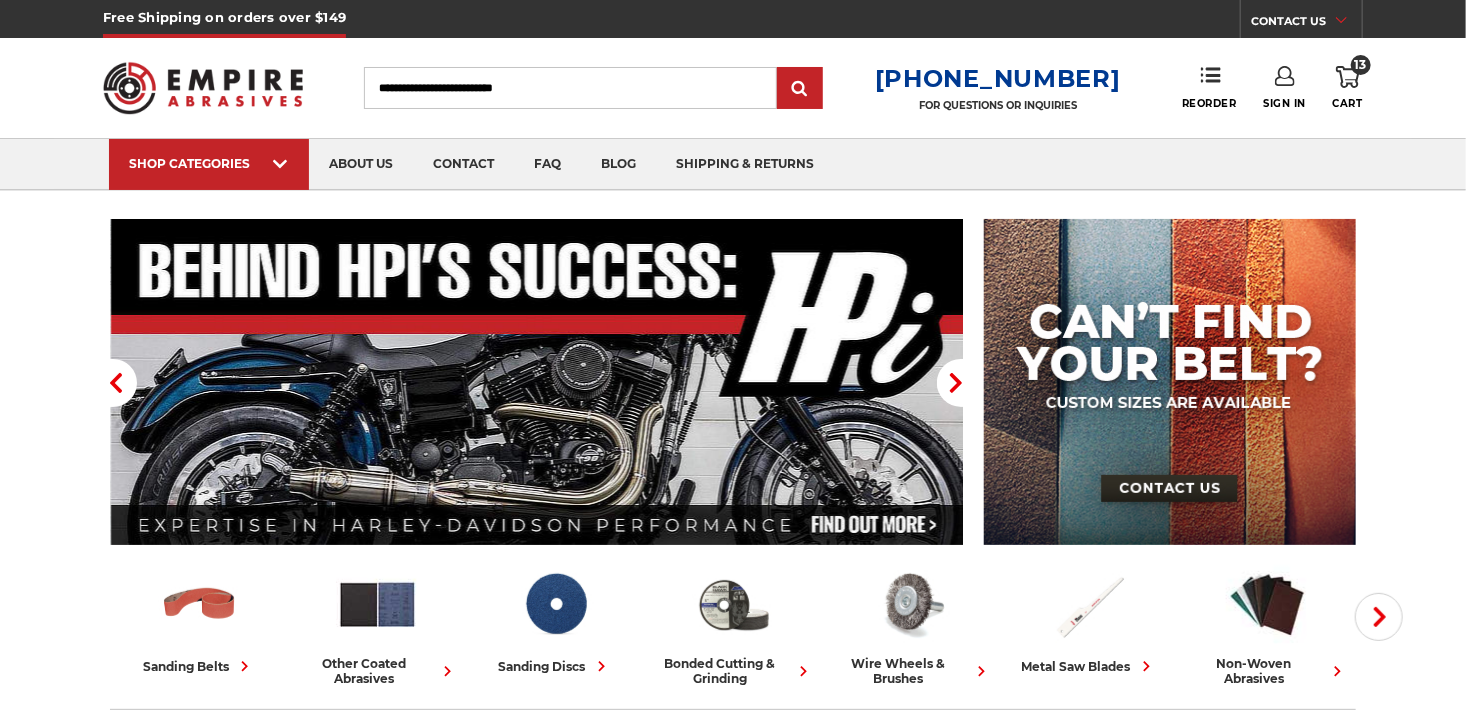 click on "Search" at bounding box center (570, 88) 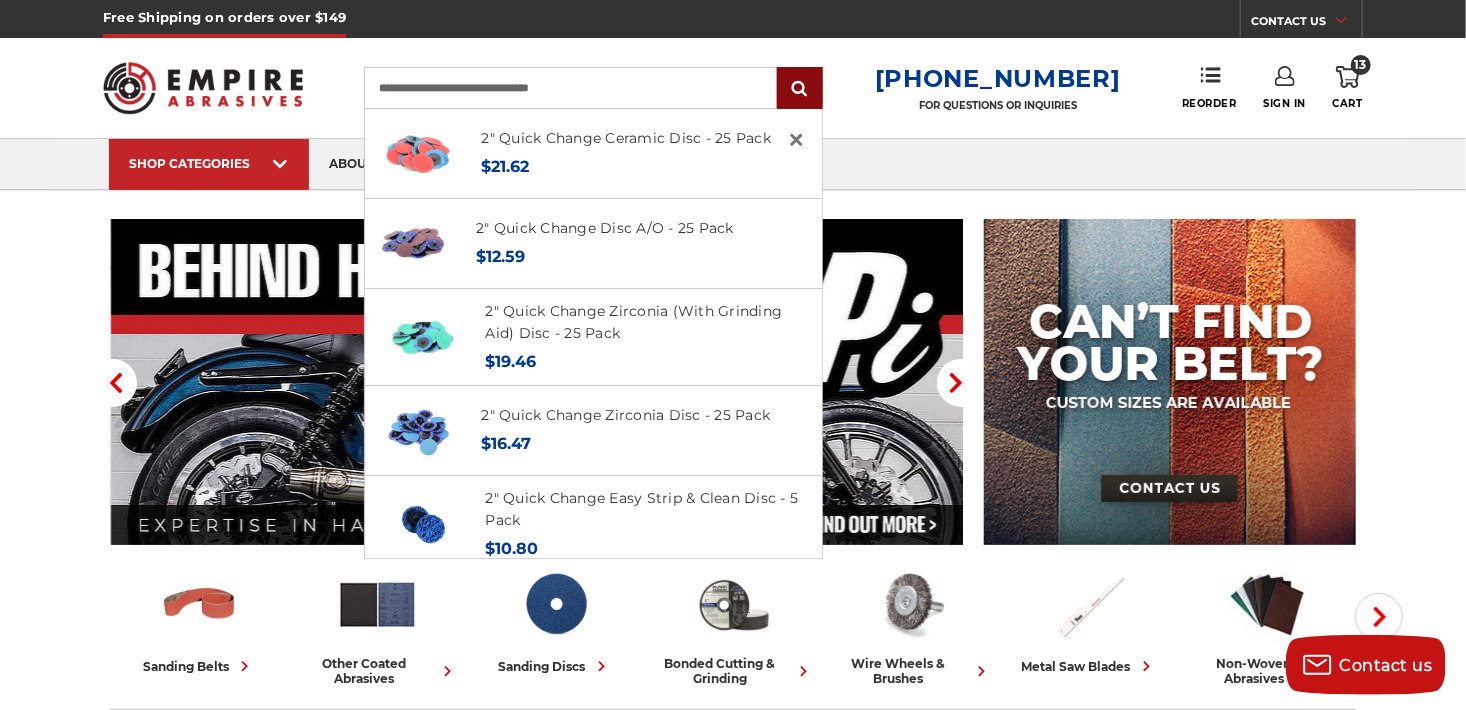 type on "**********" 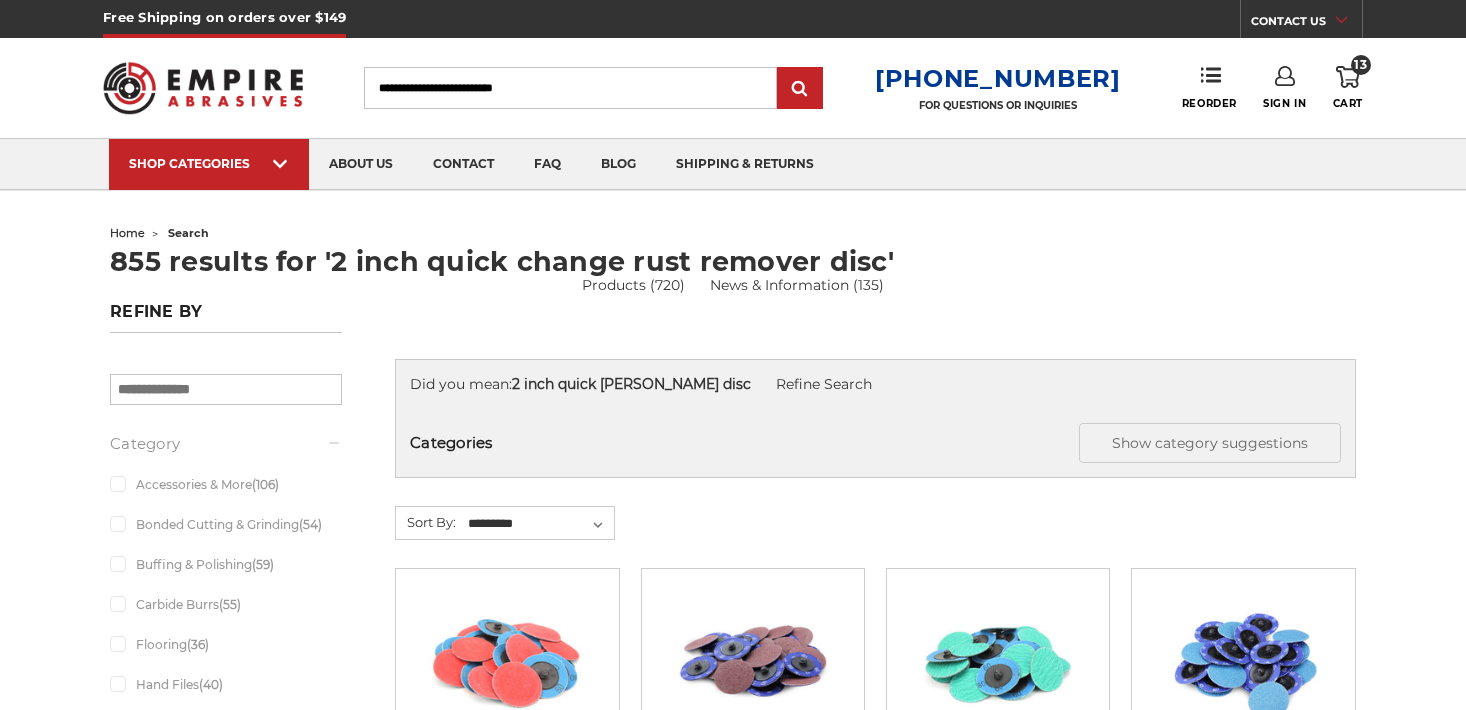 scroll, scrollTop: 0, scrollLeft: 0, axis: both 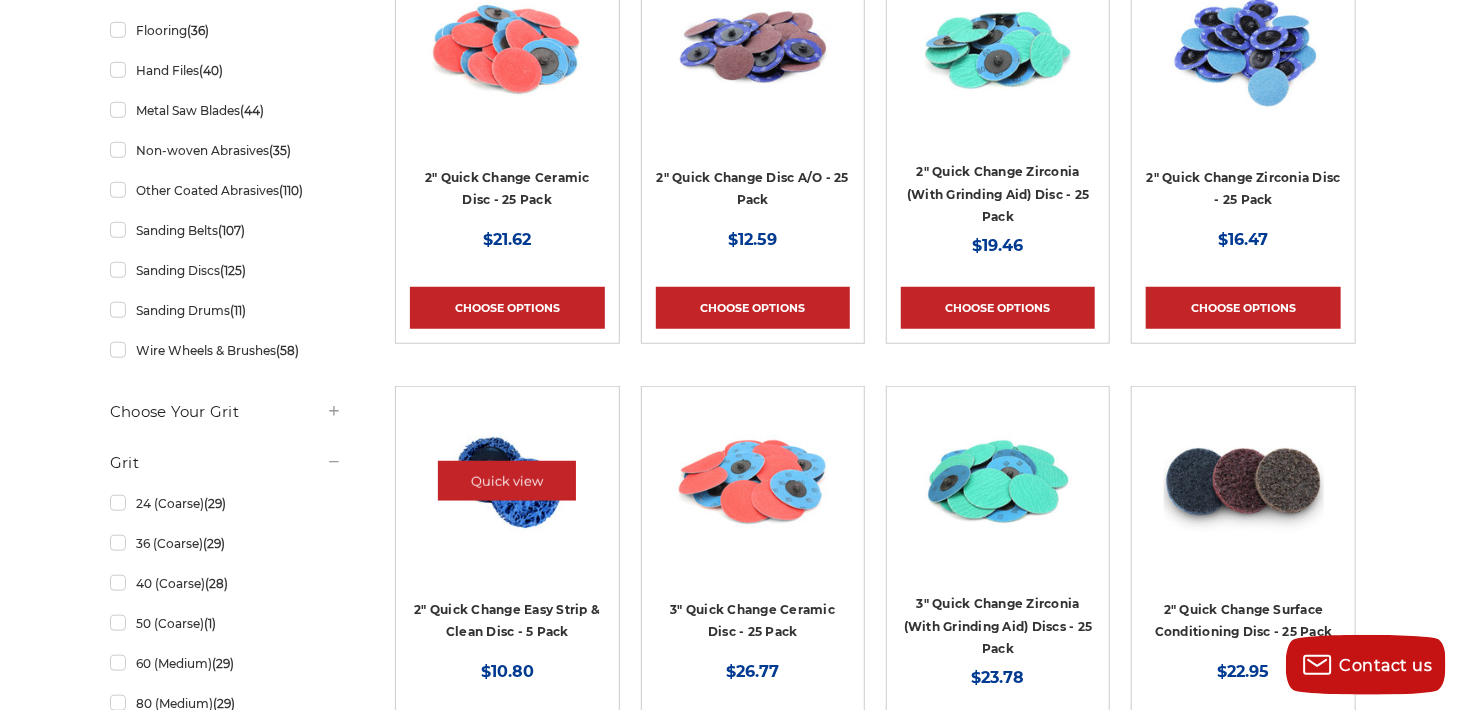 click at bounding box center (507, 481) 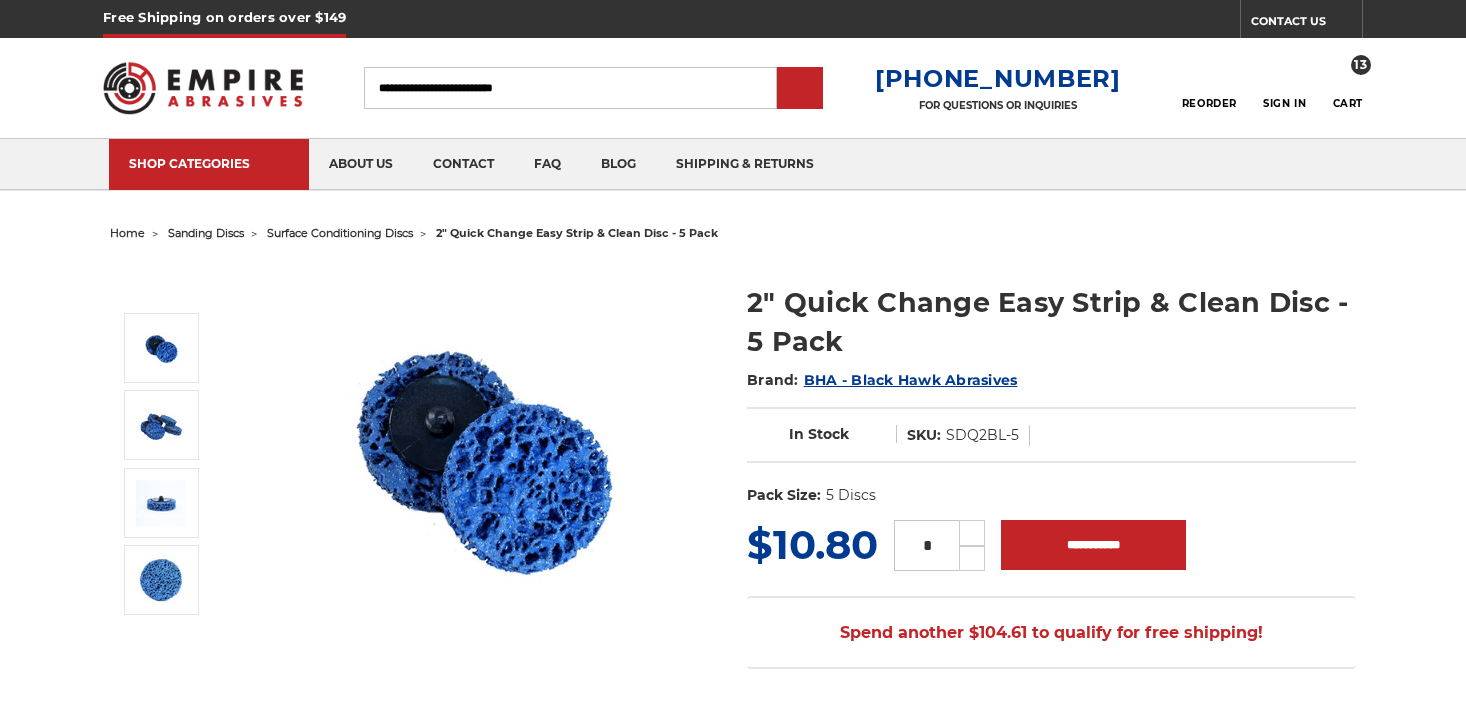 scroll, scrollTop: 0, scrollLeft: 0, axis: both 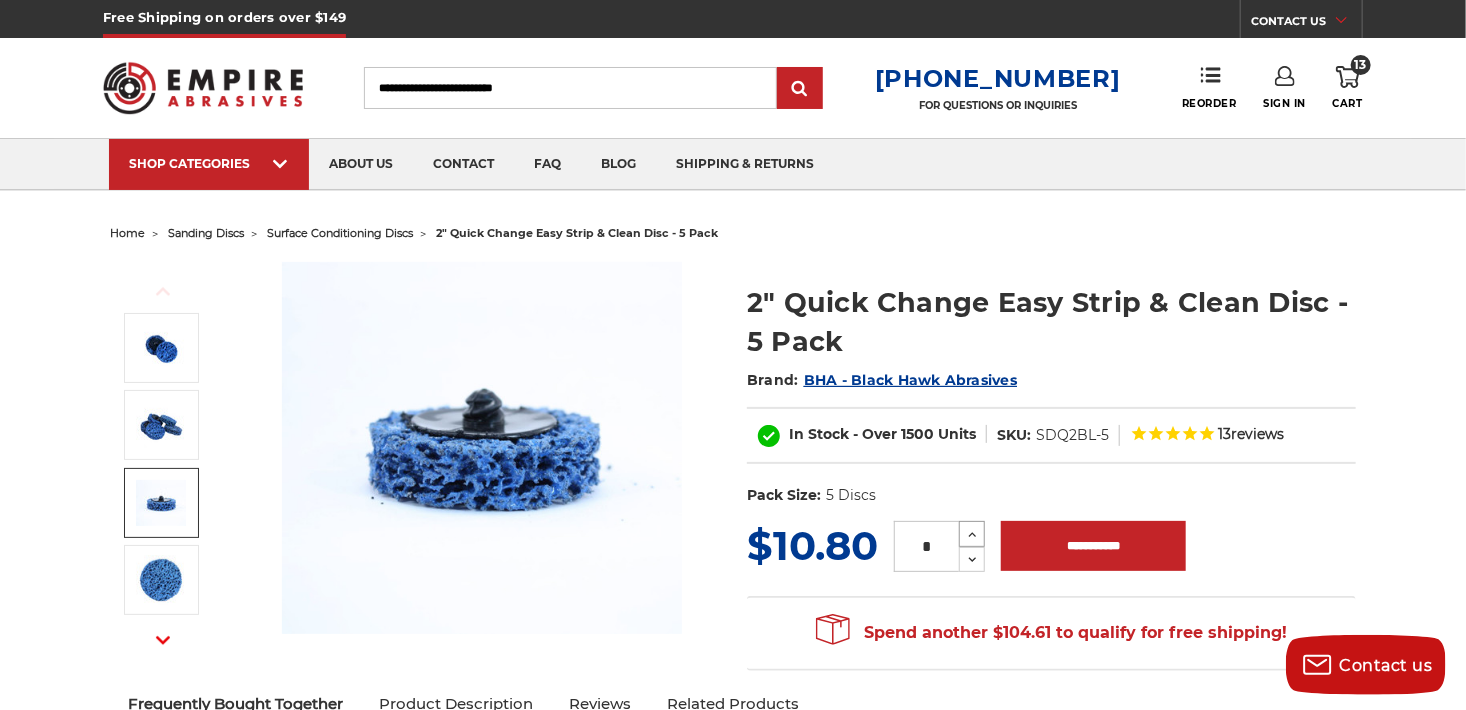 click 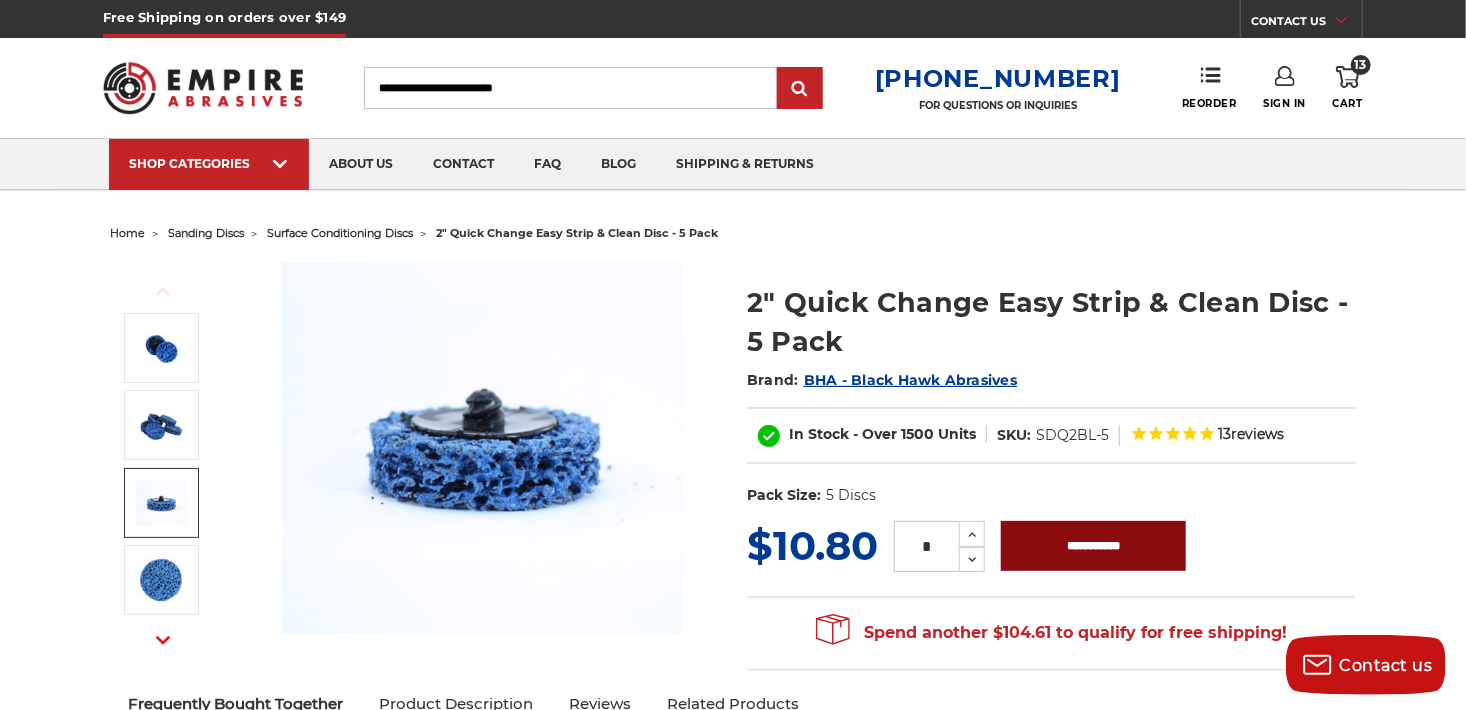 click on "**********" at bounding box center (1093, 546) 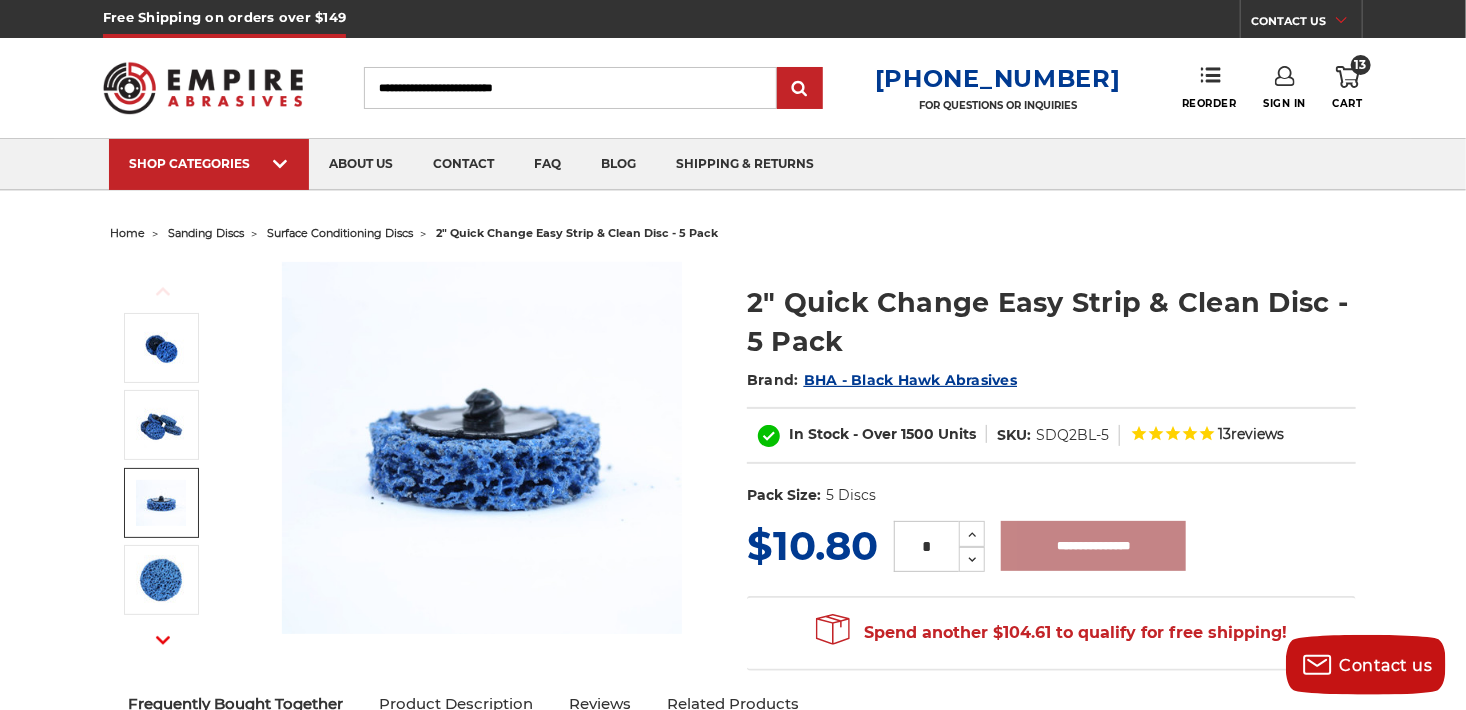 type on "**********" 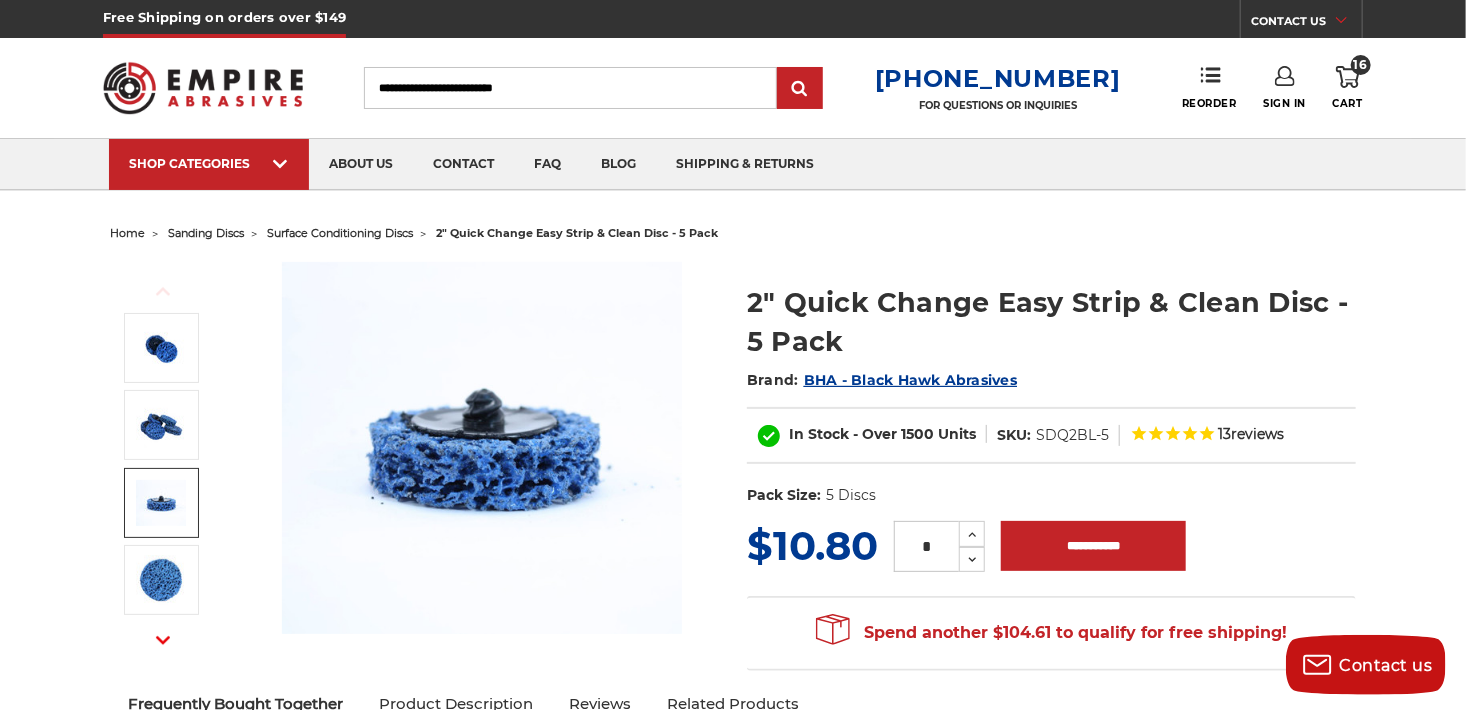 click 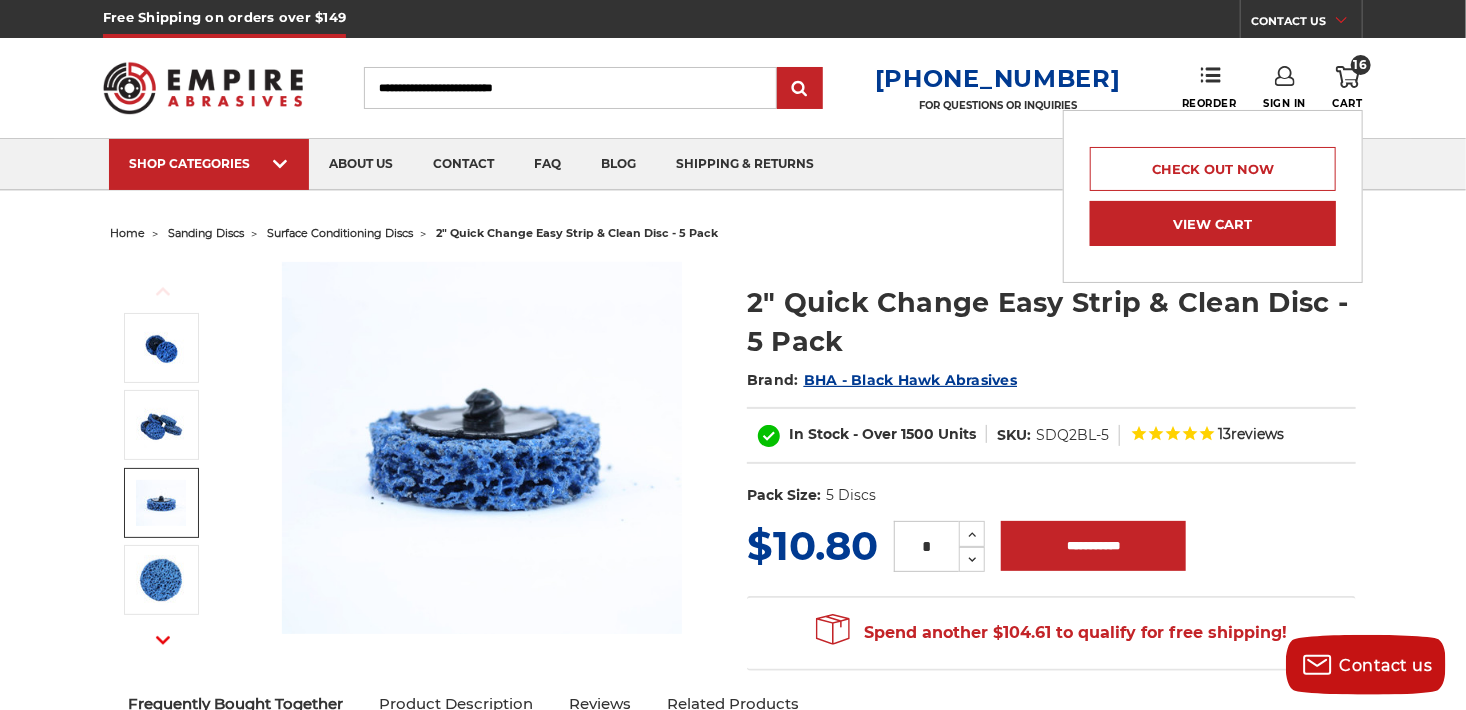 click on "View Cart" at bounding box center [1213, 223] 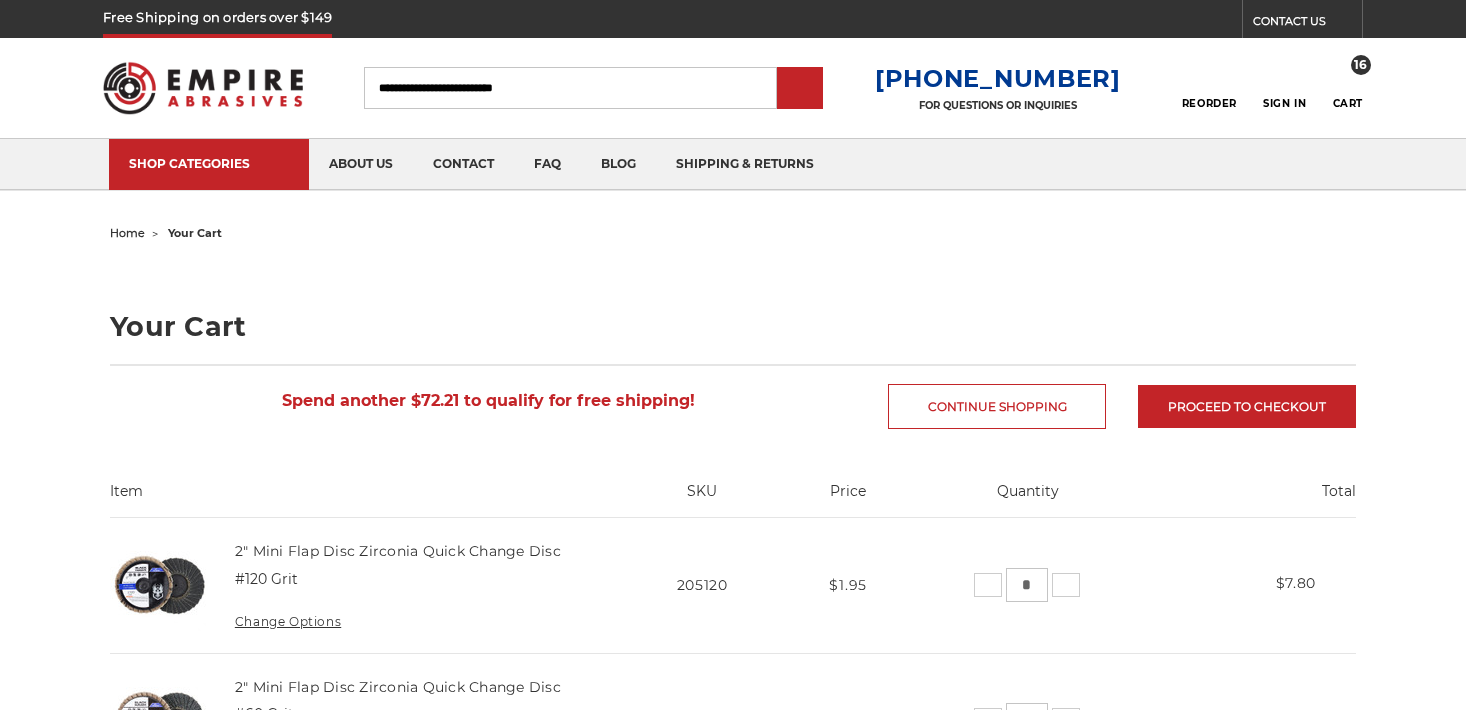 scroll, scrollTop: 0, scrollLeft: 0, axis: both 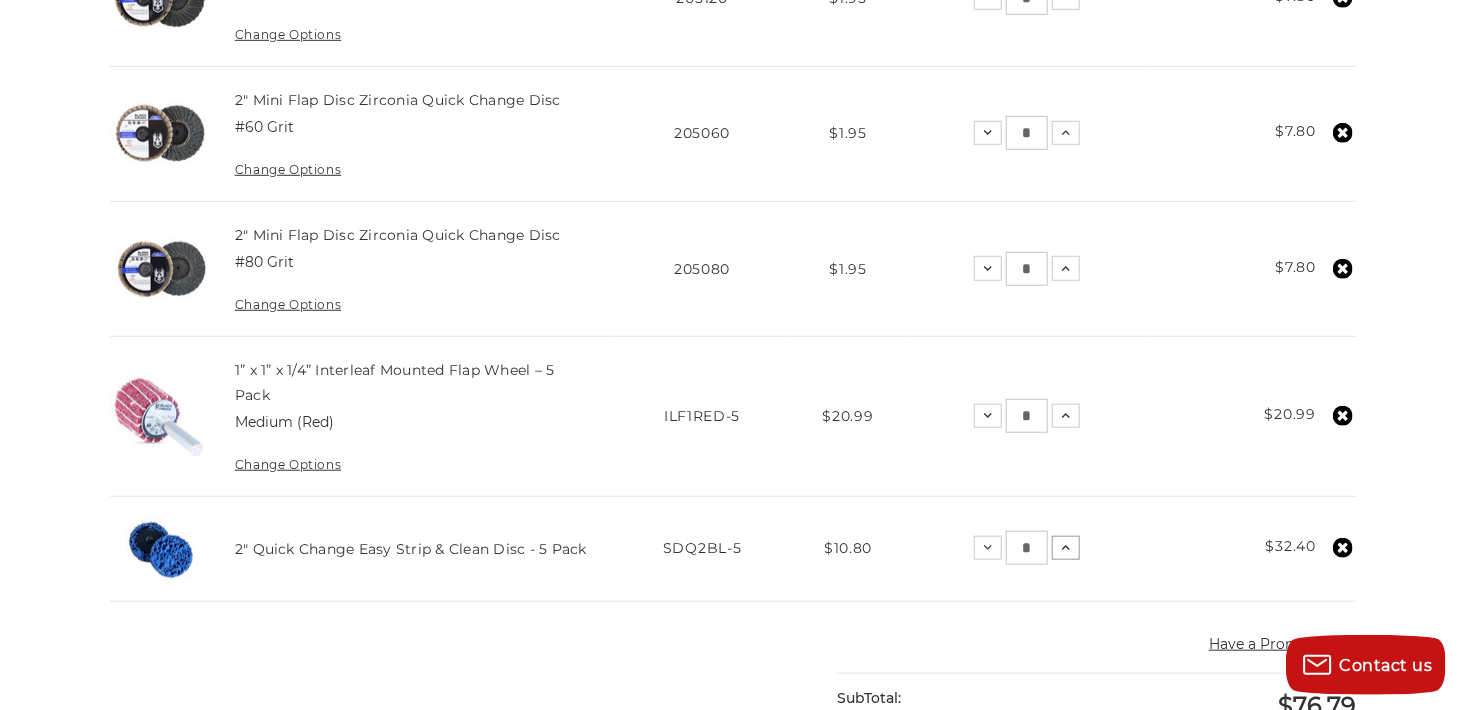 click 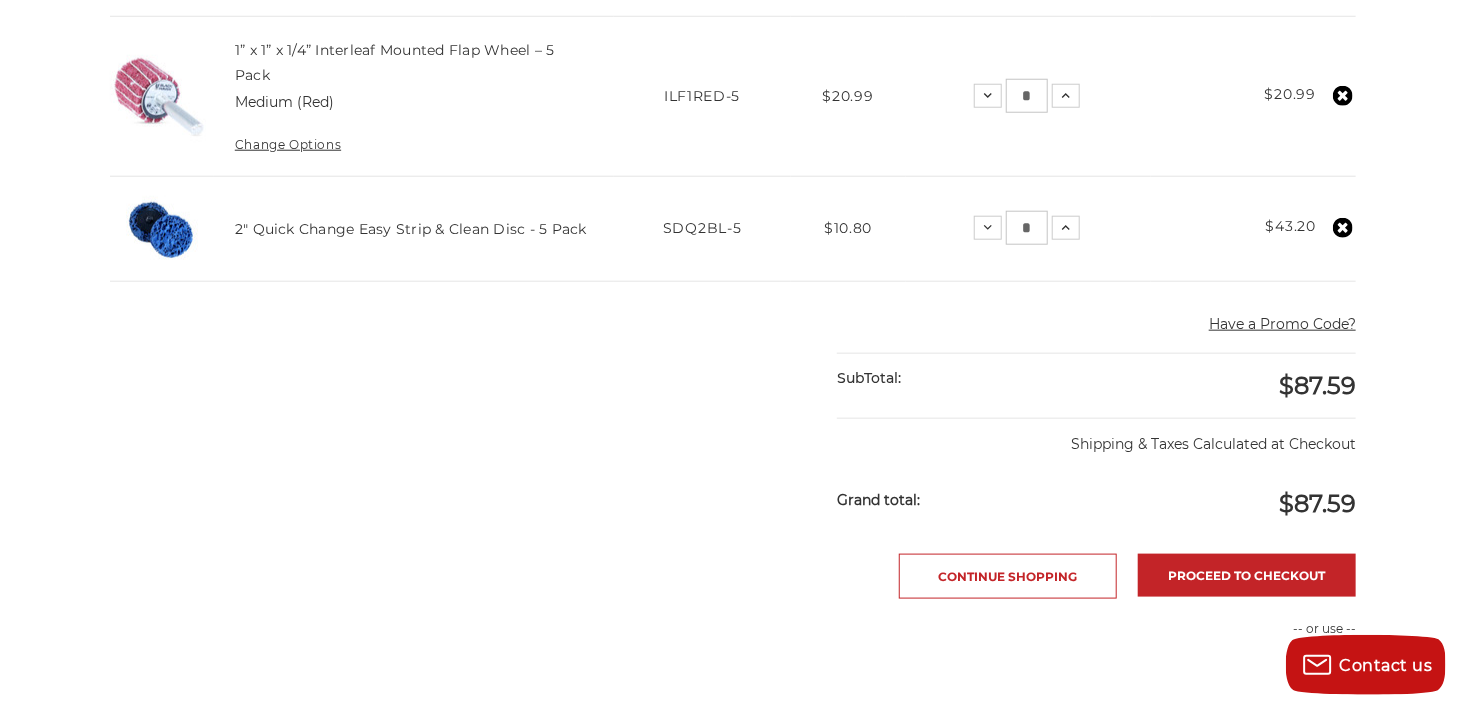 scroll, scrollTop: 933, scrollLeft: 0, axis: vertical 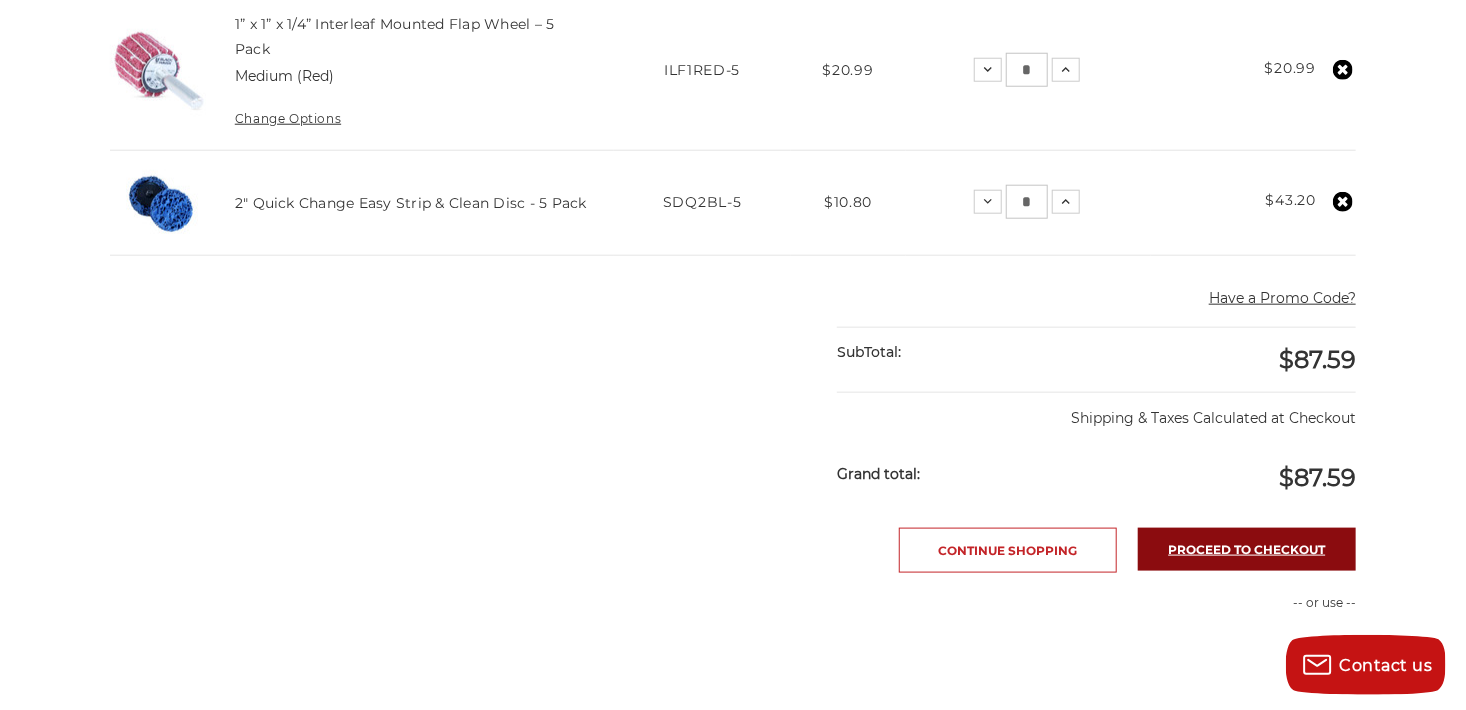 click on "Proceed to checkout" at bounding box center [1247, 549] 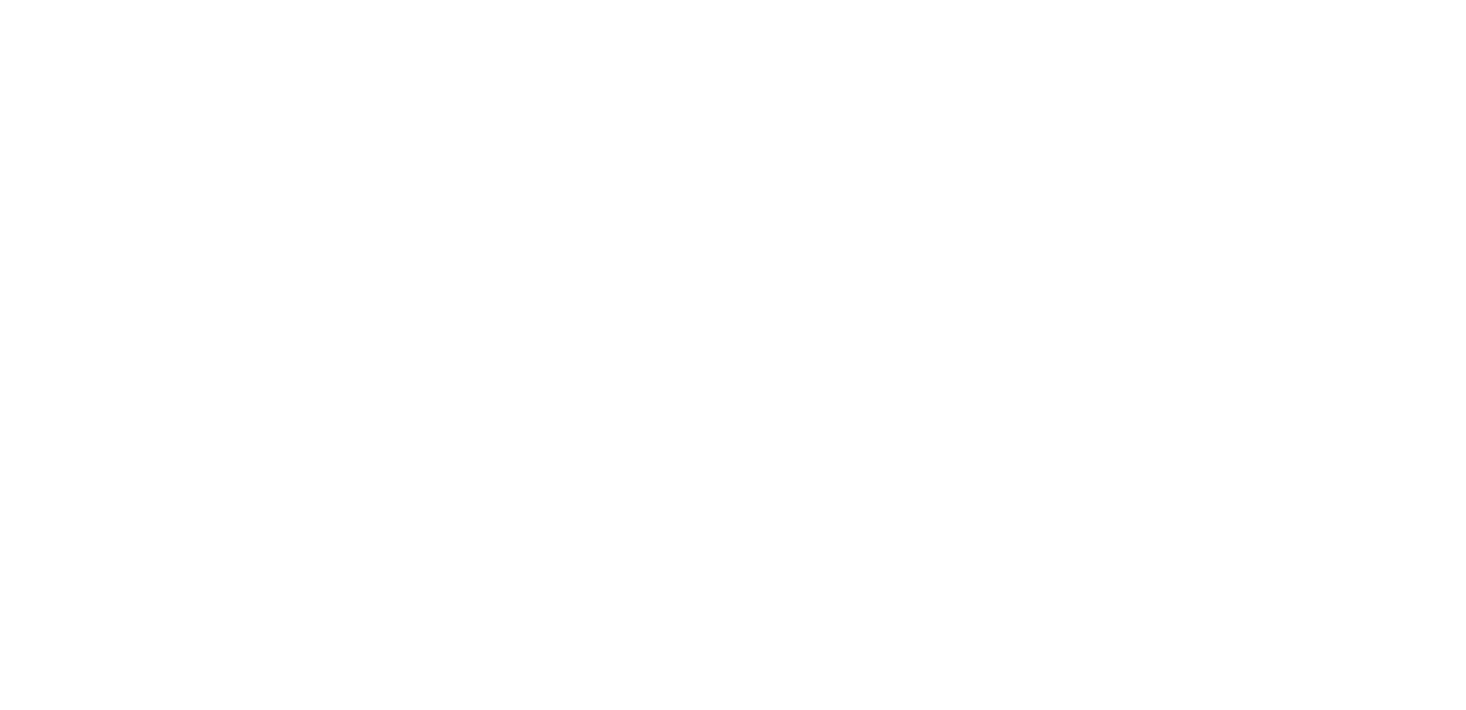 scroll, scrollTop: 0, scrollLeft: 0, axis: both 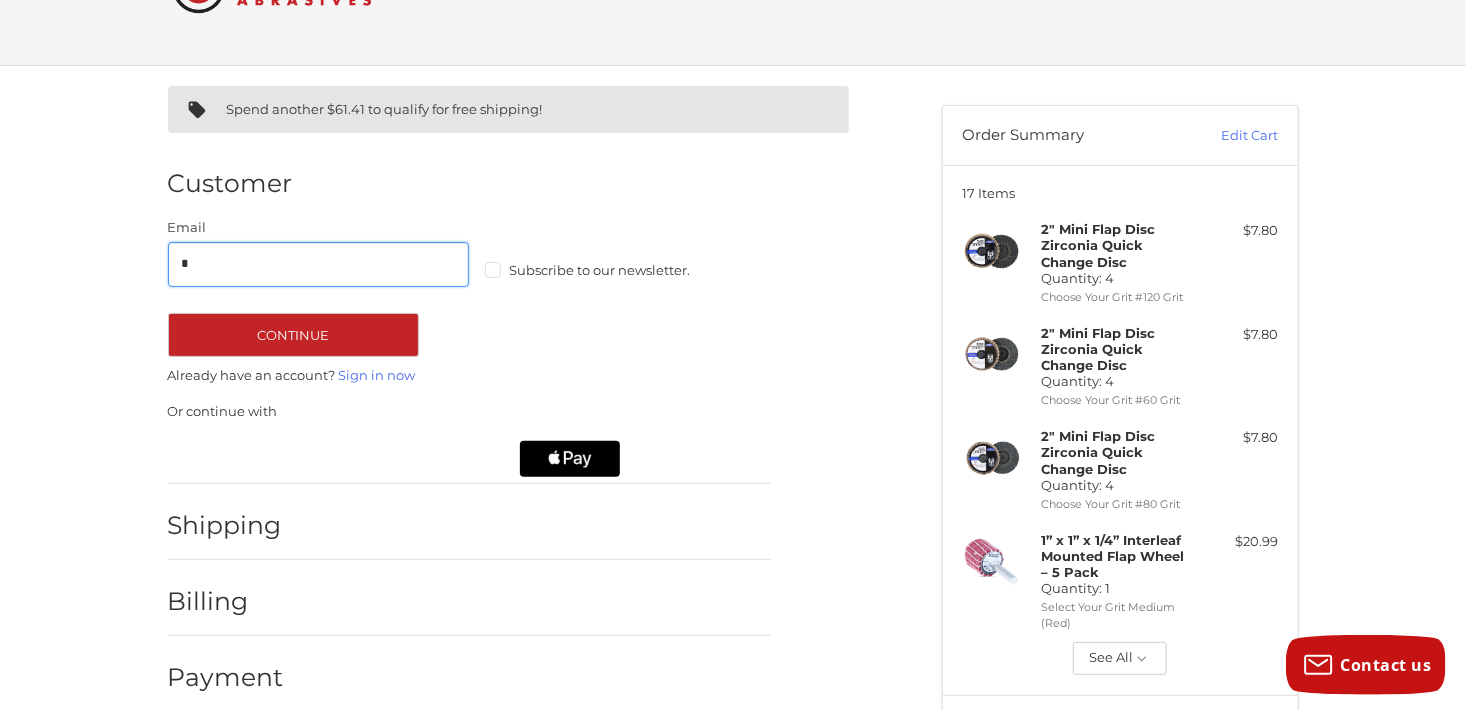 type on "**********" 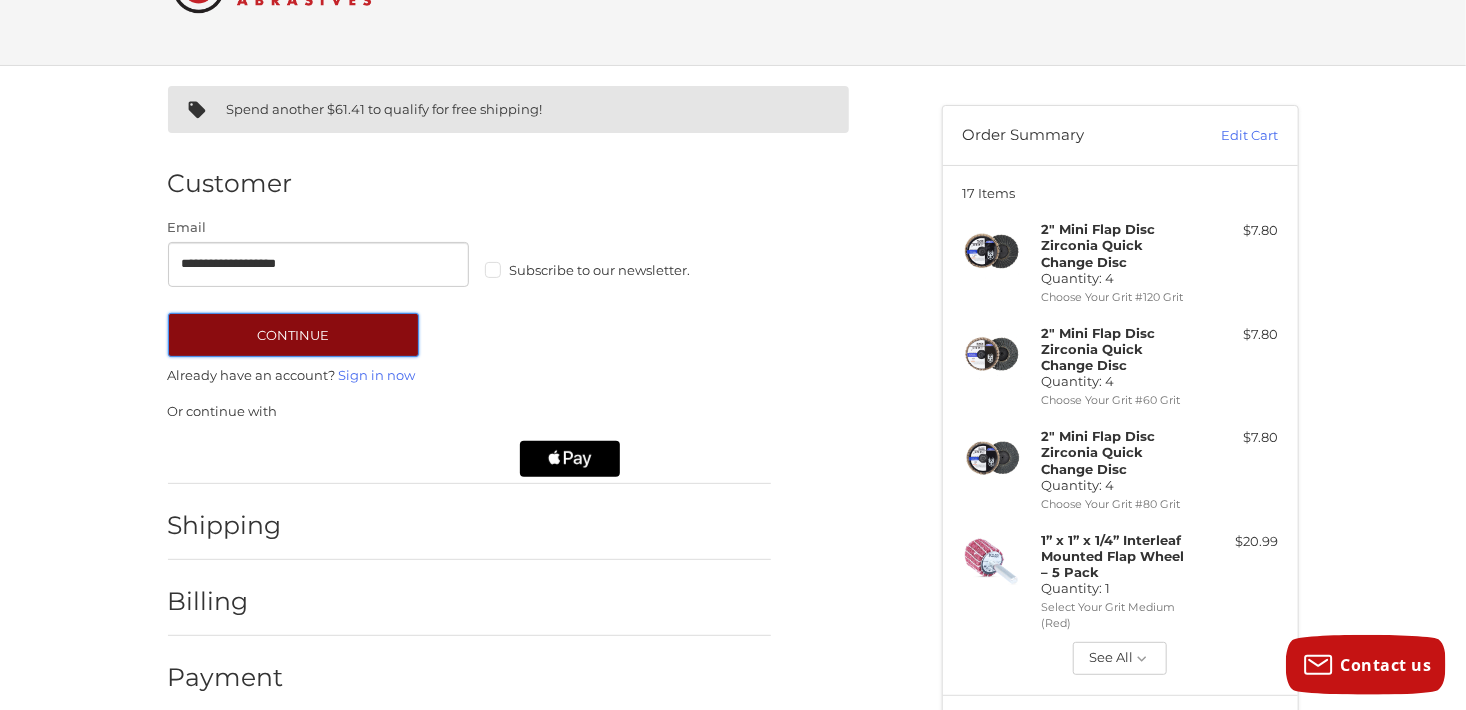 click on "Continue" at bounding box center [293, 335] 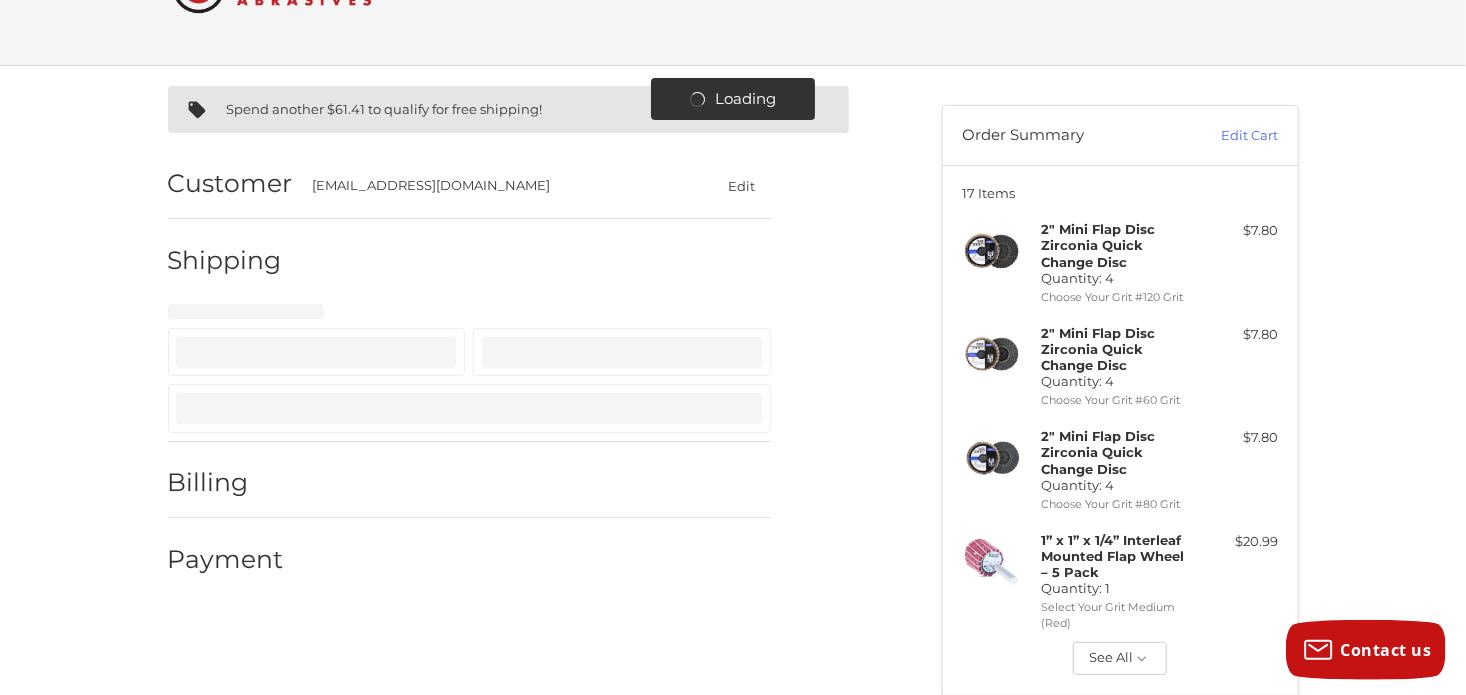 select on "**" 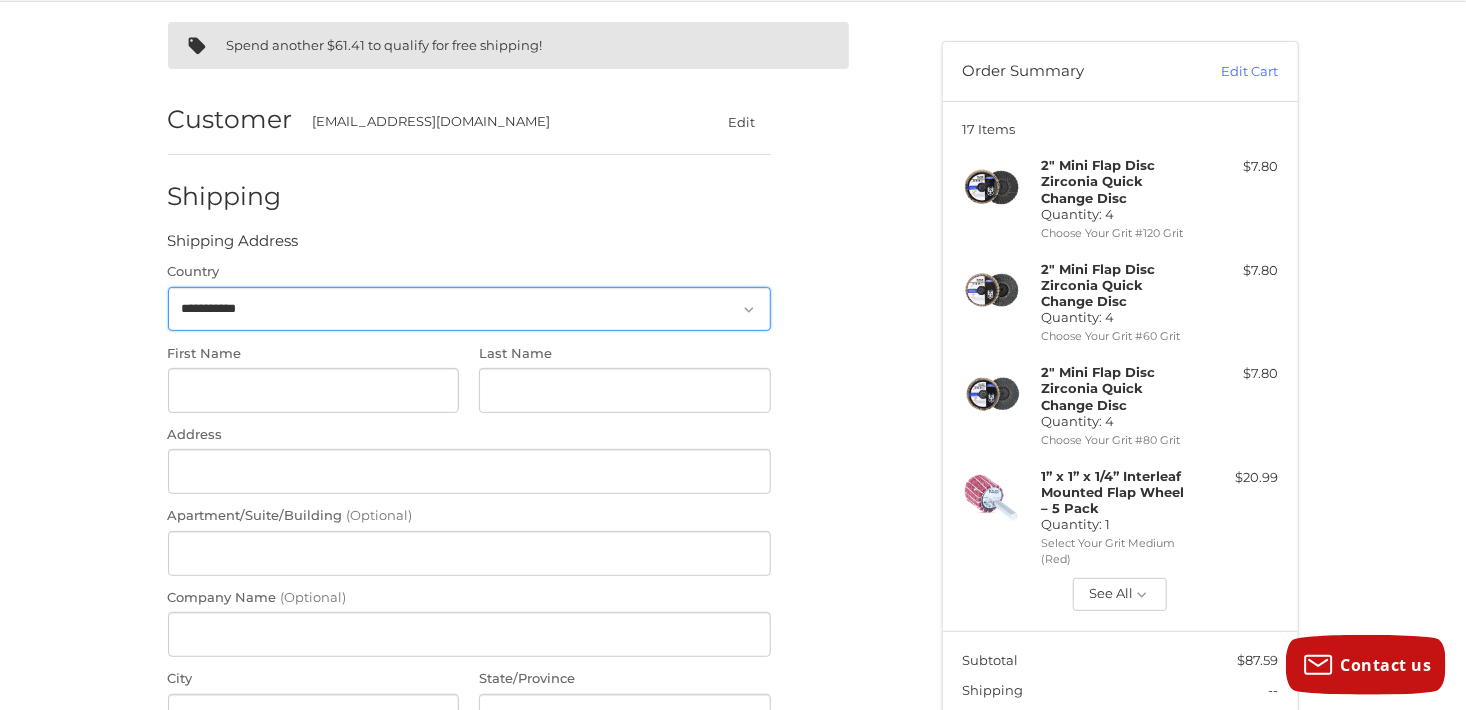 scroll, scrollTop: 168, scrollLeft: 0, axis: vertical 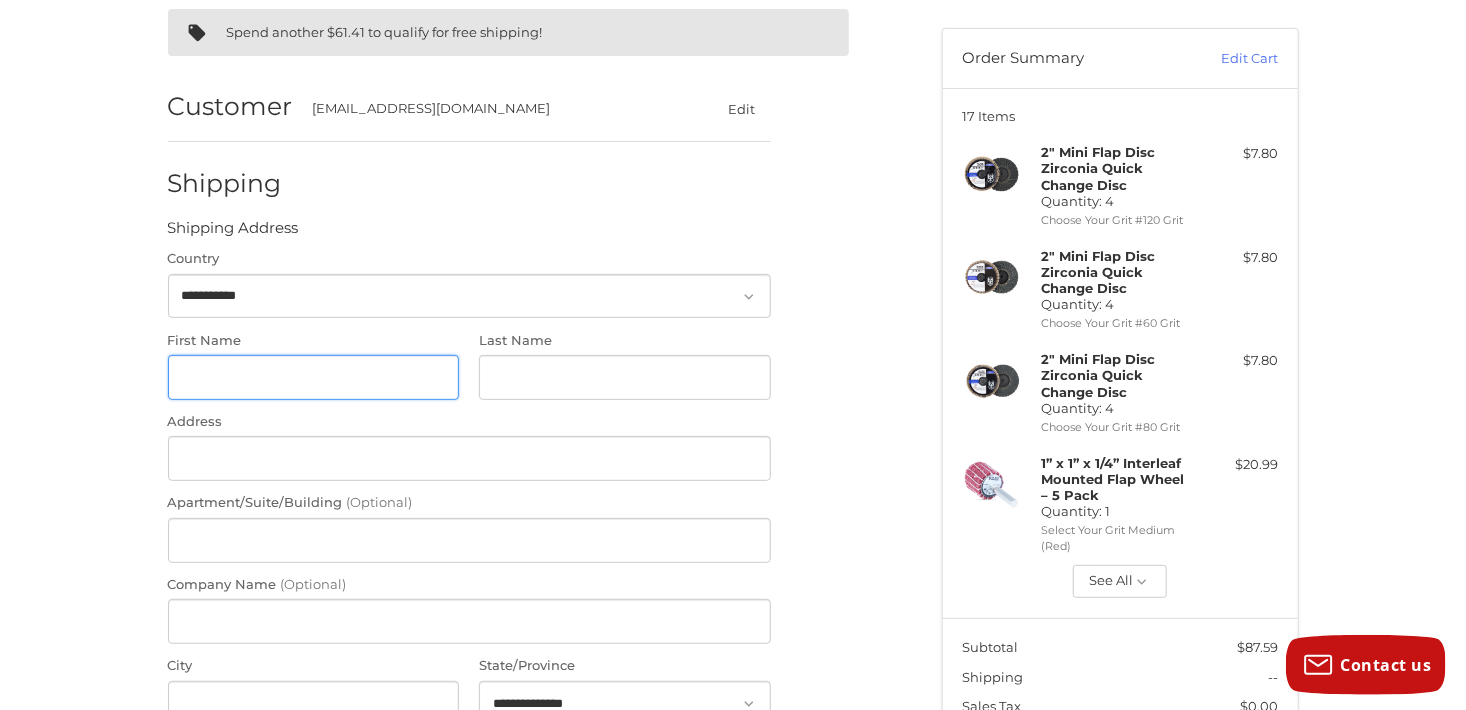 click on "First Name" at bounding box center [314, 377] 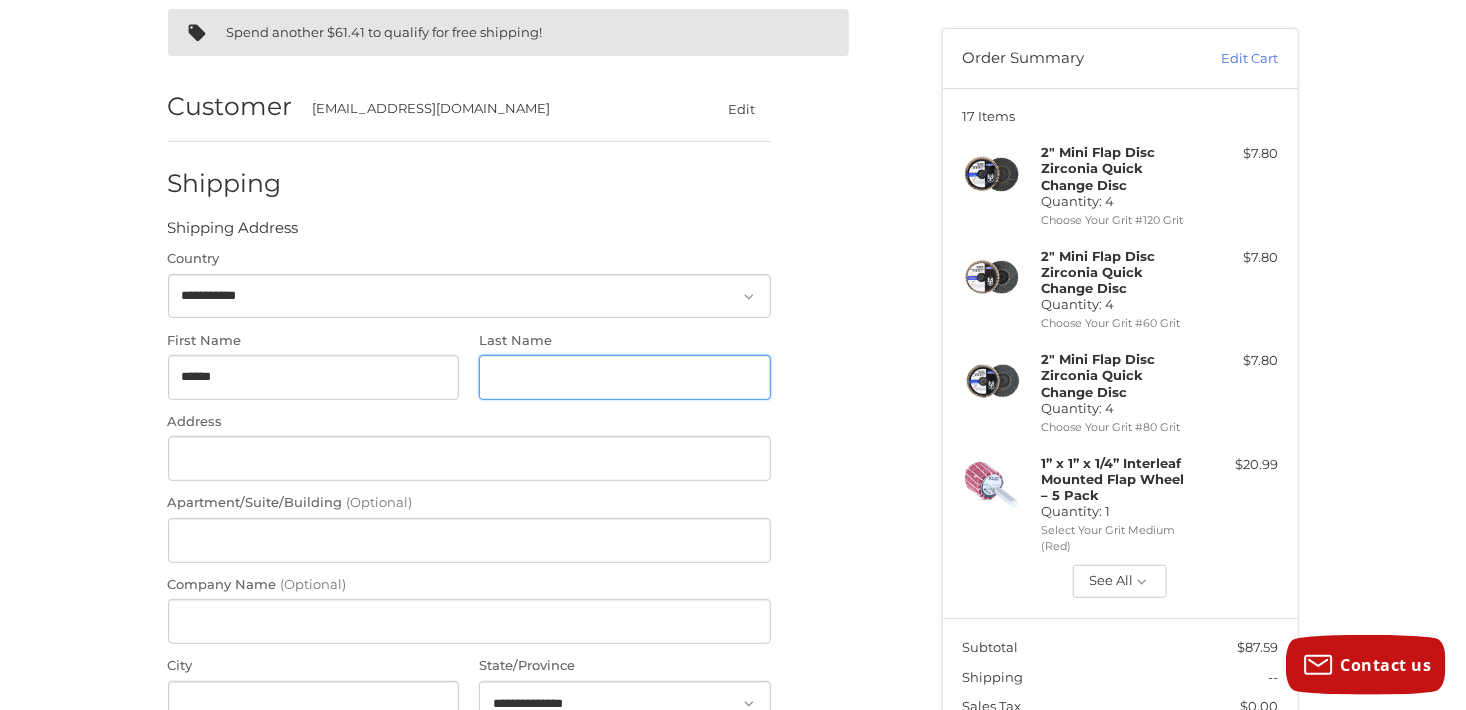 type on "*****" 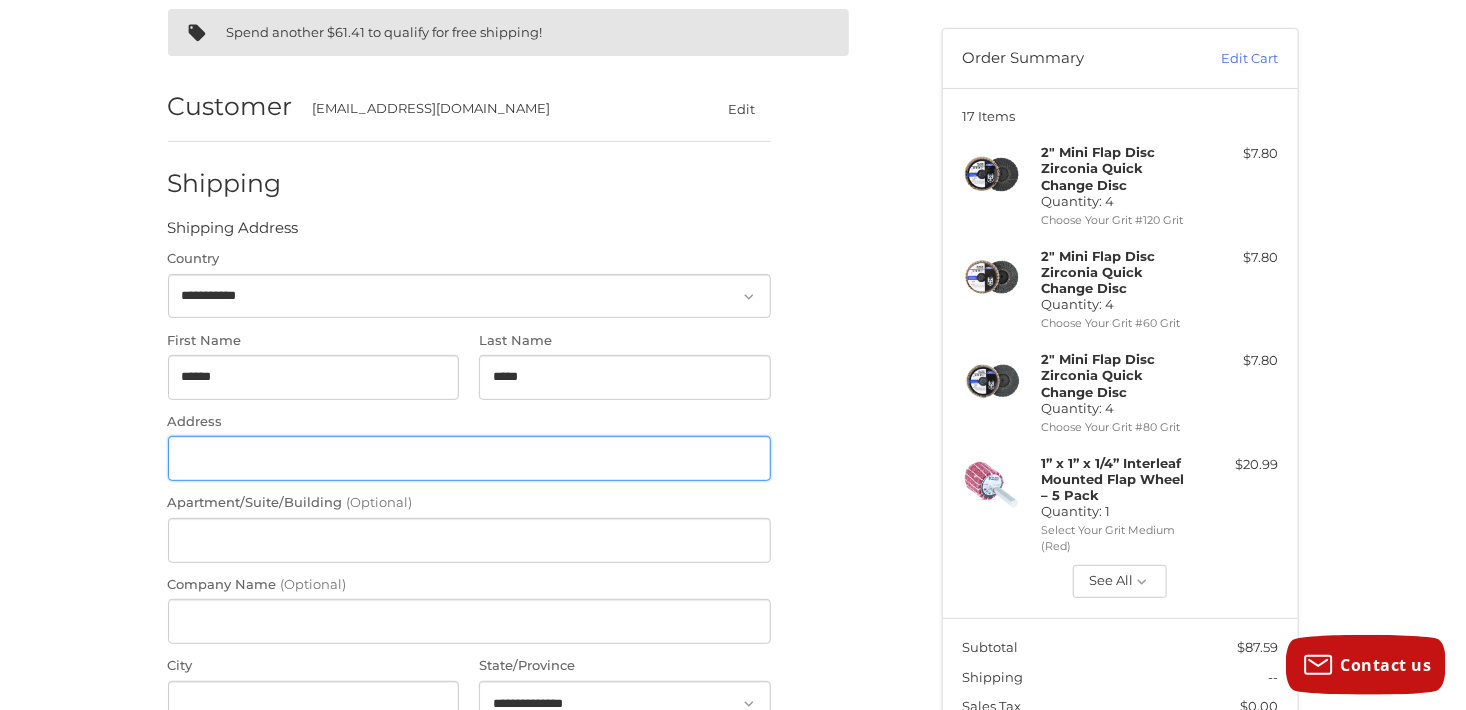 type on "**********" 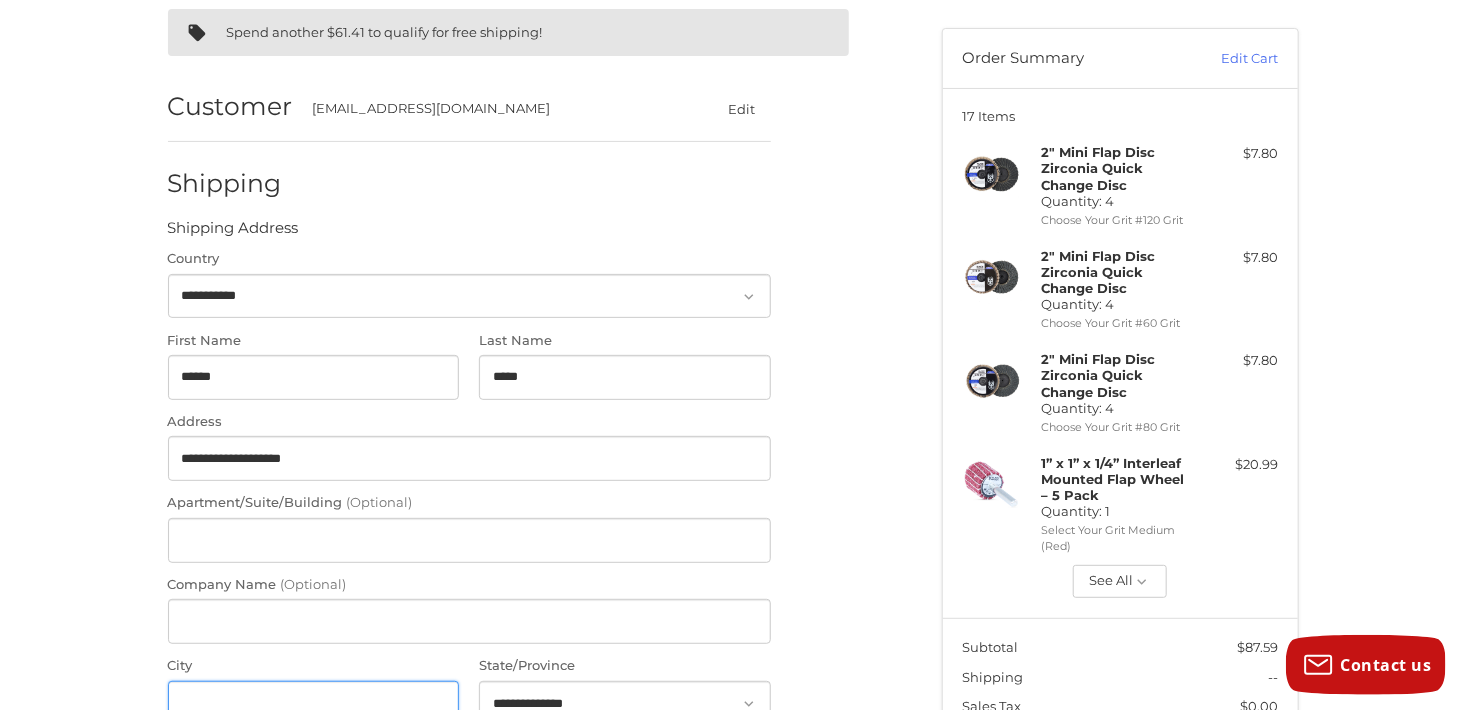 type on "****" 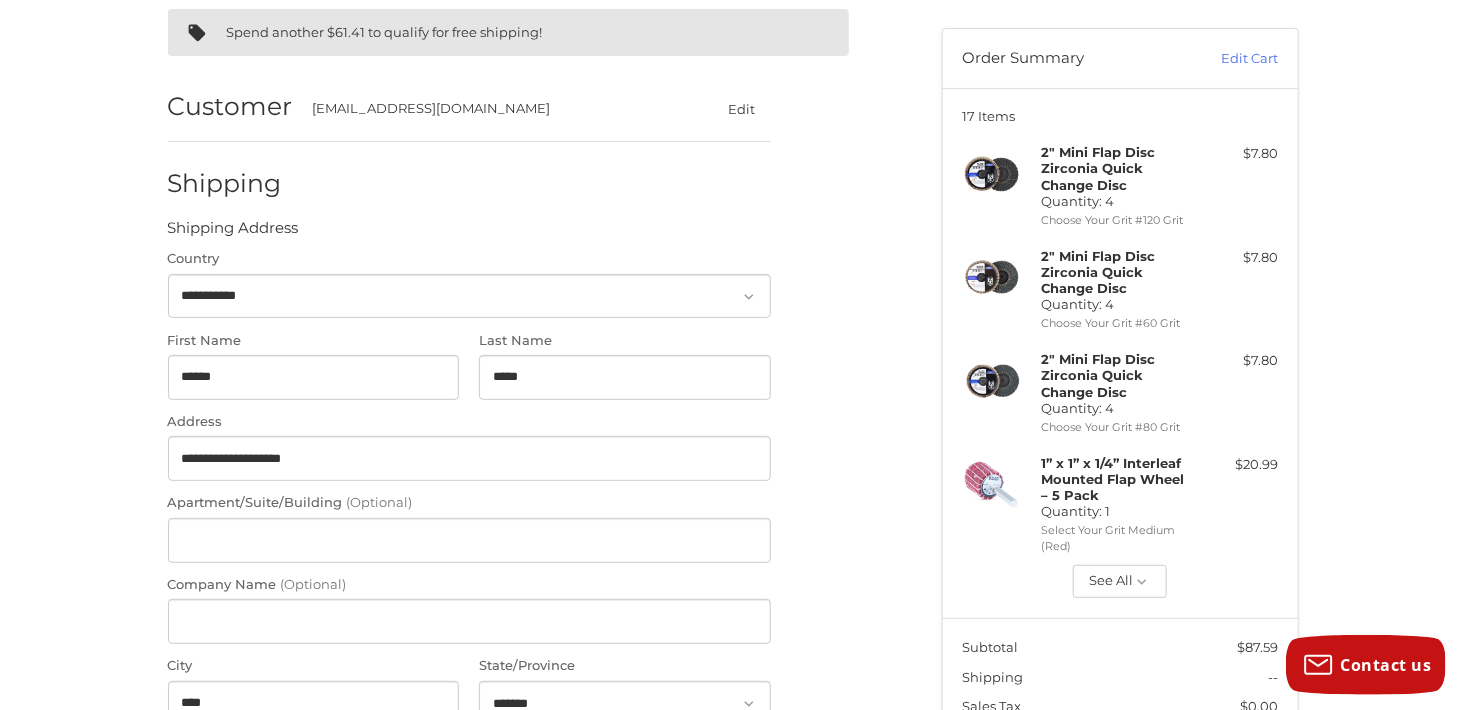 type on "*****" 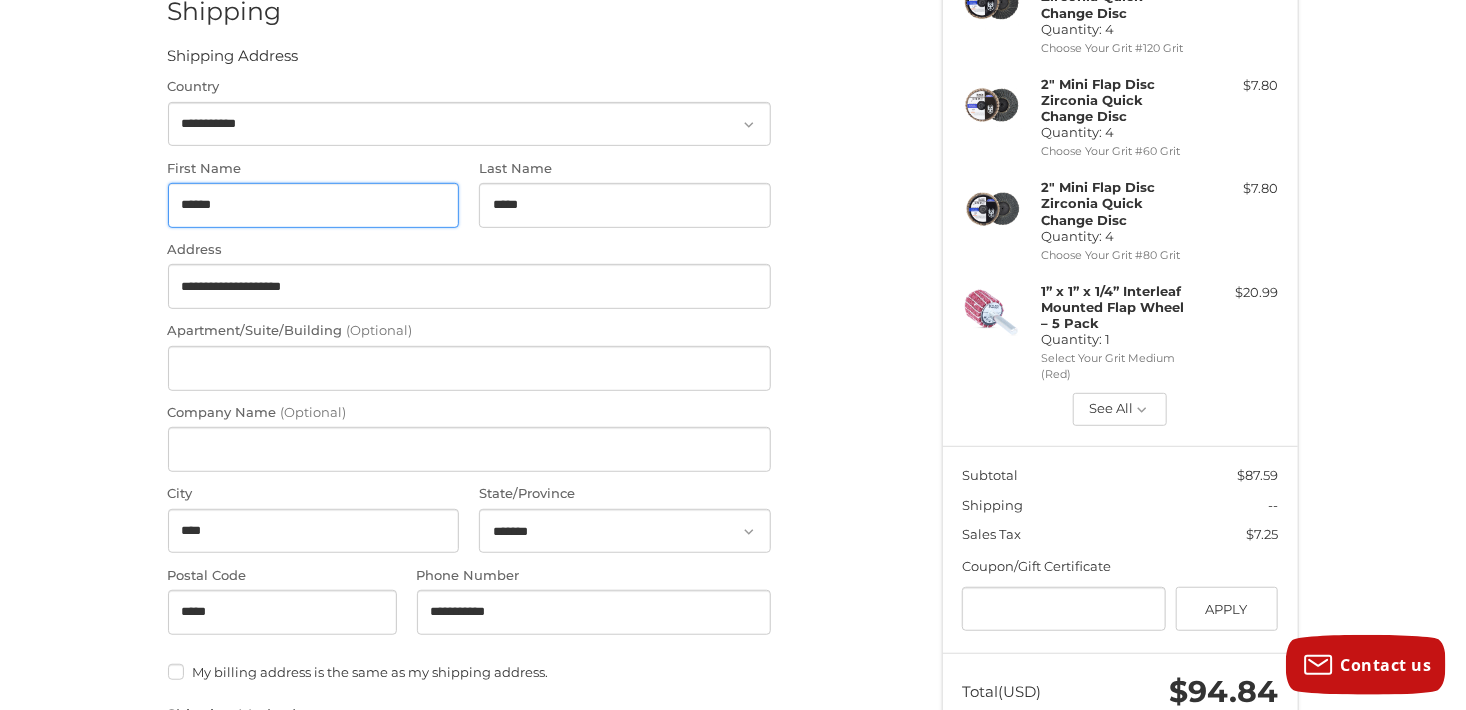scroll, scrollTop: 420, scrollLeft: 0, axis: vertical 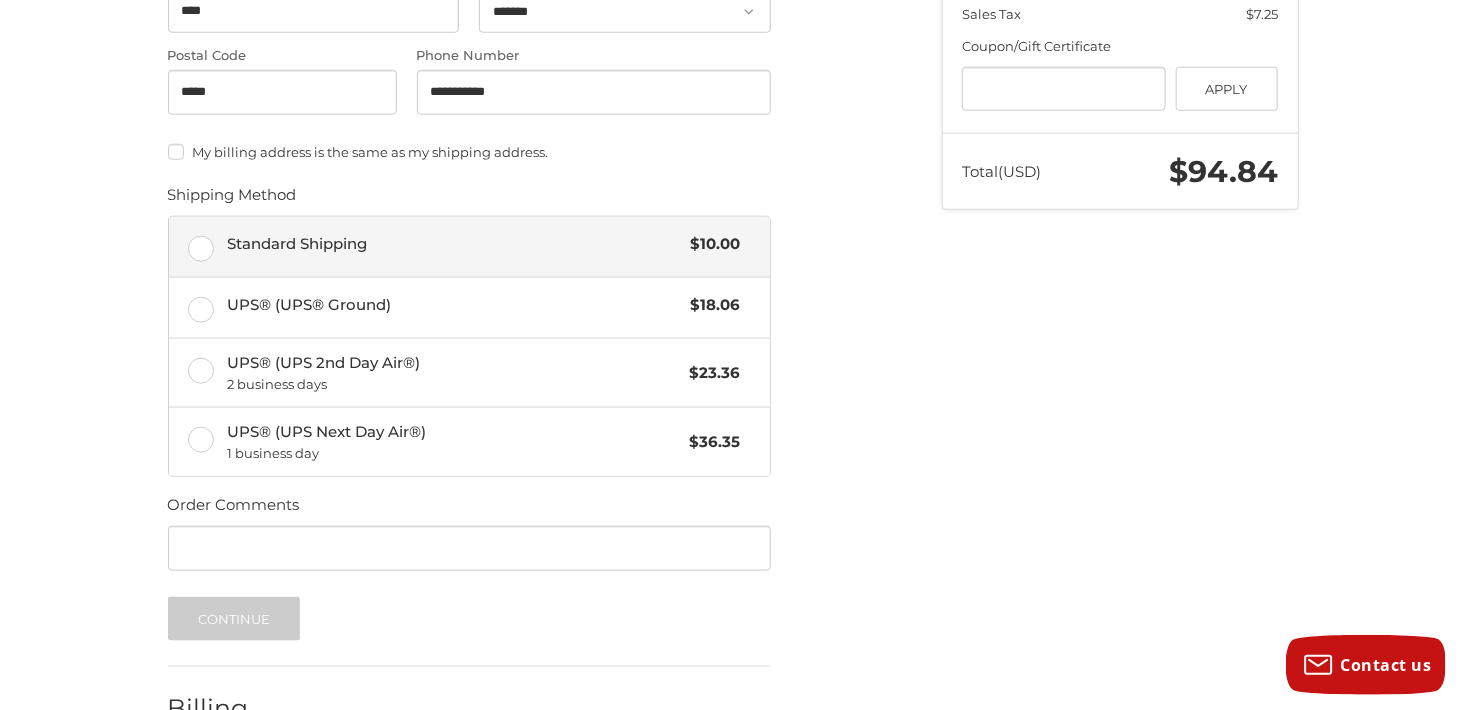 click on "Standard Shipping $10.00" at bounding box center (469, 247) 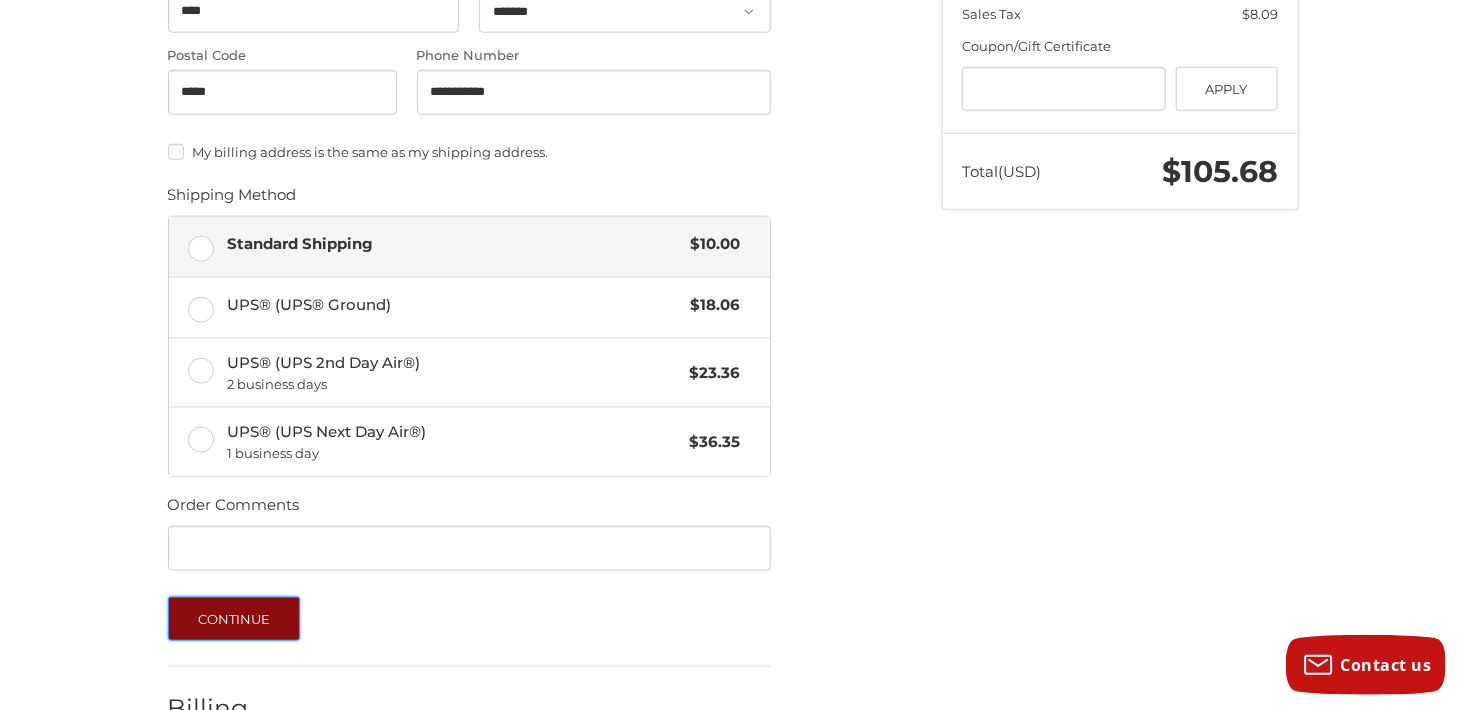 click on "Continue" at bounding box center (234, 619) 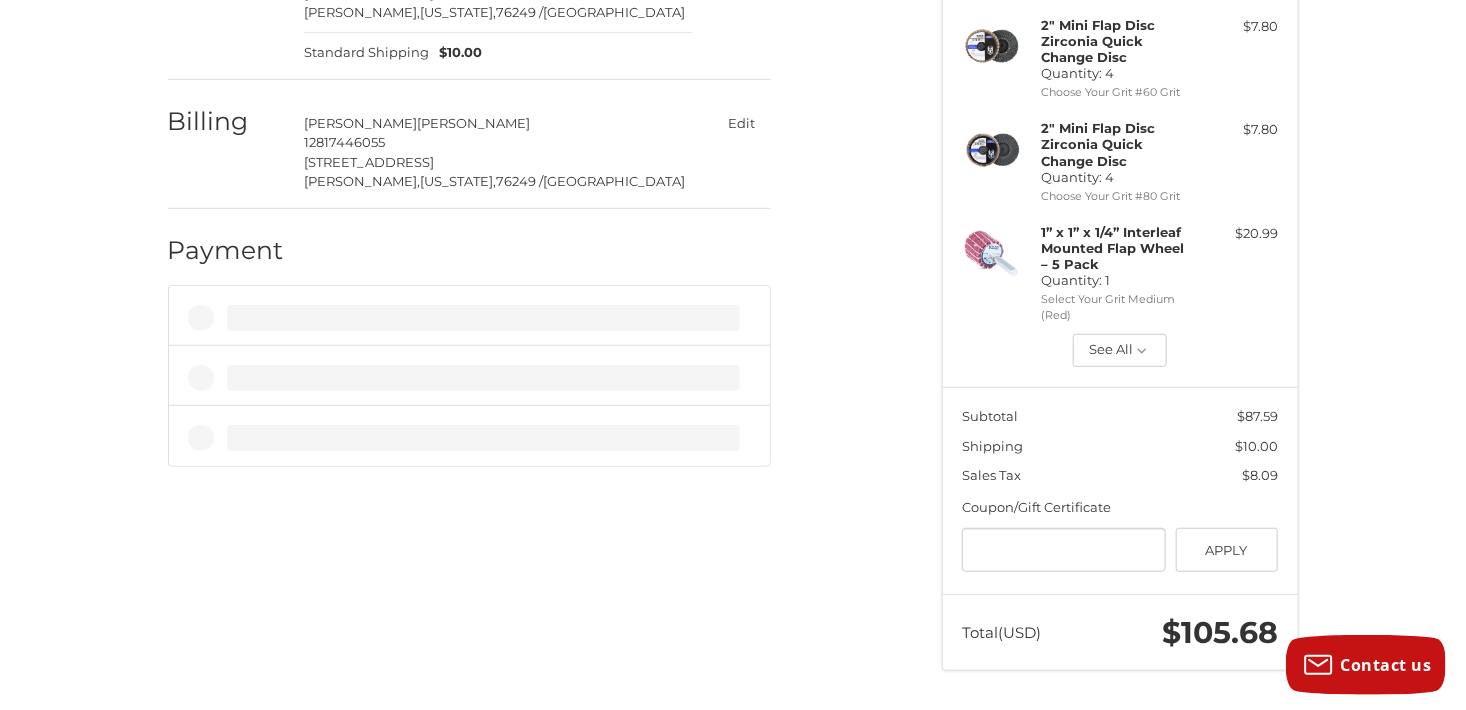 scroll, scrollTop: 396, scrollLeft: 0, axis: vertical 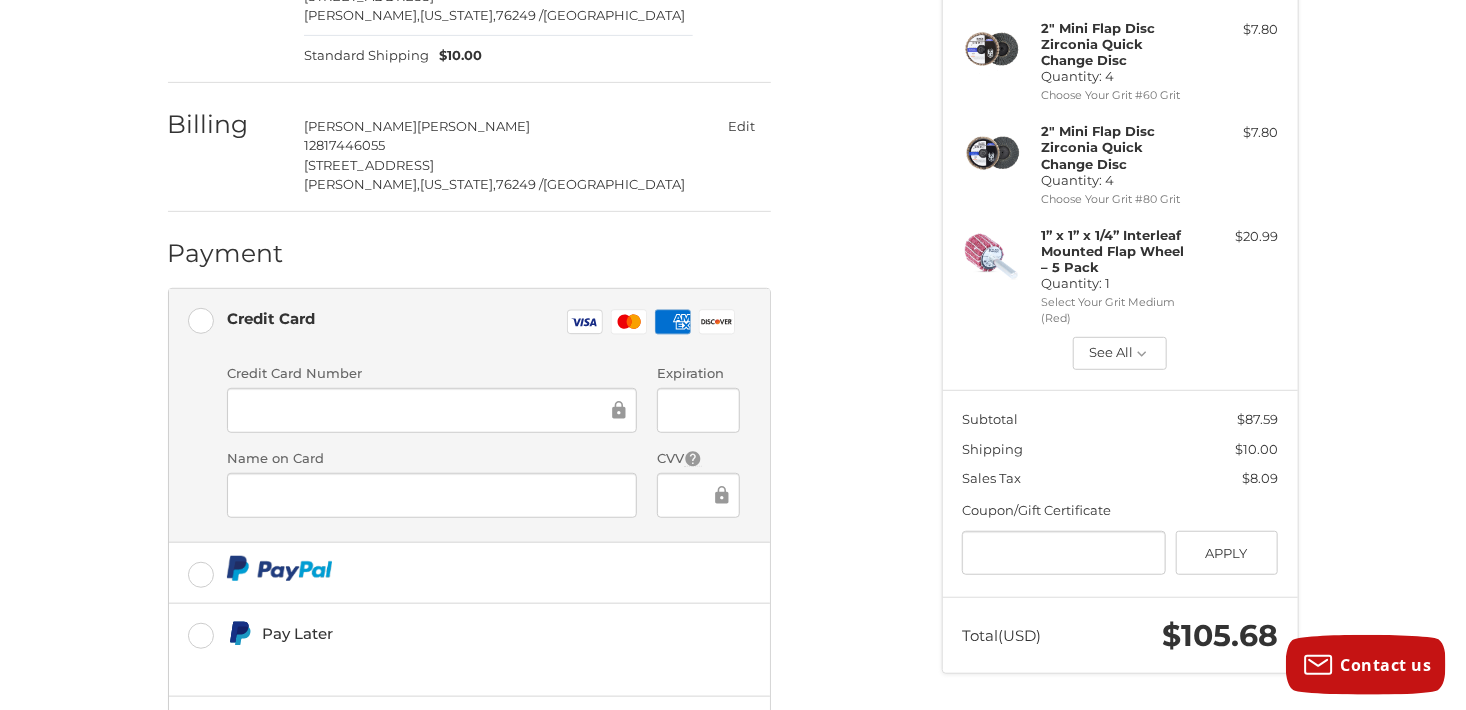 click on "Credit card Credit Card Number Expiration Name on Card CVV" at bounding box center [483, 448] 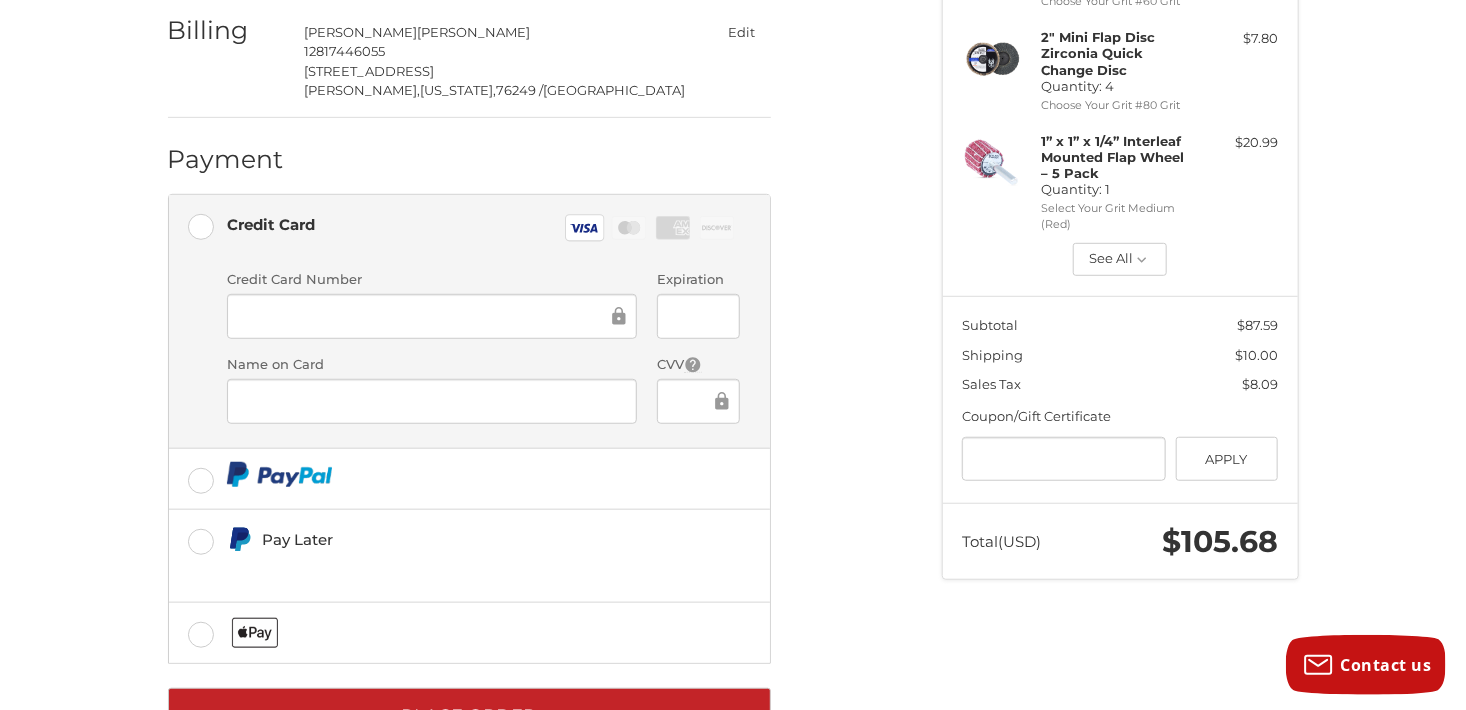 scroll, scrollTop: 565, scrollLeft: 0, axis: vertical 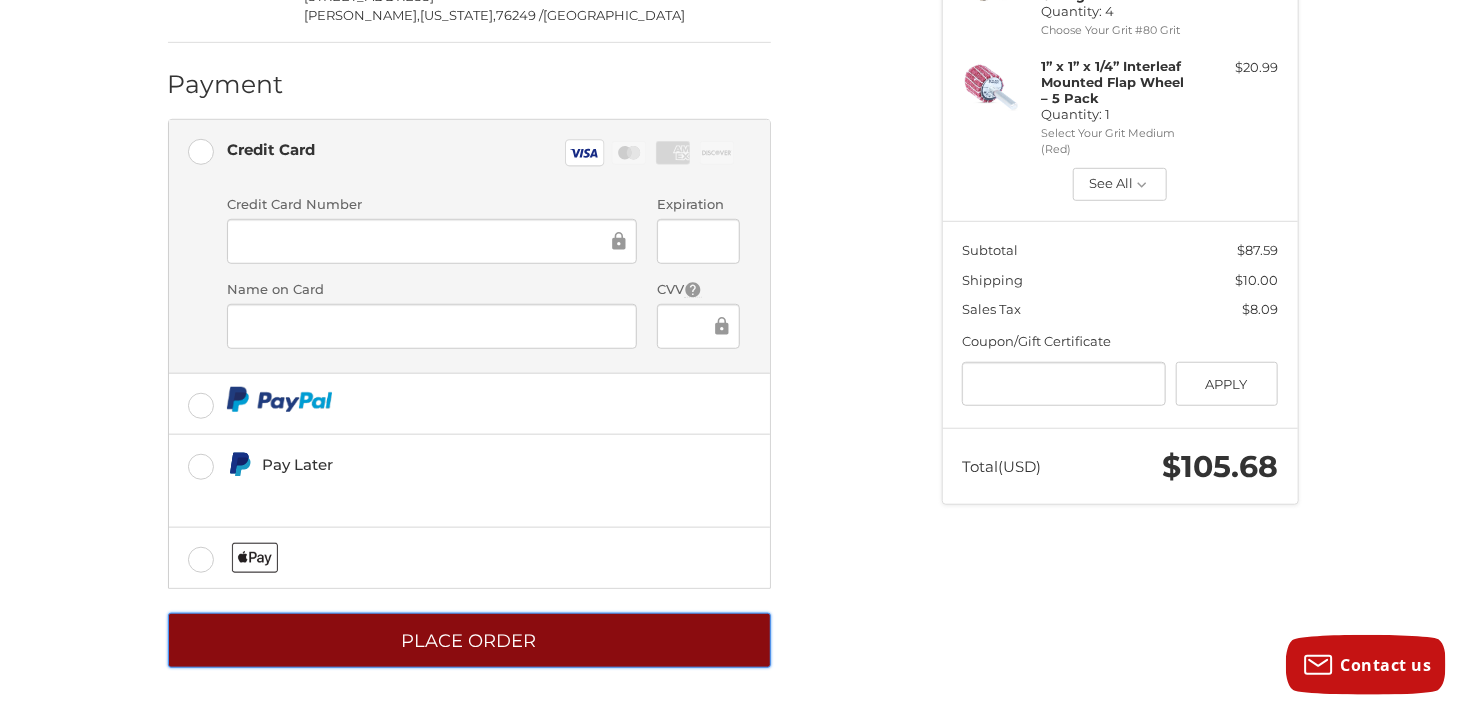 click on "Place Order" at bounding box center (469, 640) 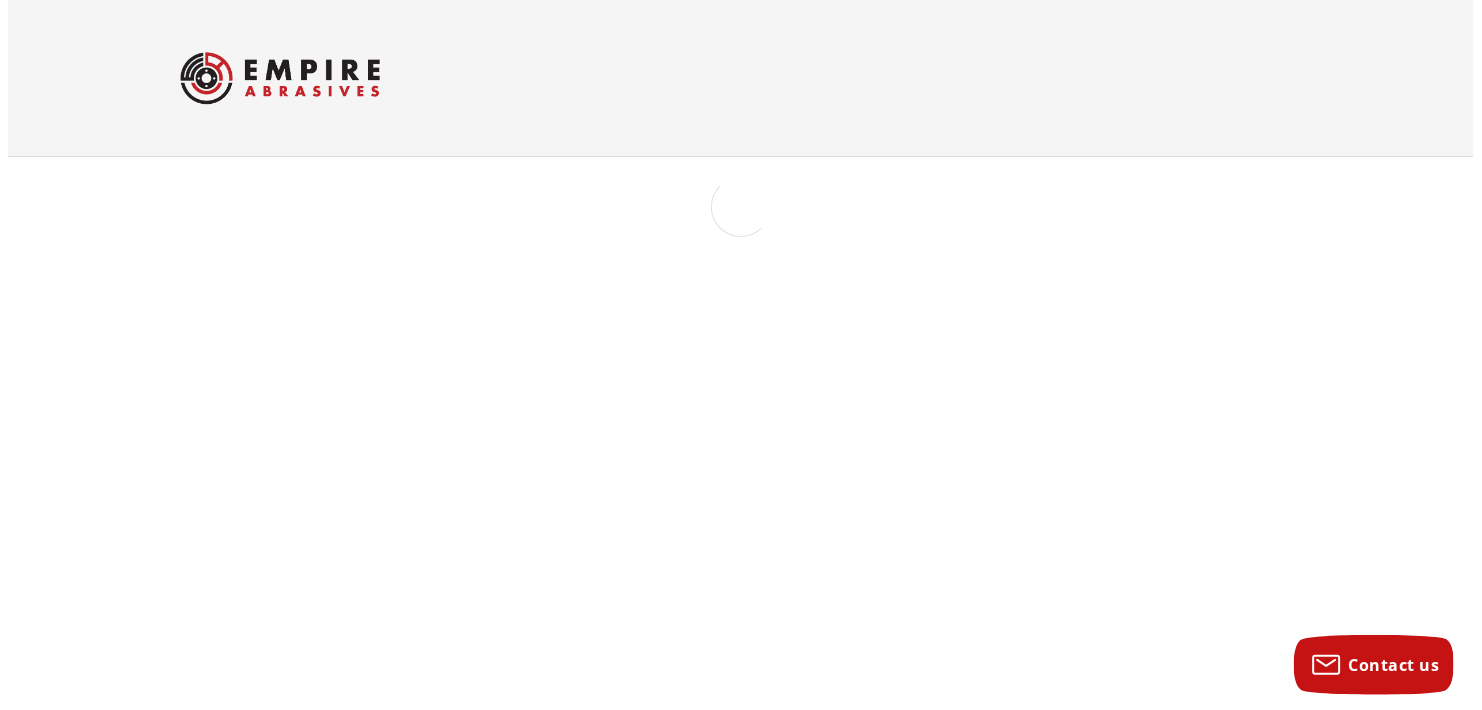 scroll, scrollTop: 0, scrollLeft: 0, axis: both 